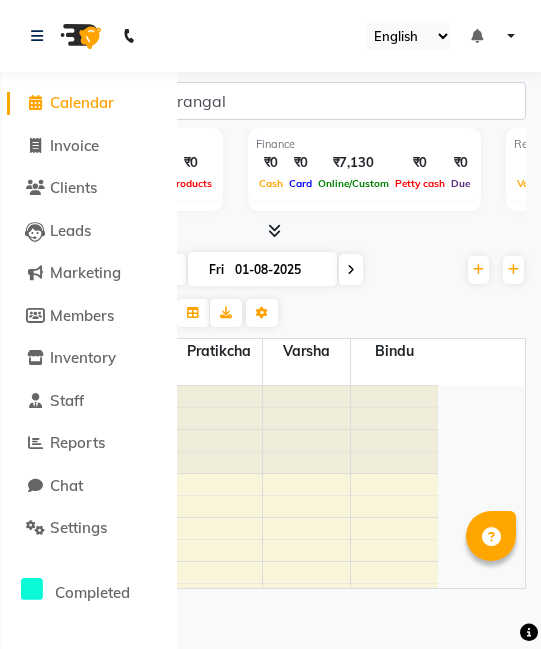 scroll, scrollTop: 0, scrollLeft: 0, axis: both 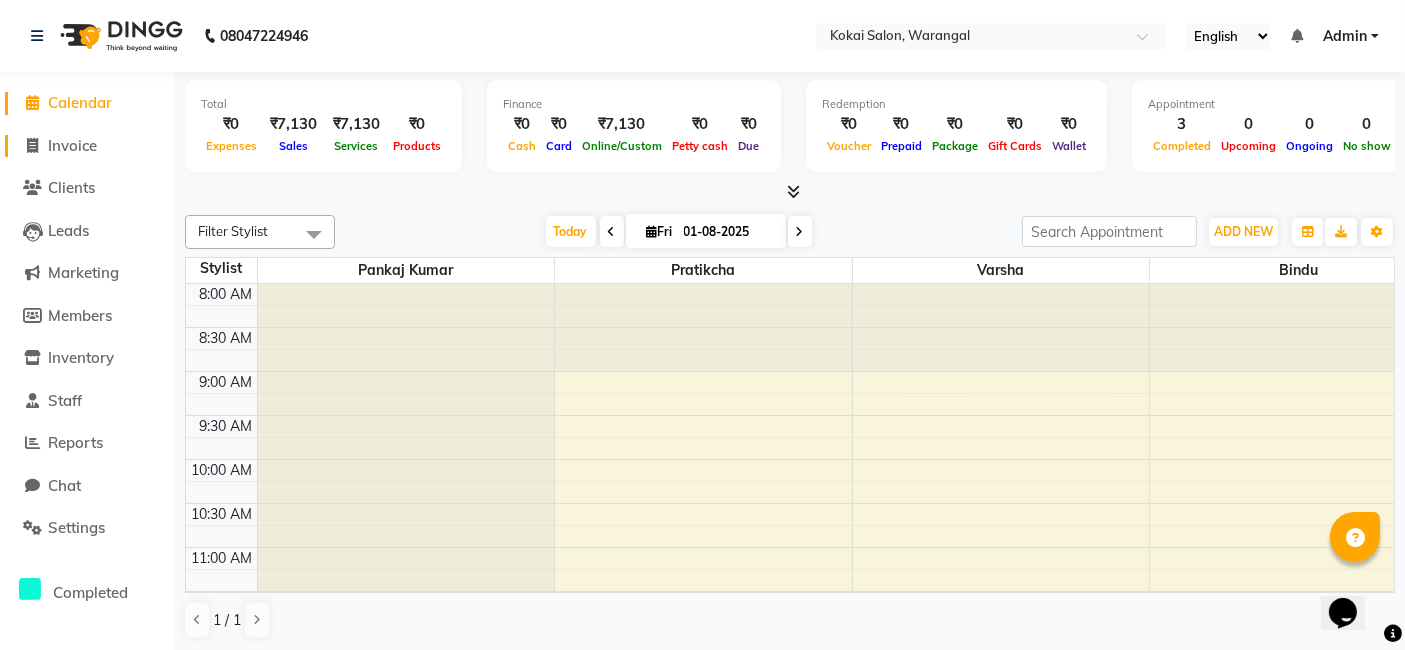 click on "Invoice" 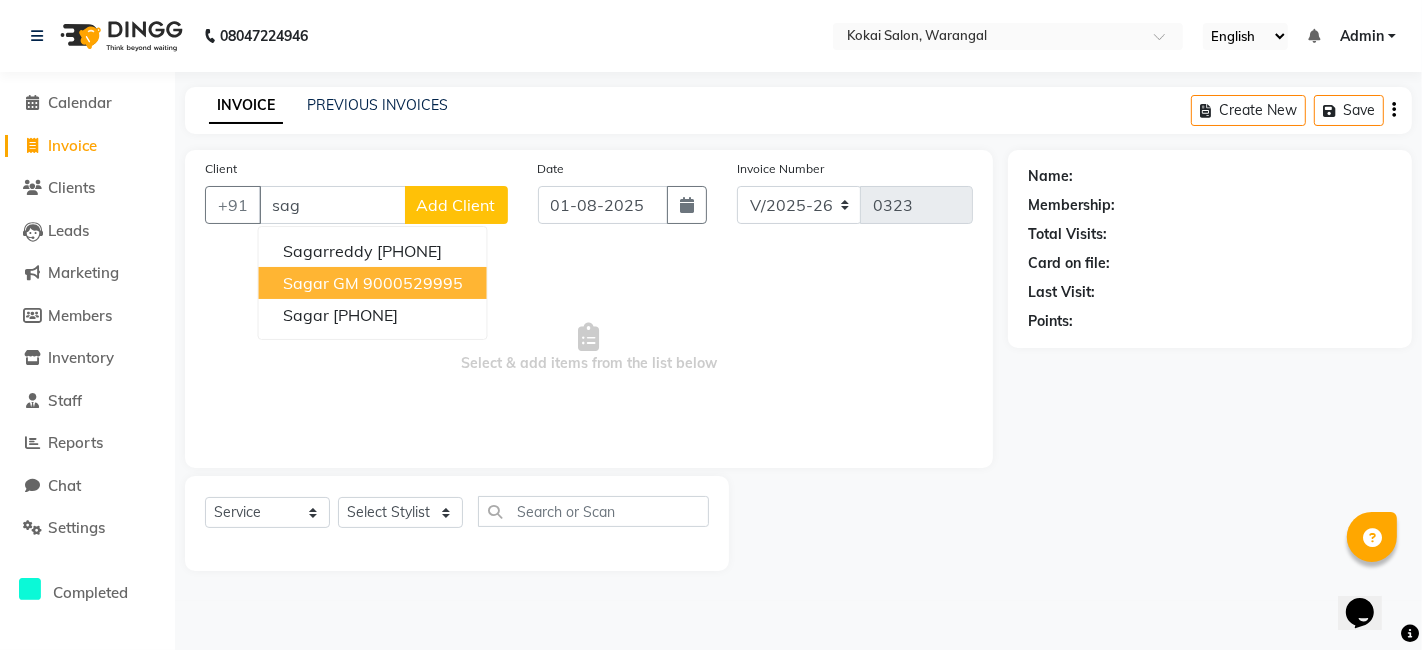 click on "Sagar GM" at bounding box center (321, 283) 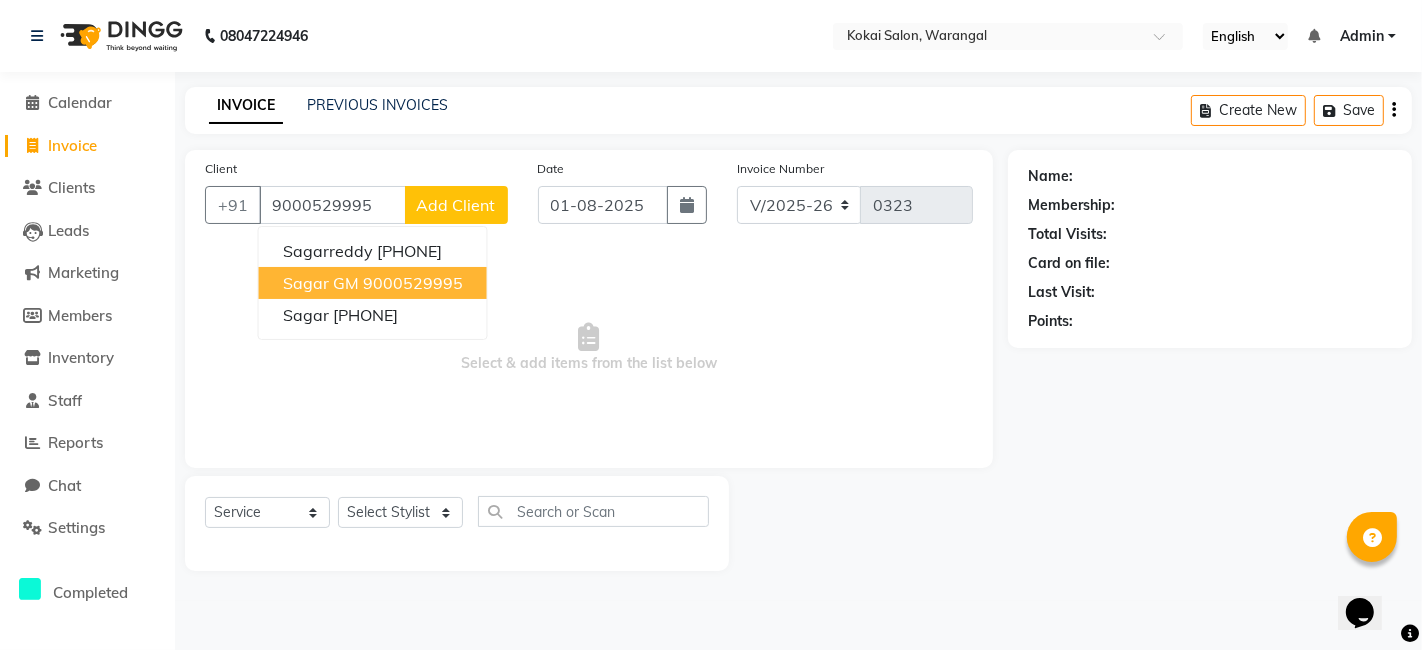 type on "9000529995" 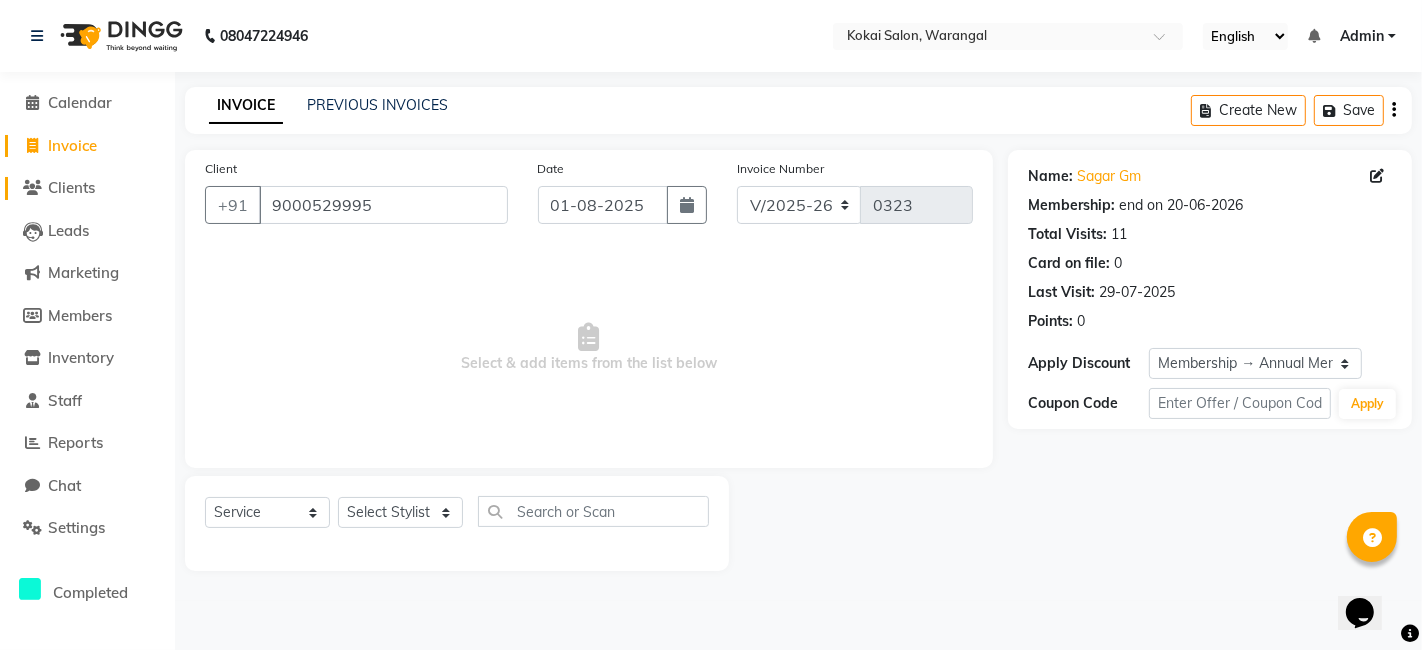 click on "Clients" 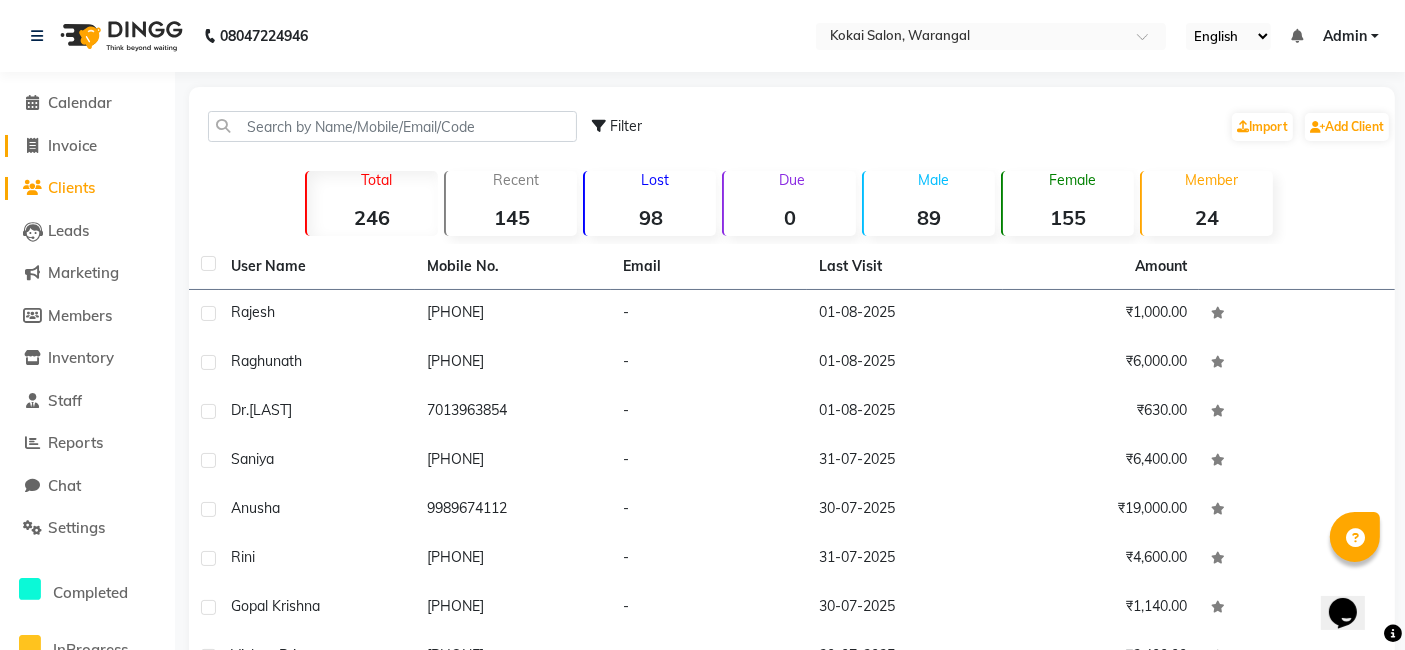 click on "Invoice" 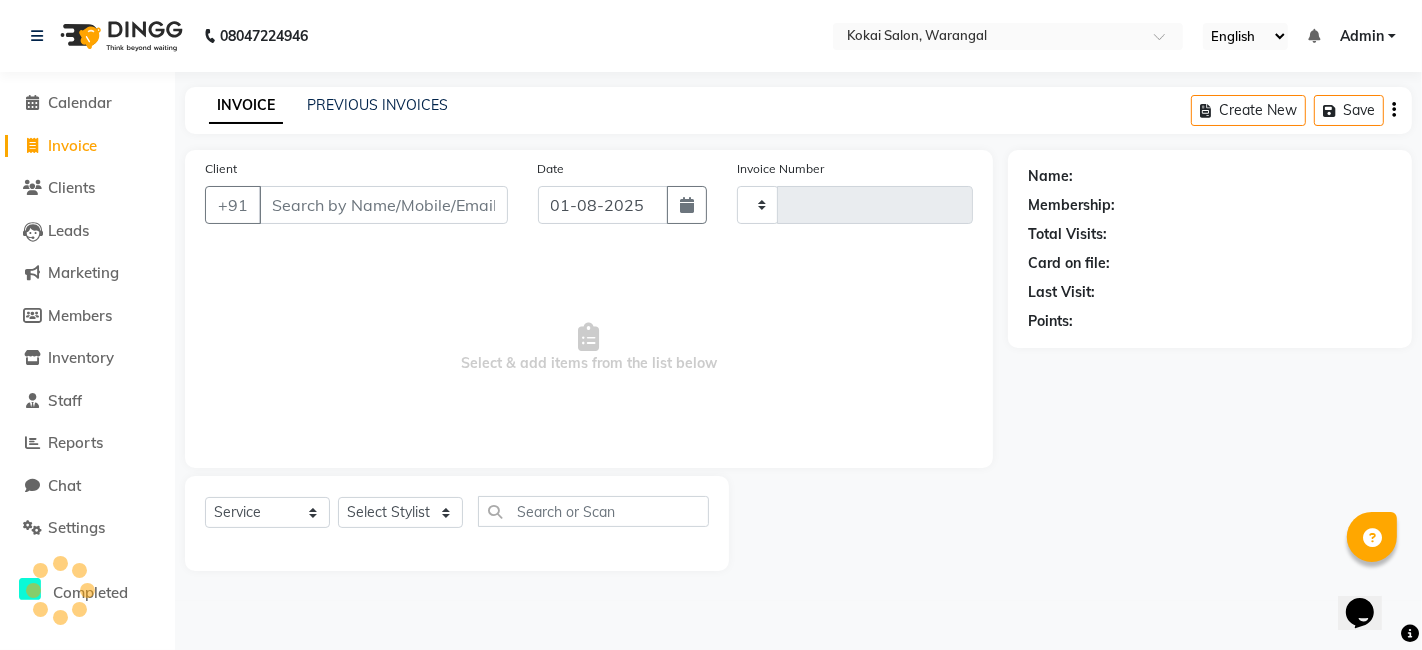 type on "0323" 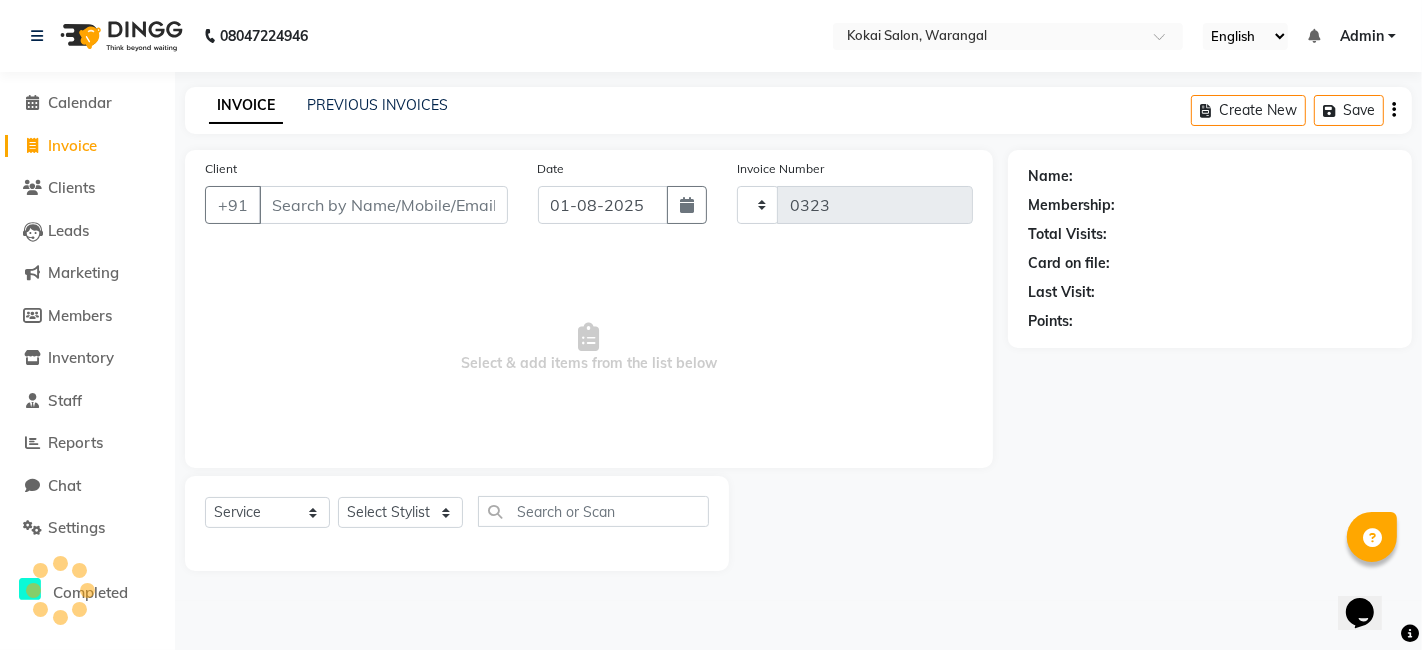select on "7546" 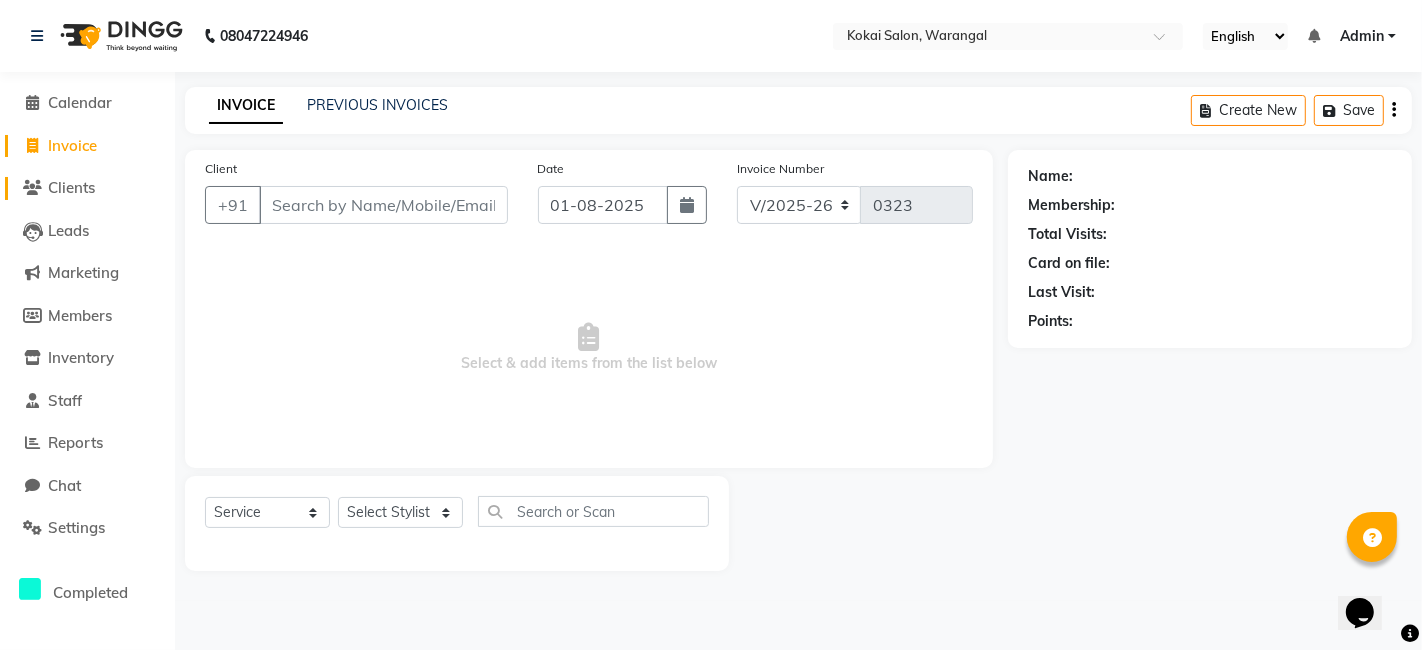 click on "Clients" 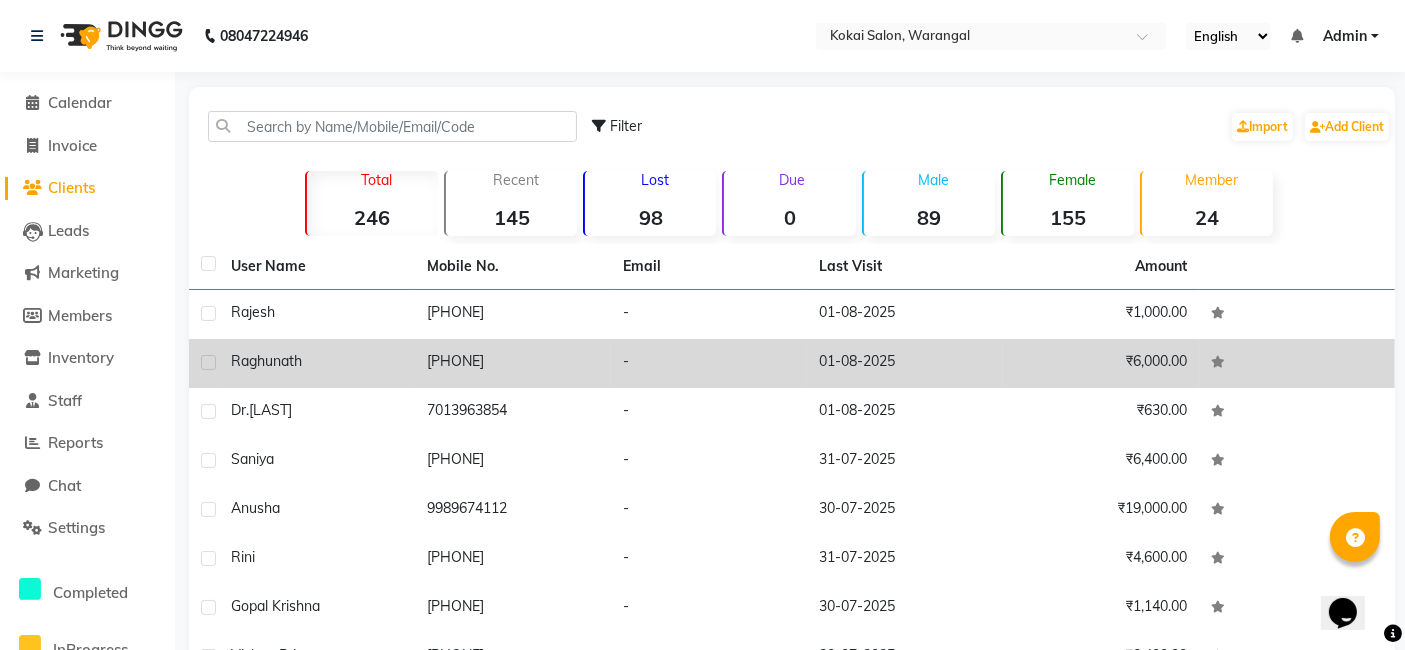 click on "raghunath" 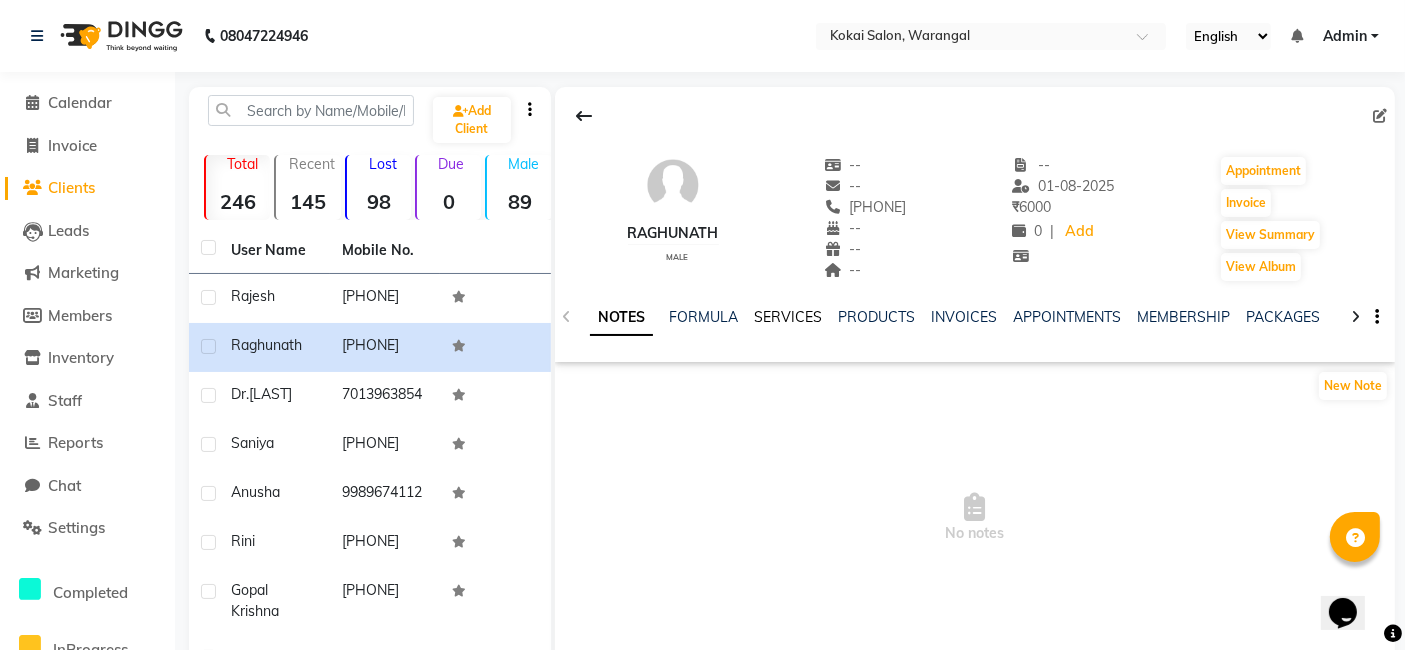click on "SERVICES" 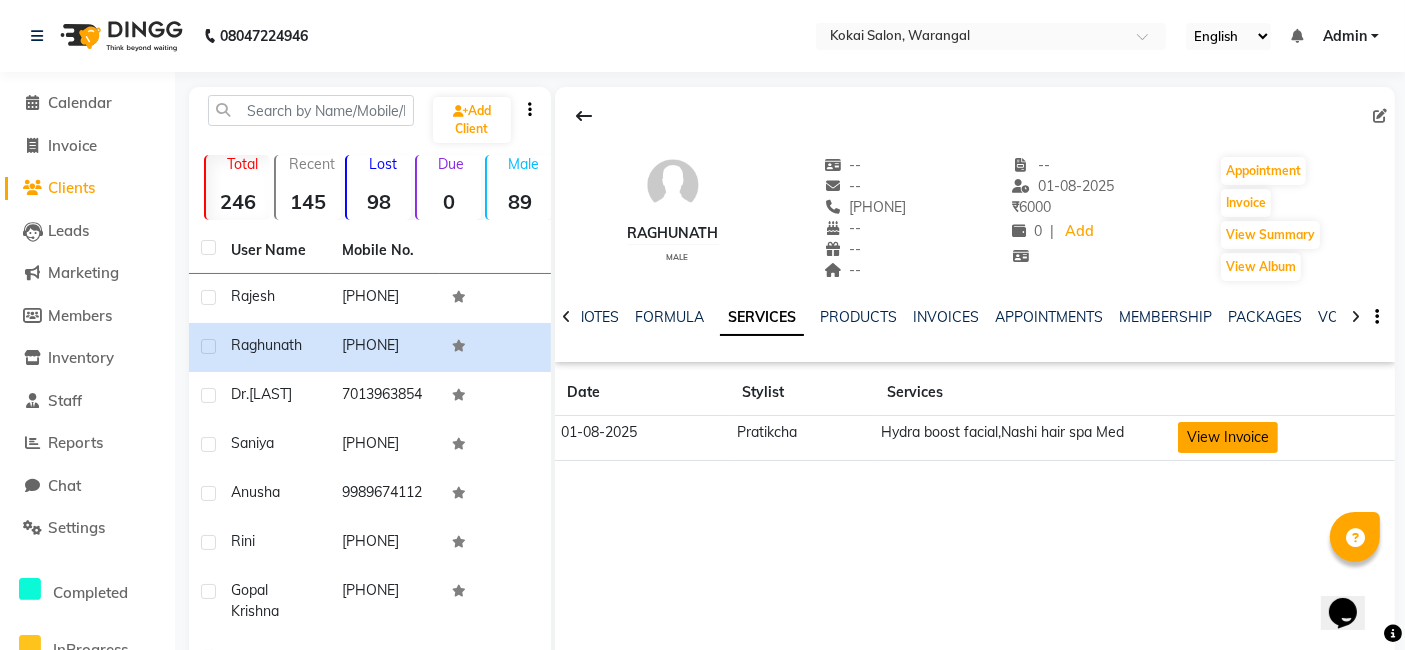 click on "View Invoice" 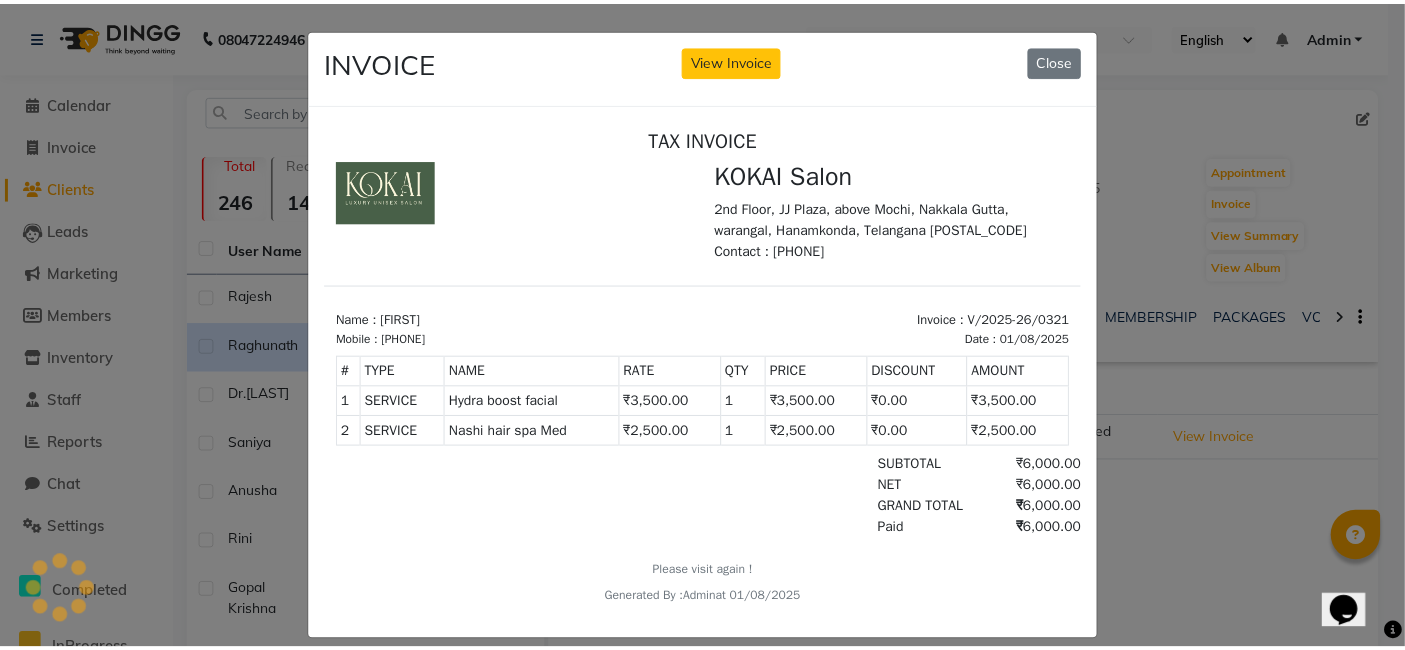 scroll, scrollTop: 0, scrollLeft: 0, axis: both 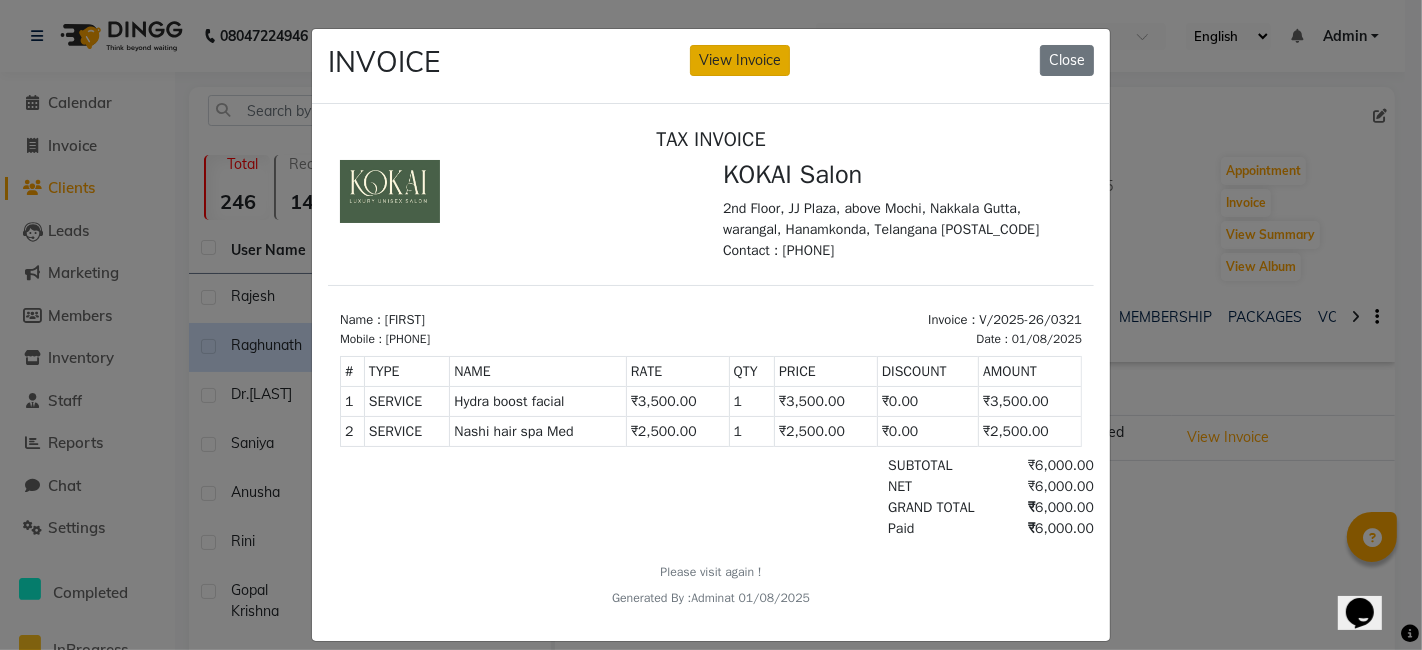 click on "View Invoice" 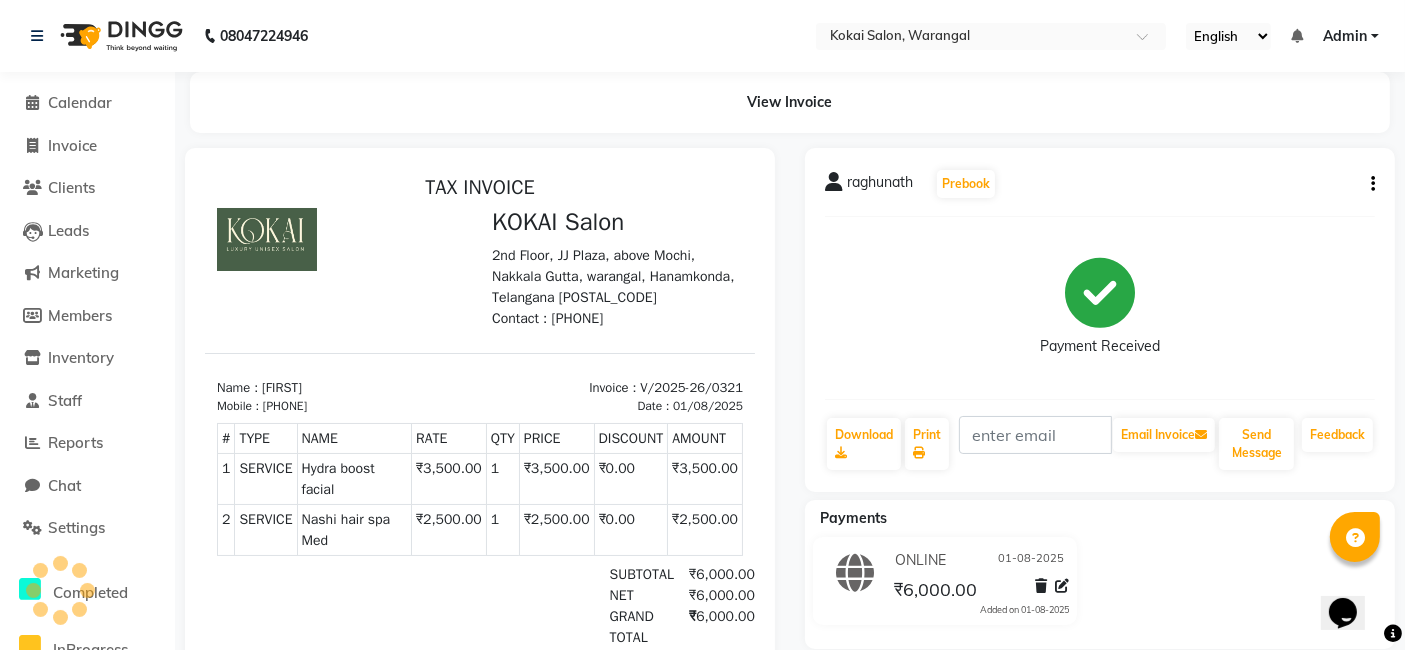 scroll, scrollTop: 0, scrollLeft: 0, axis: both 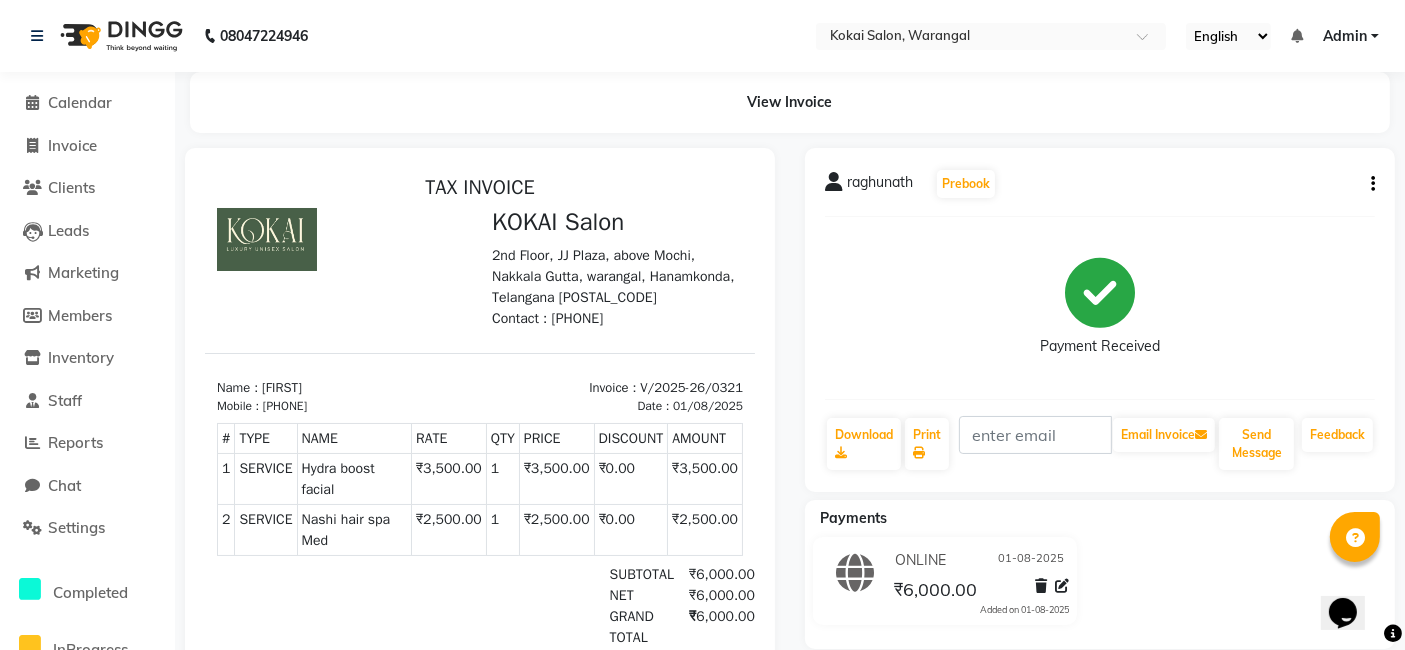 click 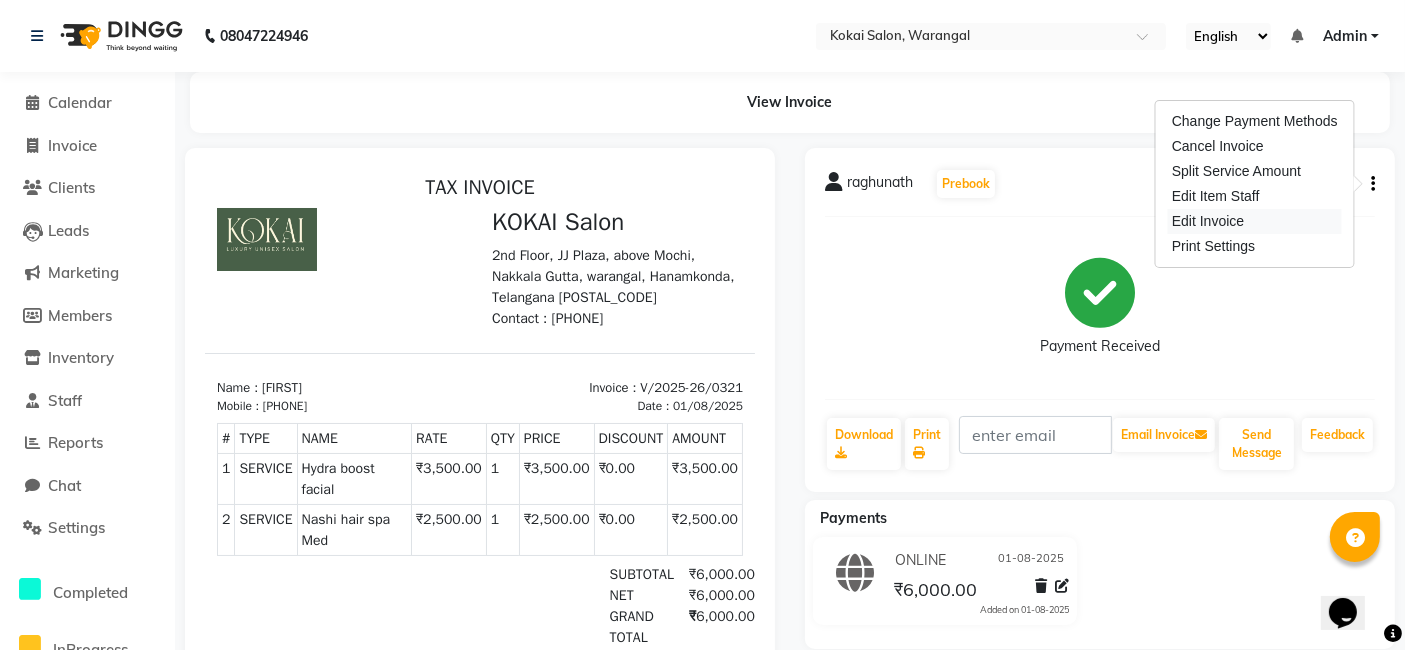 click on "Edit Invoice" at bounding box center [1255, 221] 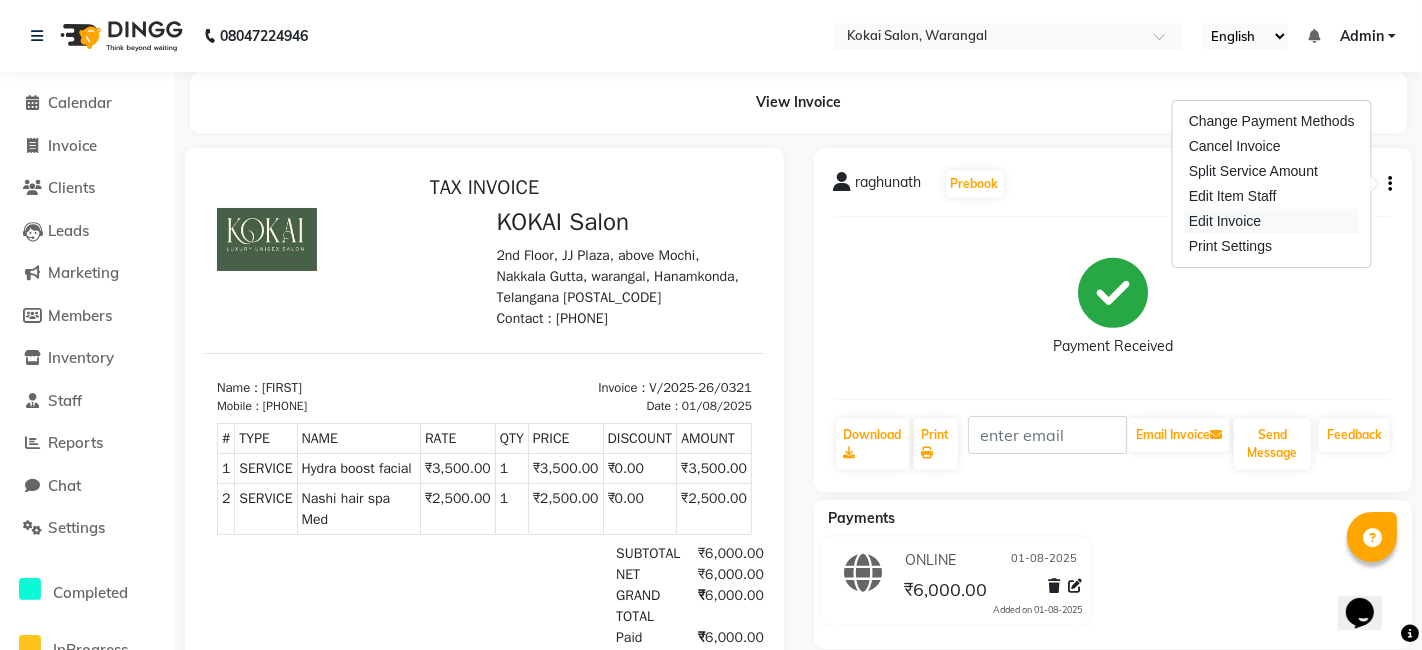 select on "service" 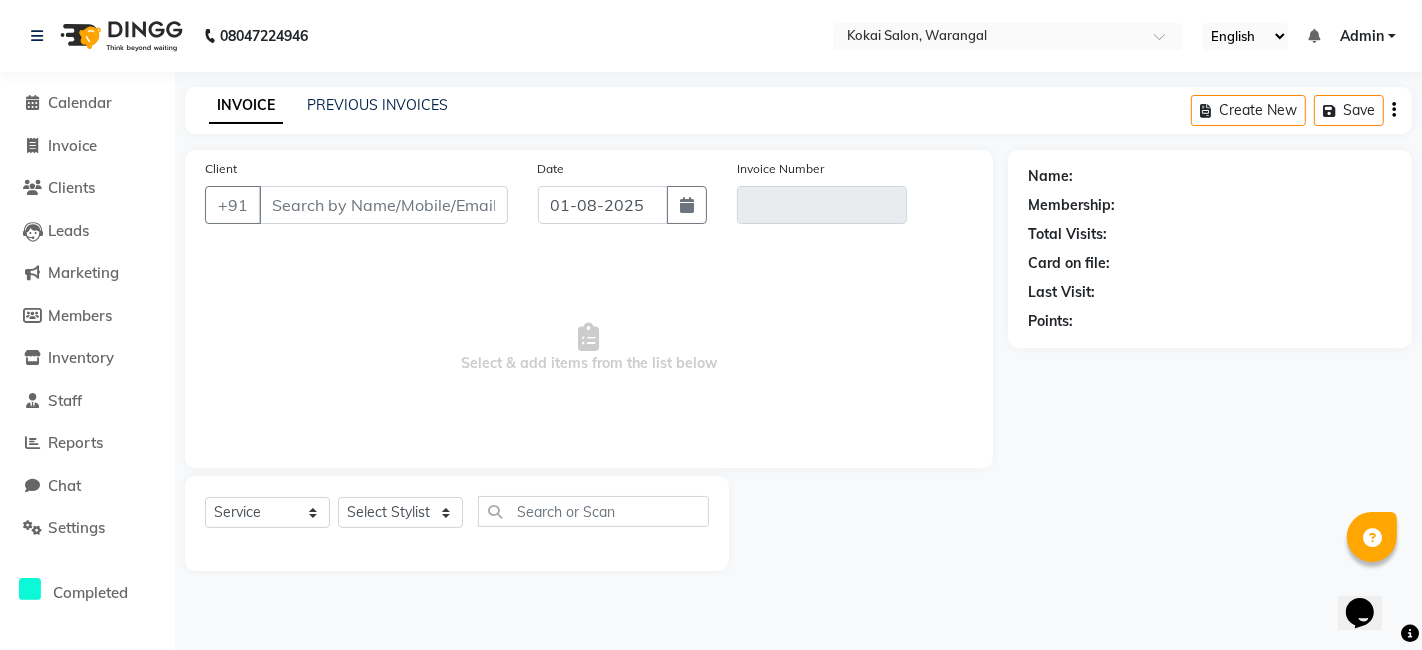 type on "[PHONE]" 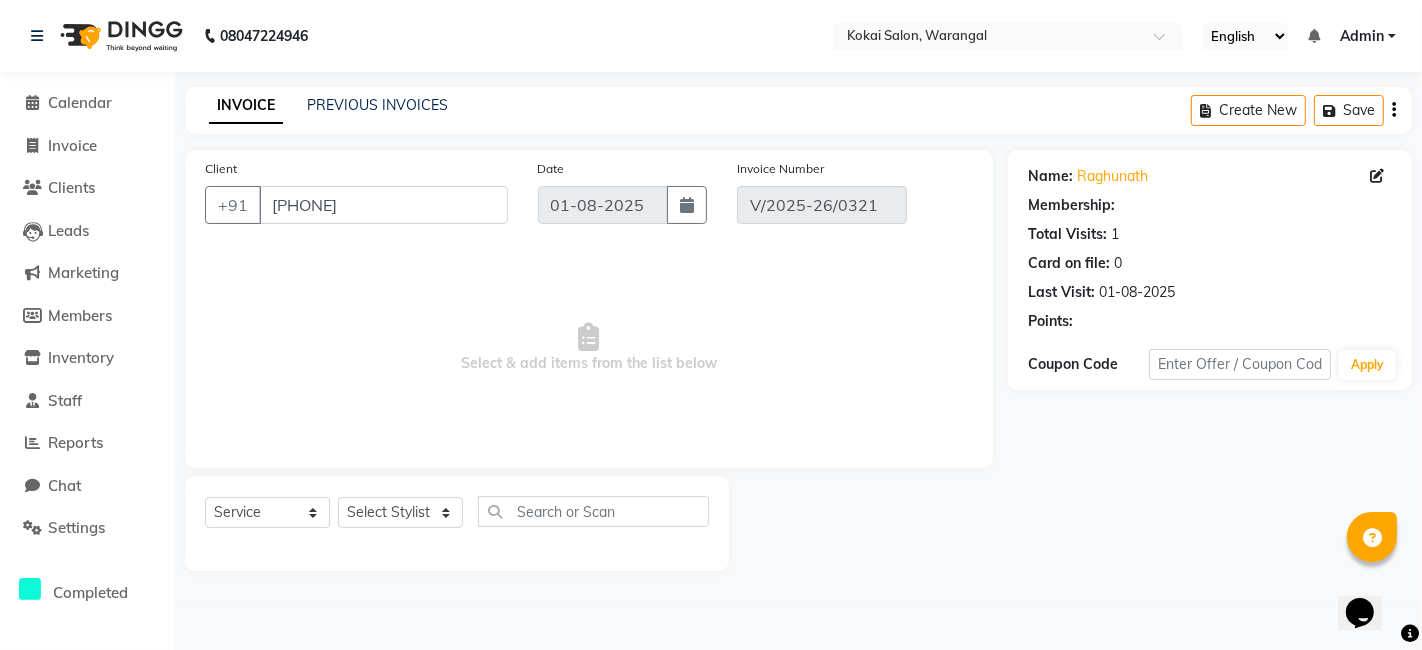 select on "select" 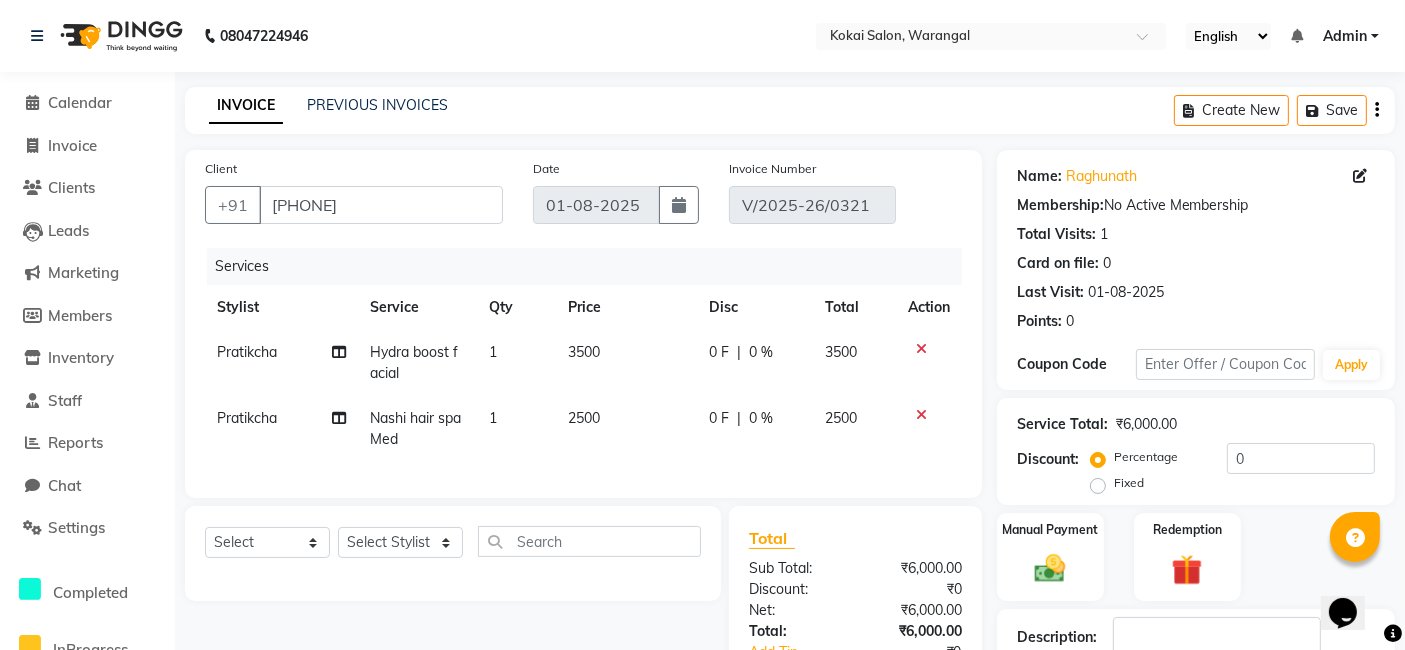 click 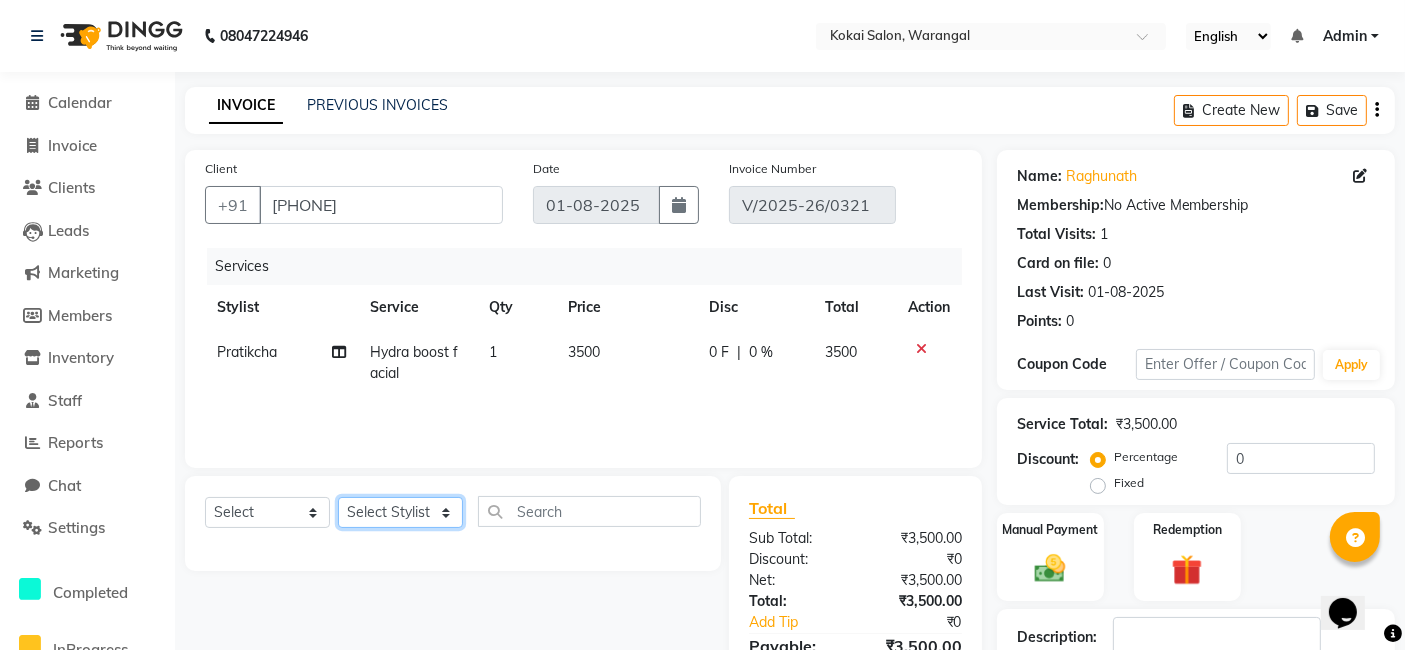 click on "Select Stylist Bindu Pankaj Kumar Pratikcha Varsha" 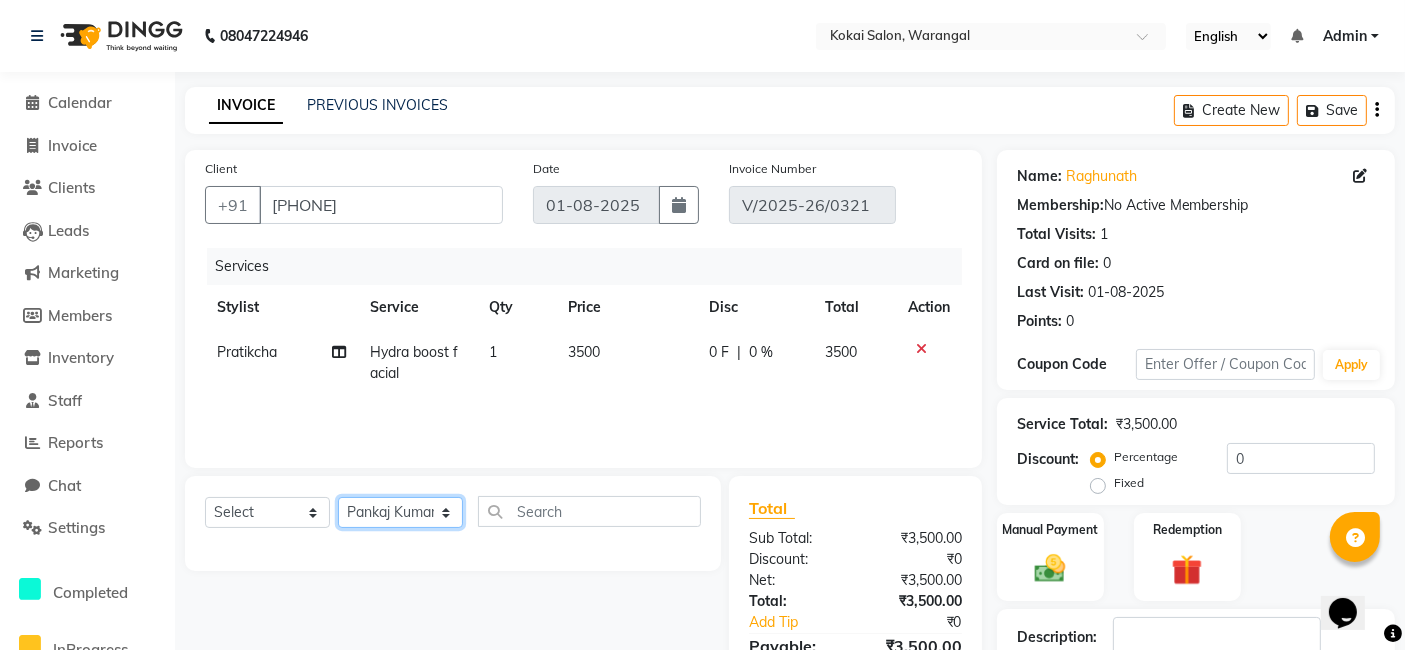click on "Select Stylist Bindu Pankaj Kumar Pratikcha Varsha" 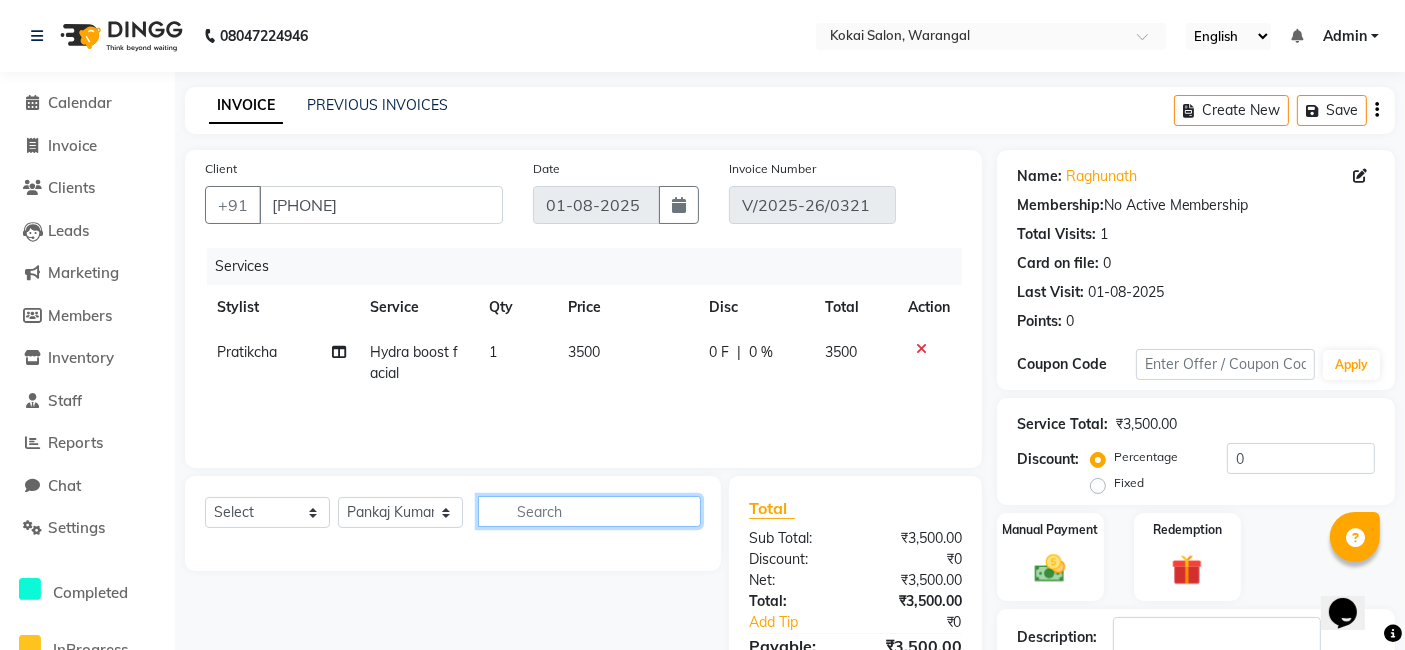 click 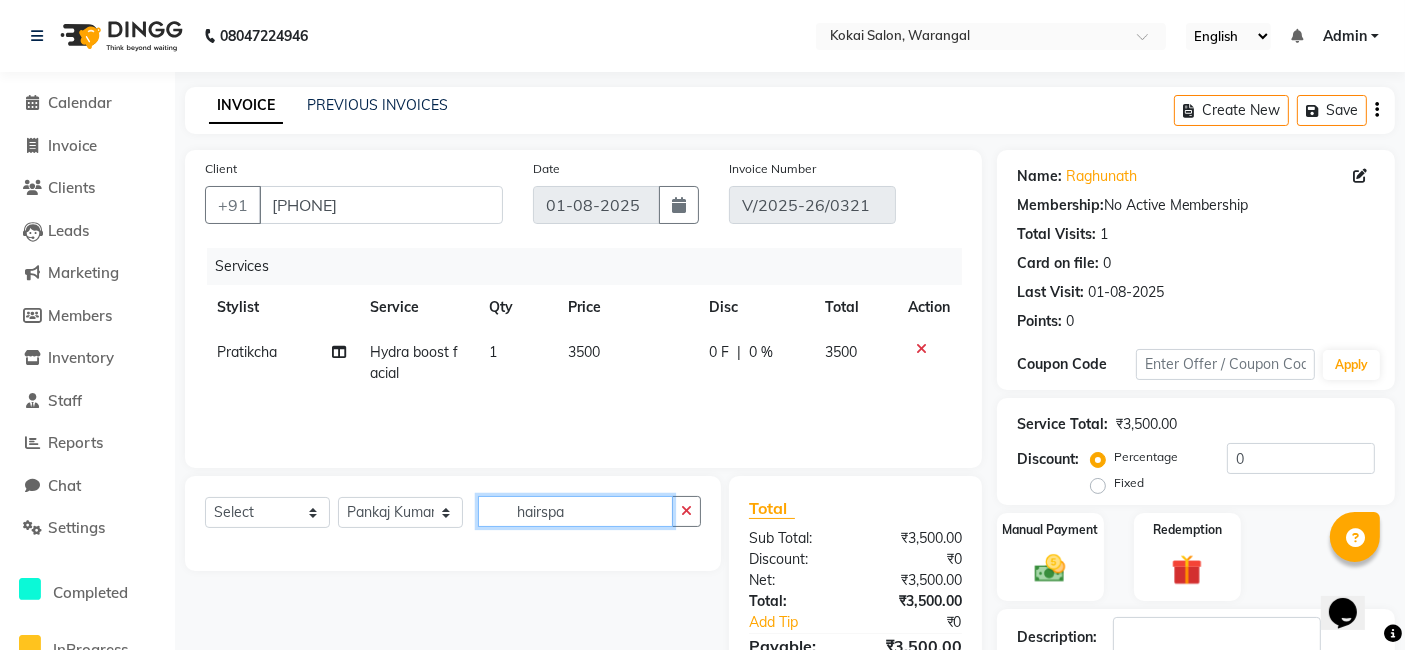 type on "hairspa" 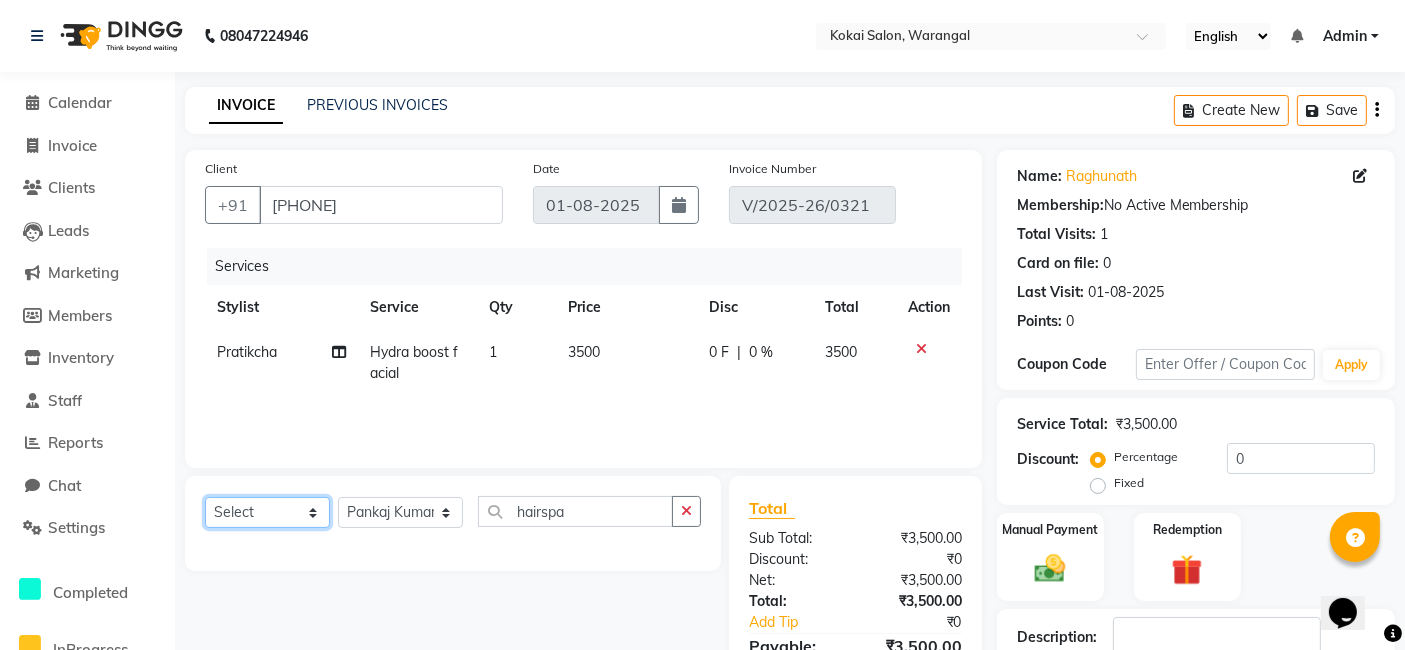 click on "Select  Service  Product  Membership  Package Voucher Prepaid Gift Card" 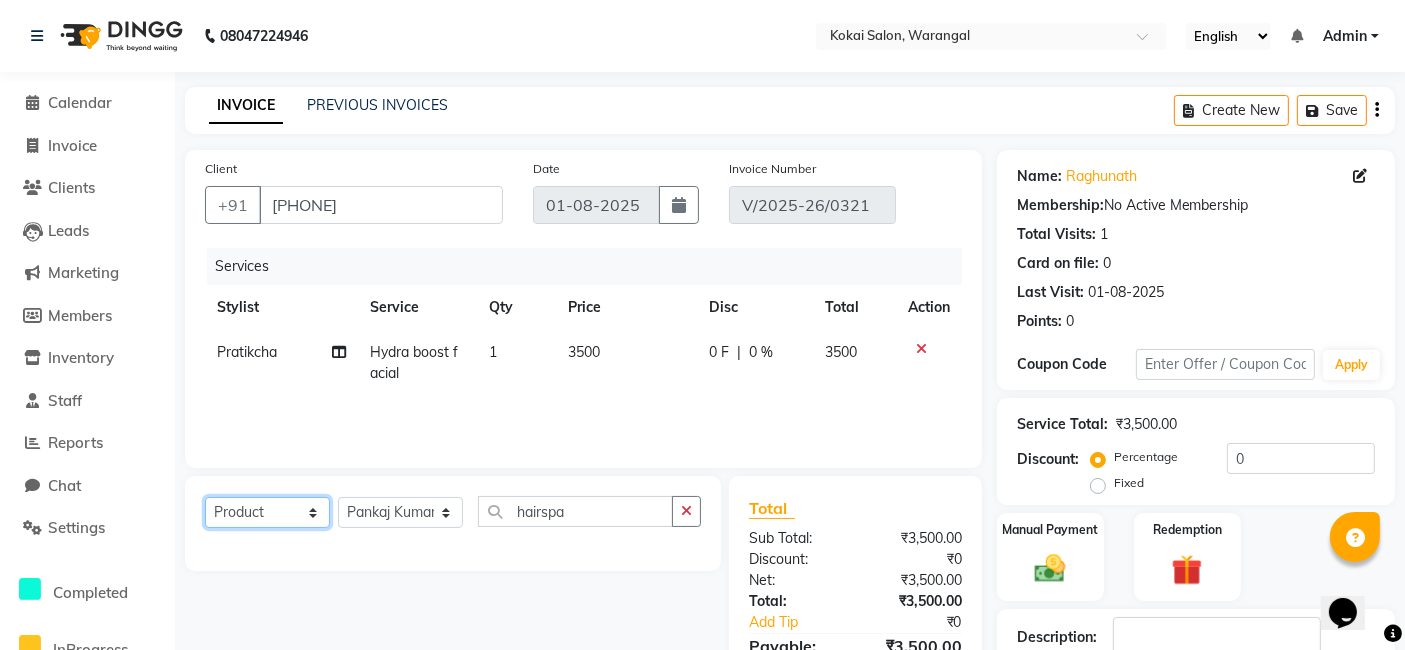 click on "Select  Service  Product  Membership  Package Voucher Prepaid Gift Card" 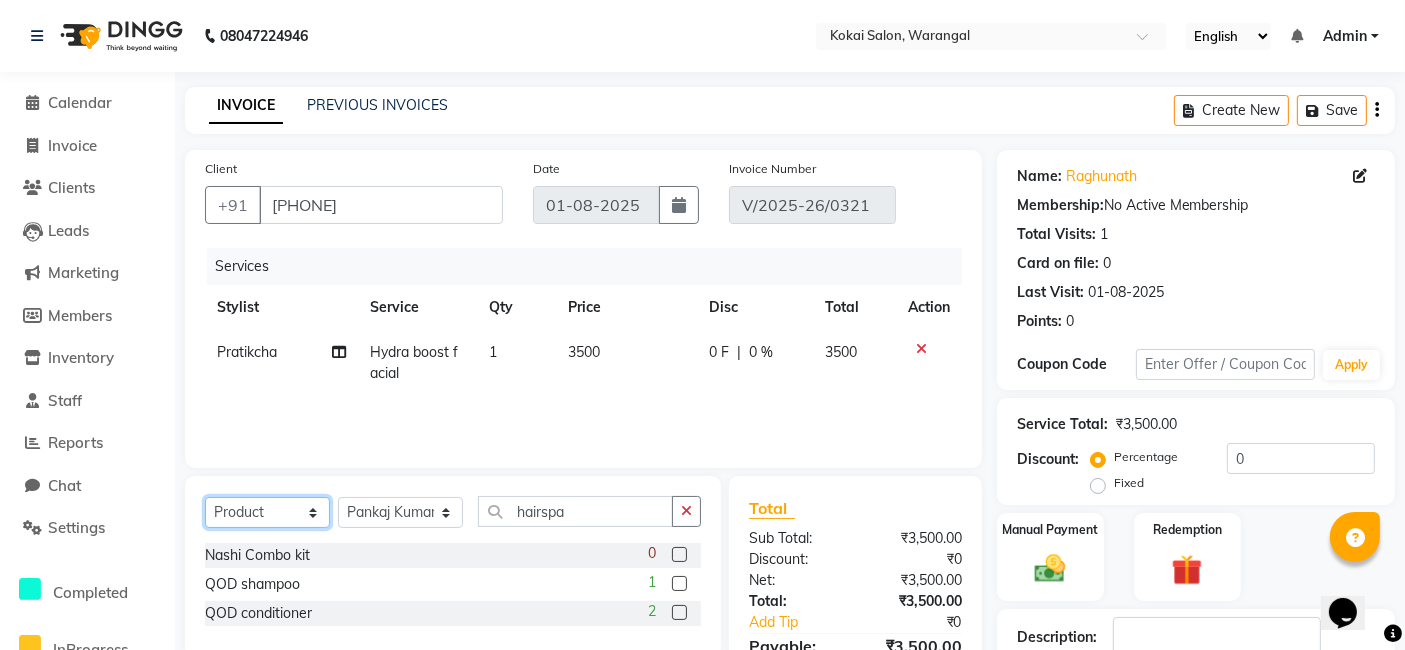 click on "Select  Service  Product  Membership  Package Voucher Prepaid Gift Card" 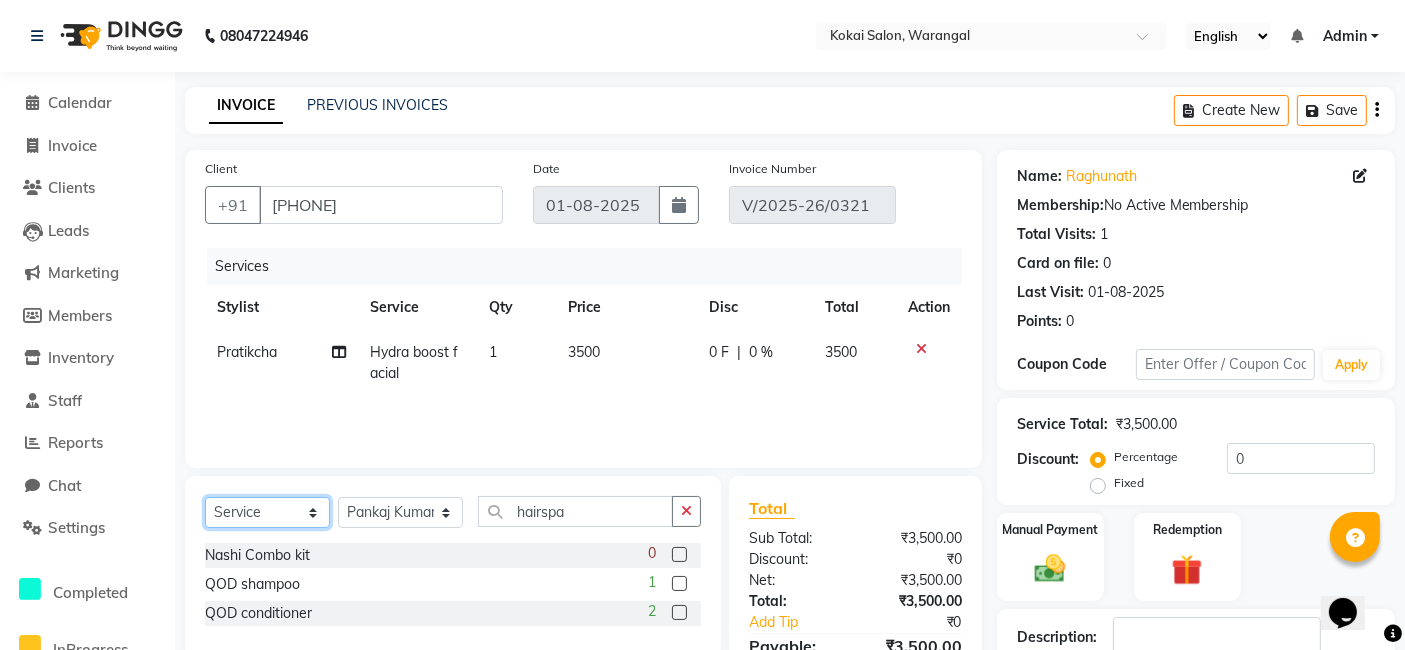 click on "Select  Service  Product  Membership  Package Voucher Prepaid Gift Card" 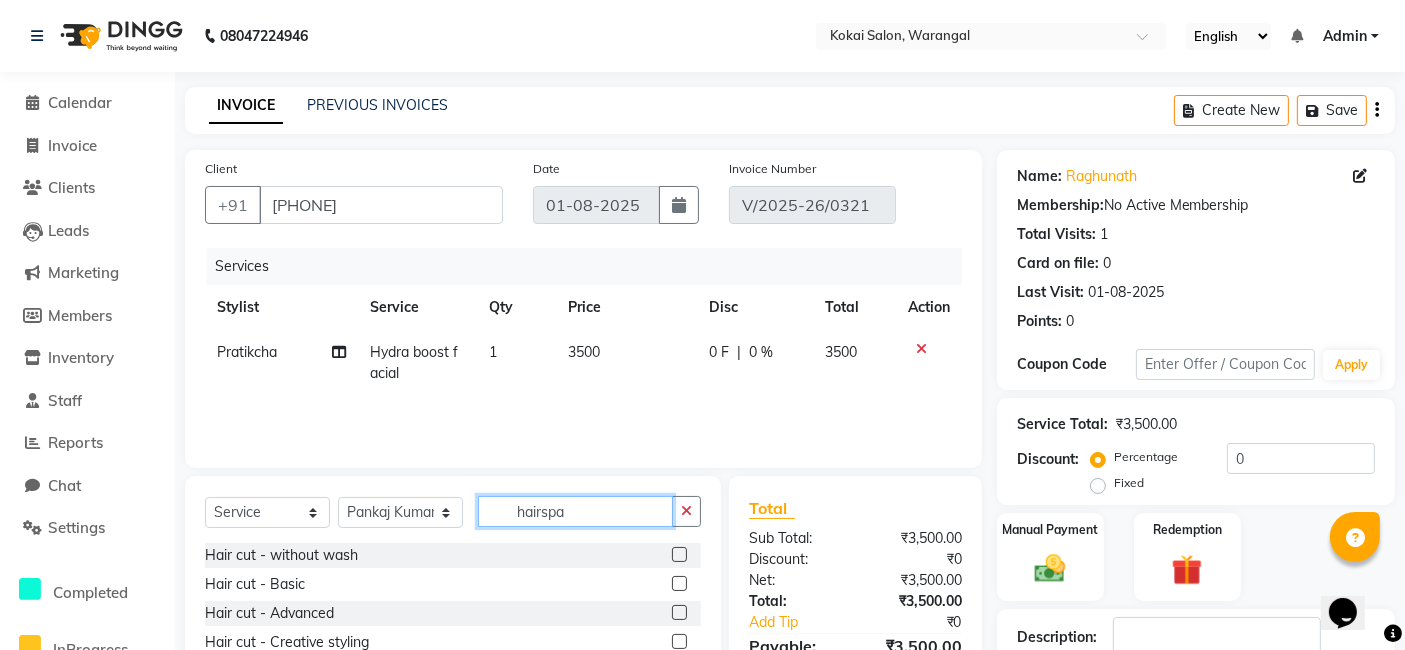 click on "hairspa" 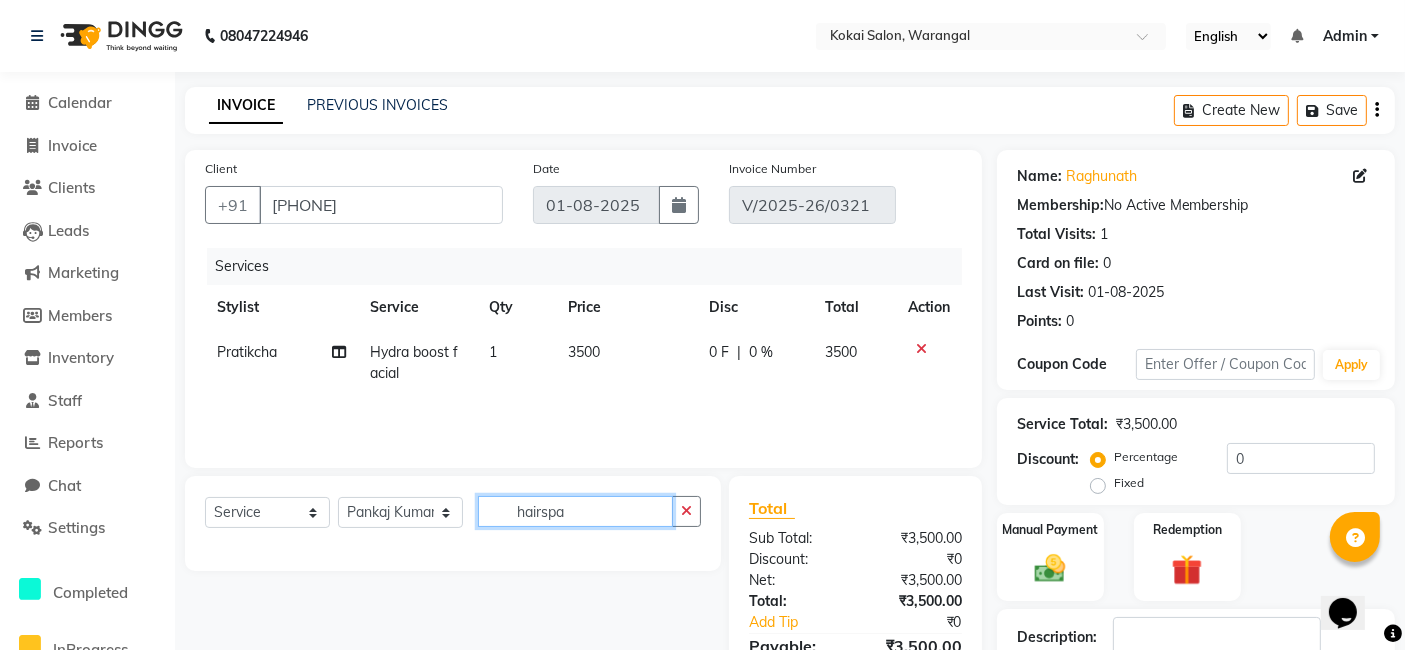 click on "hairspa" 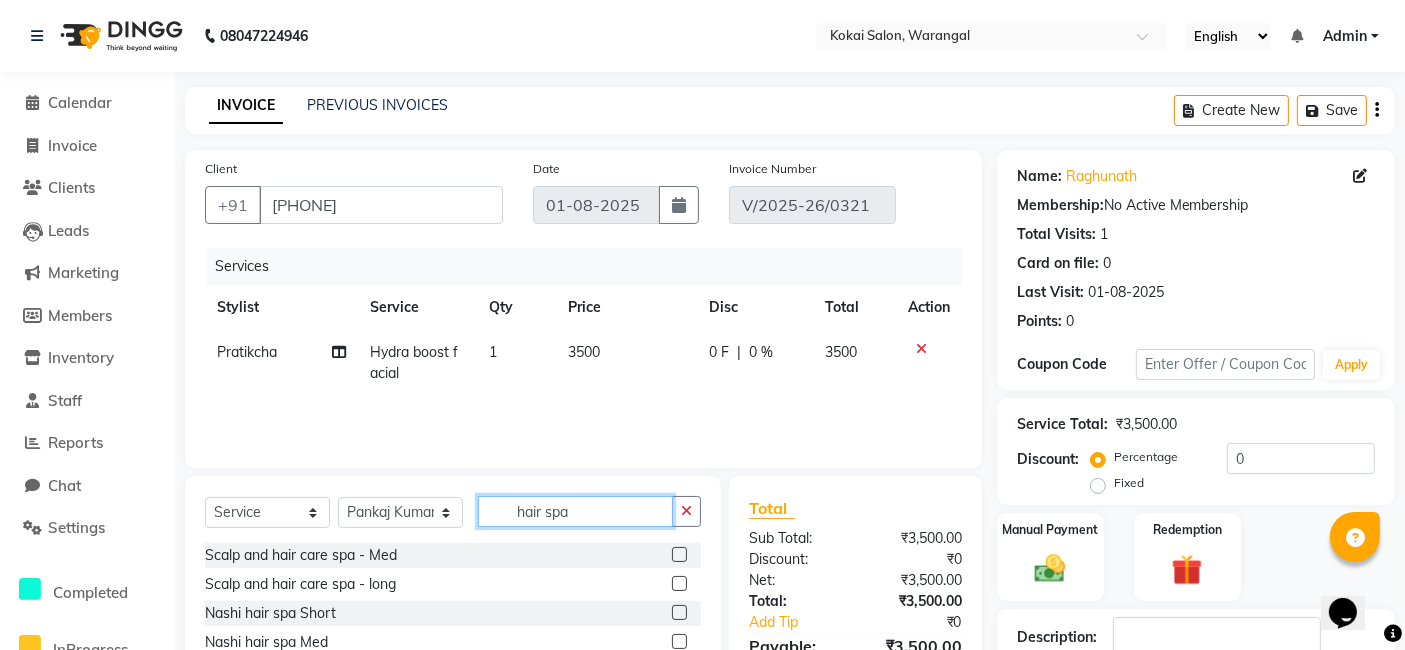 scroll, scrollTop: 165, scrollLeft: 0, axis: vertical 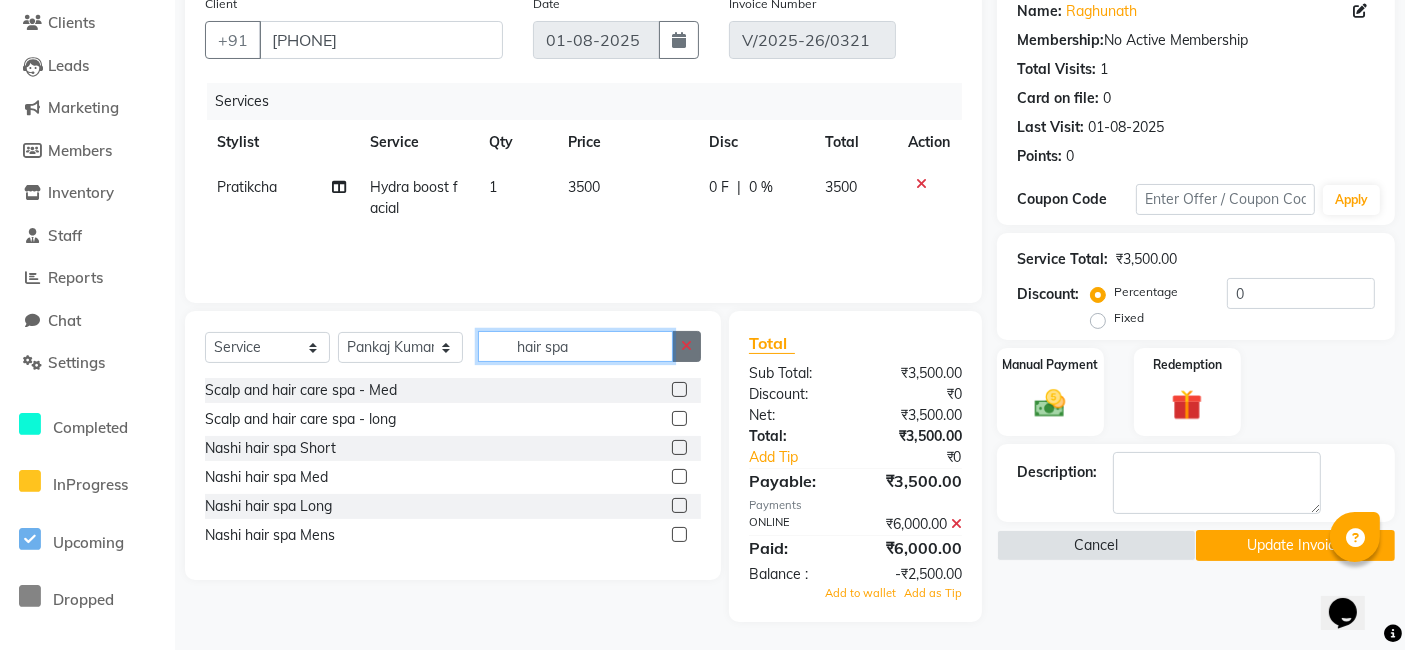 type on "hair spa" 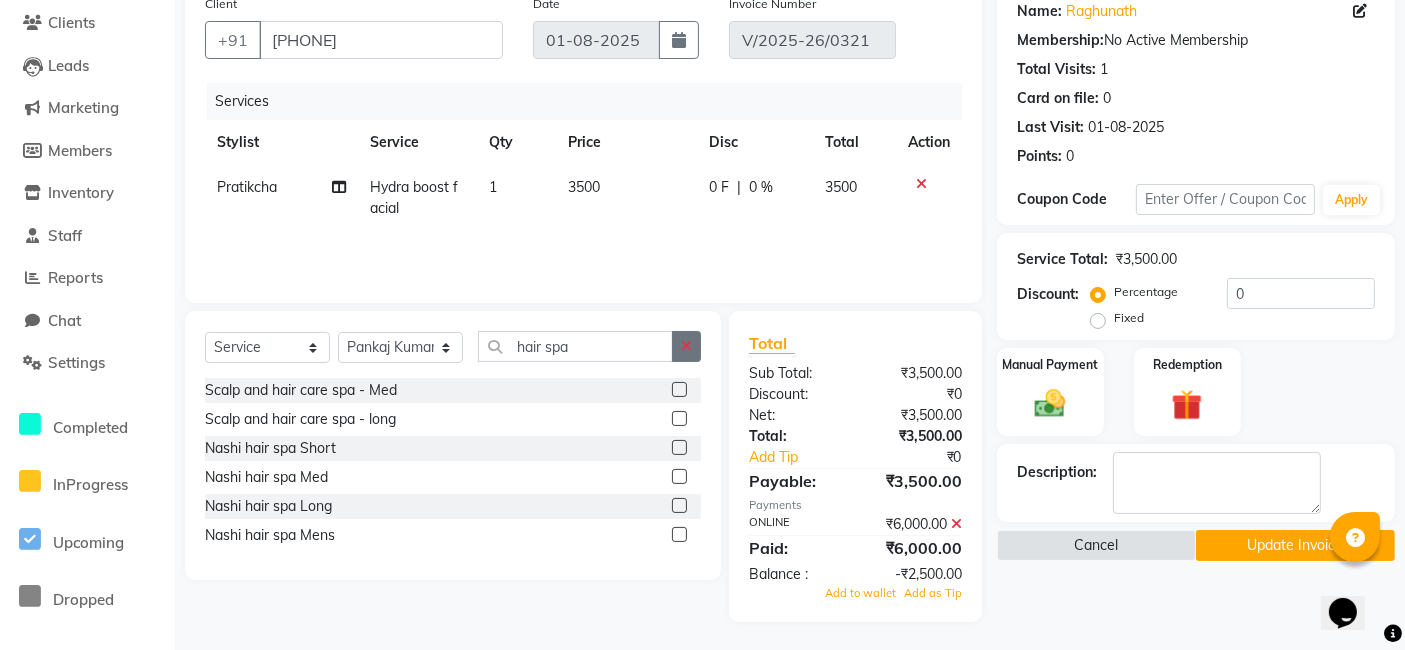 click 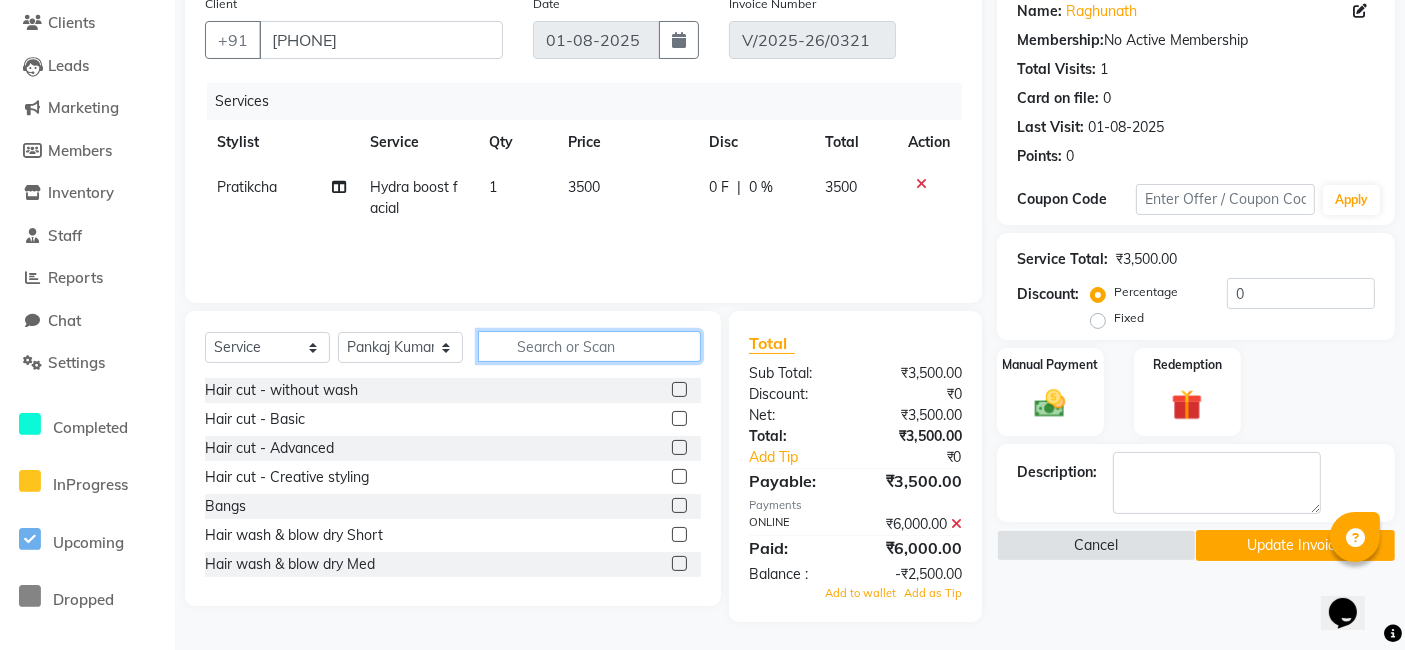 click 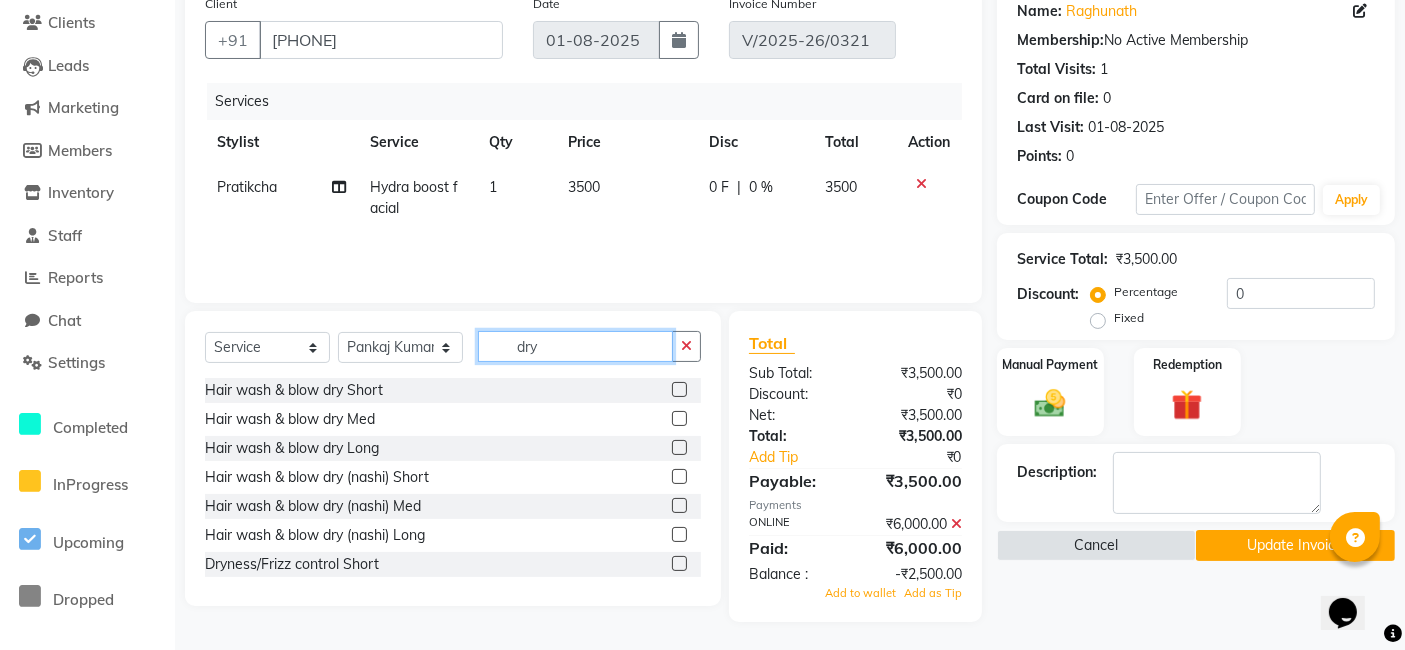type on "dry" 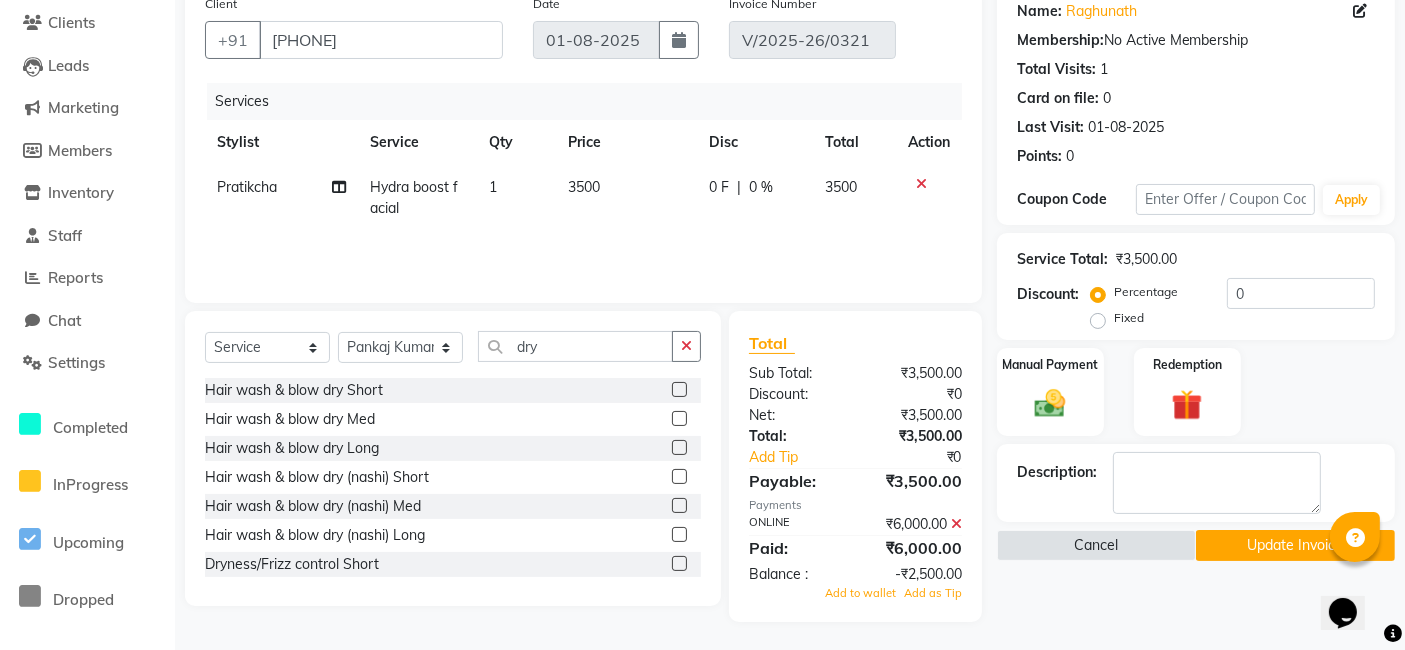 click 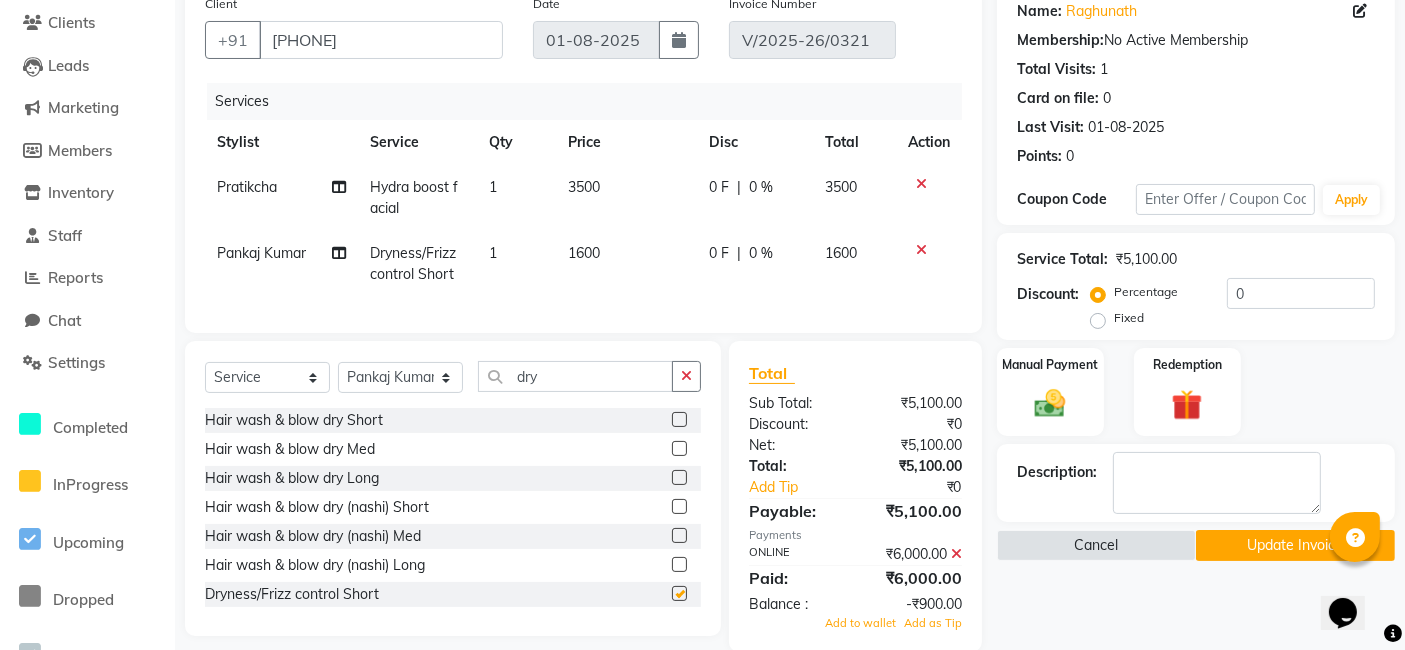 checkbox on "false" 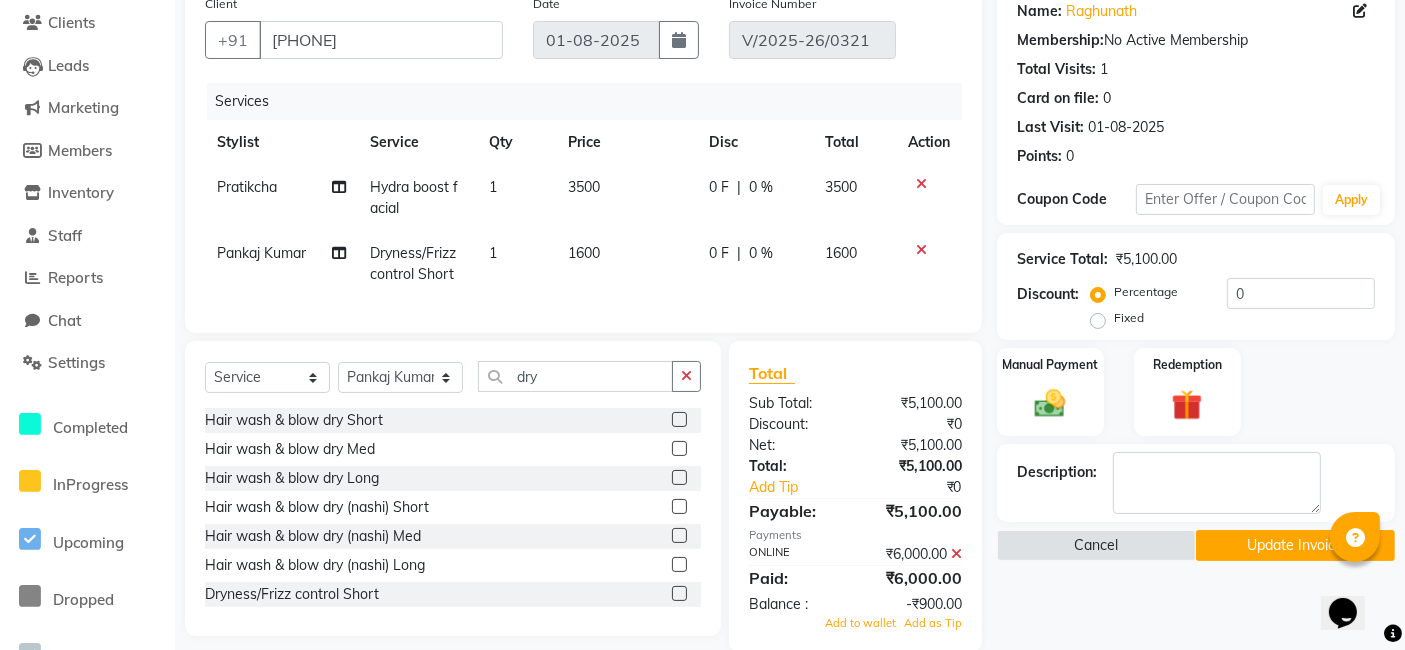 click 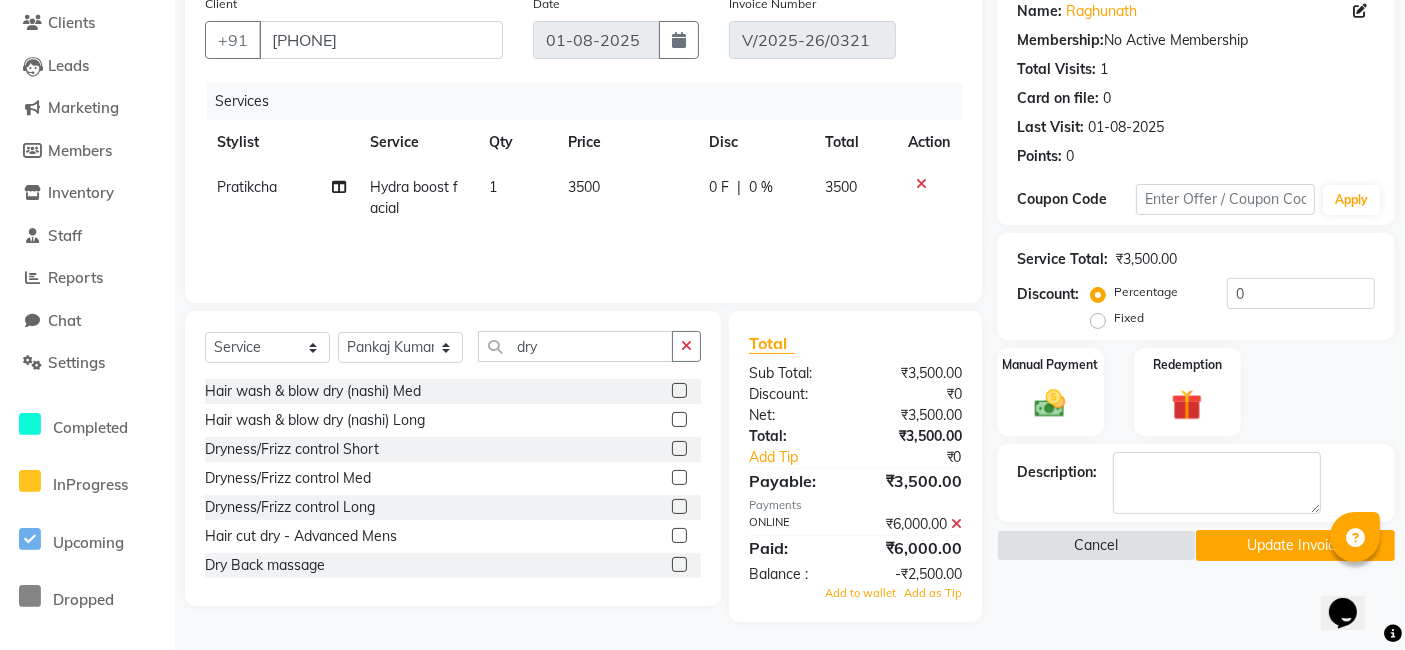 scroll, scrollTop: 115, scrollLeft: 0, axis: vertical 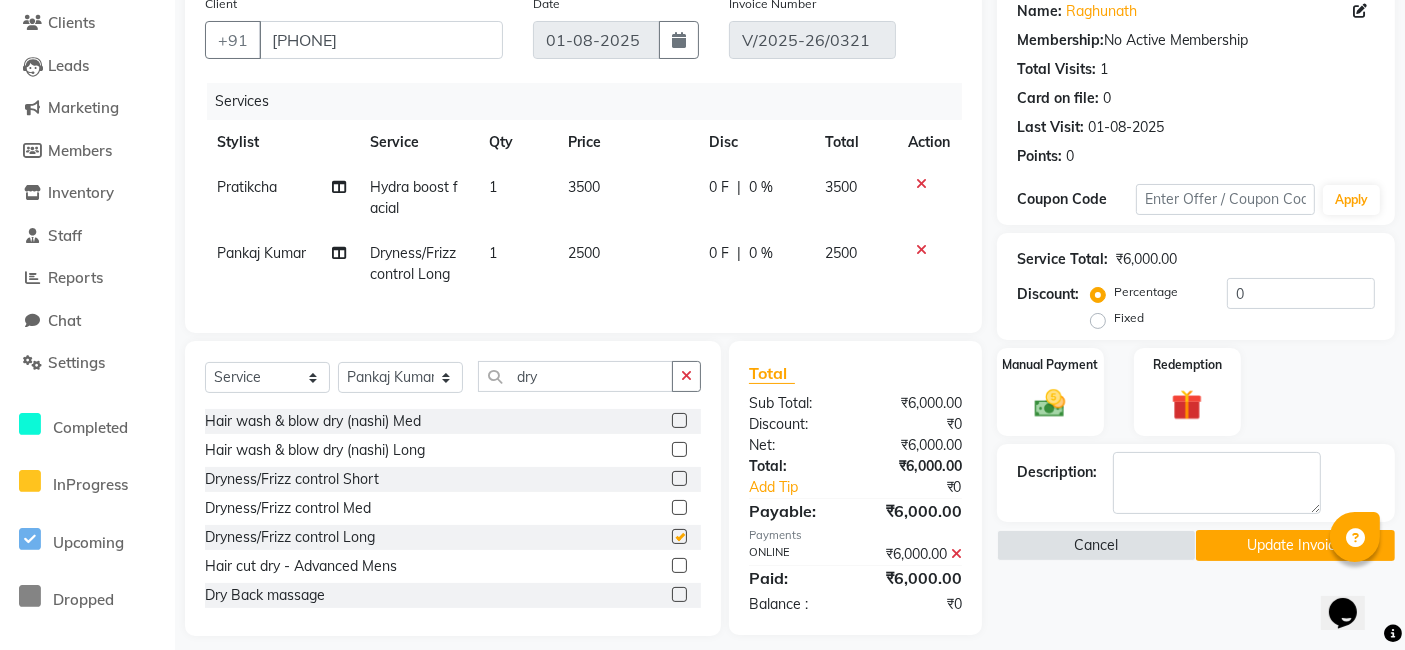 checkbox on "false" 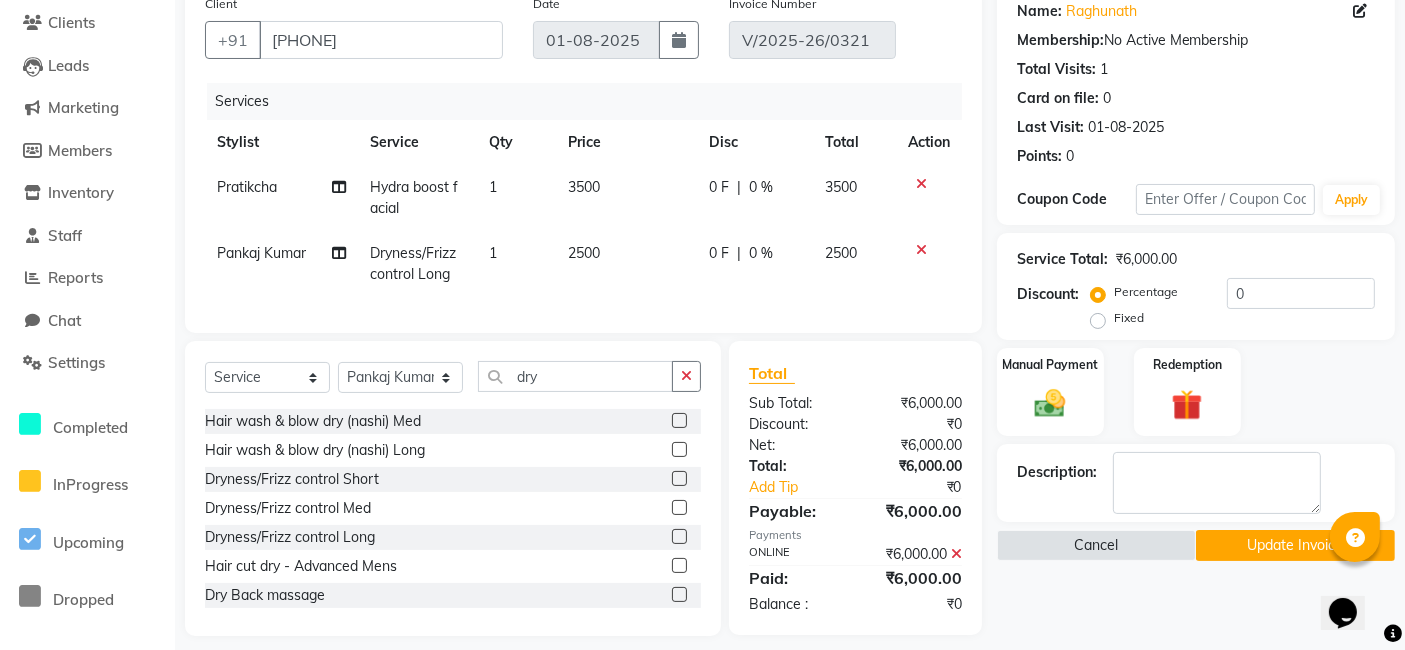 click on "Update Invoice" 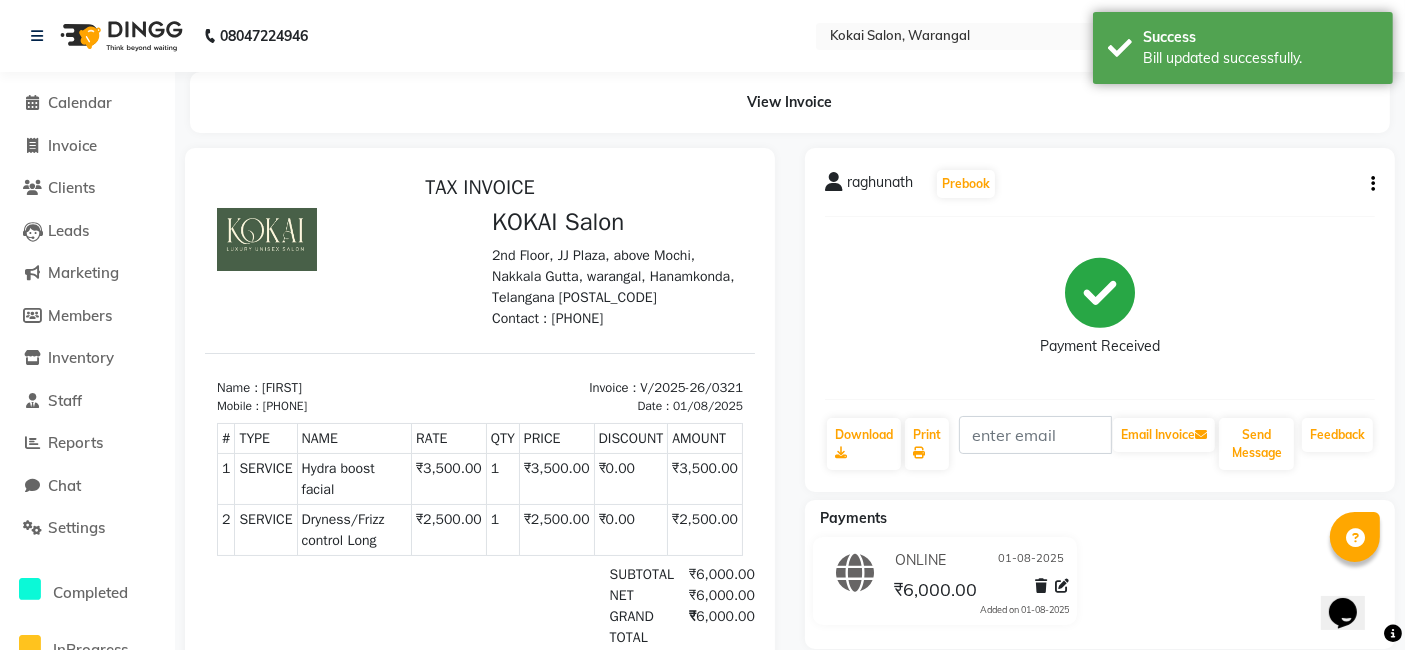 scroll, scrollTop: 0, scrollLeft: 0, axis: both 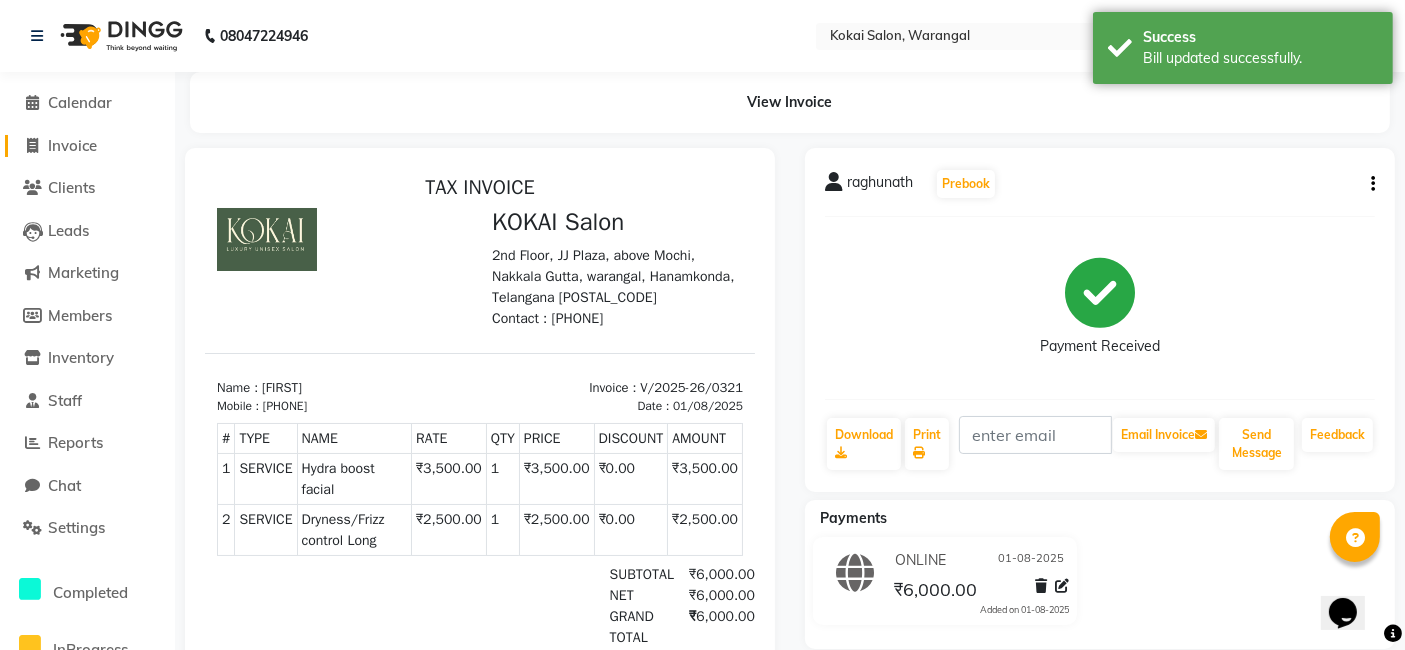 click on "Invoice" 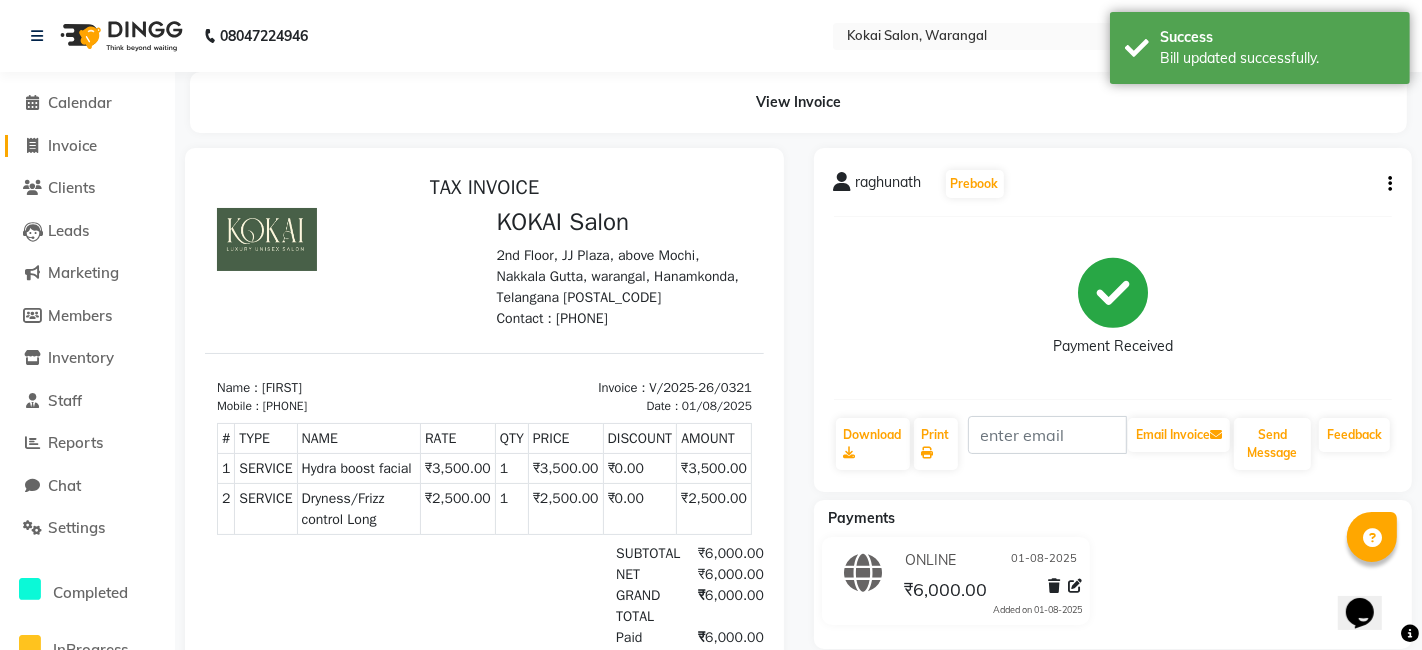 select on "service" 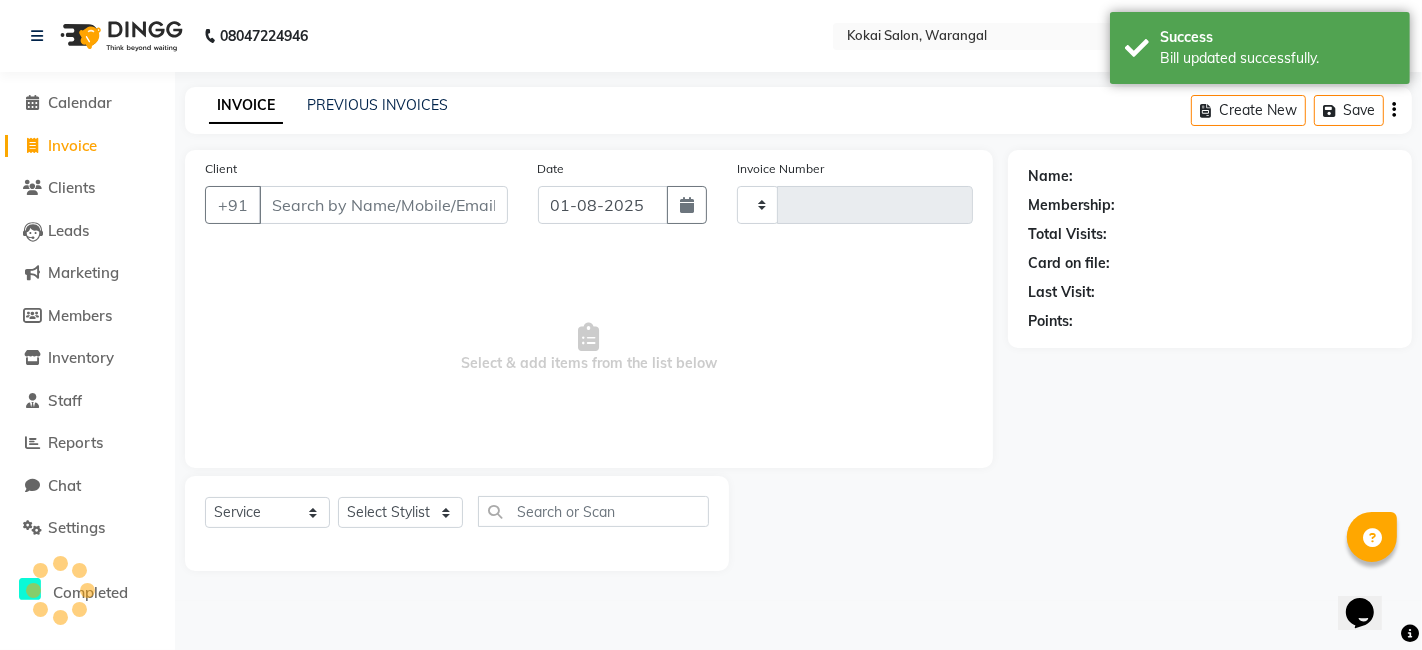 type on "0323" 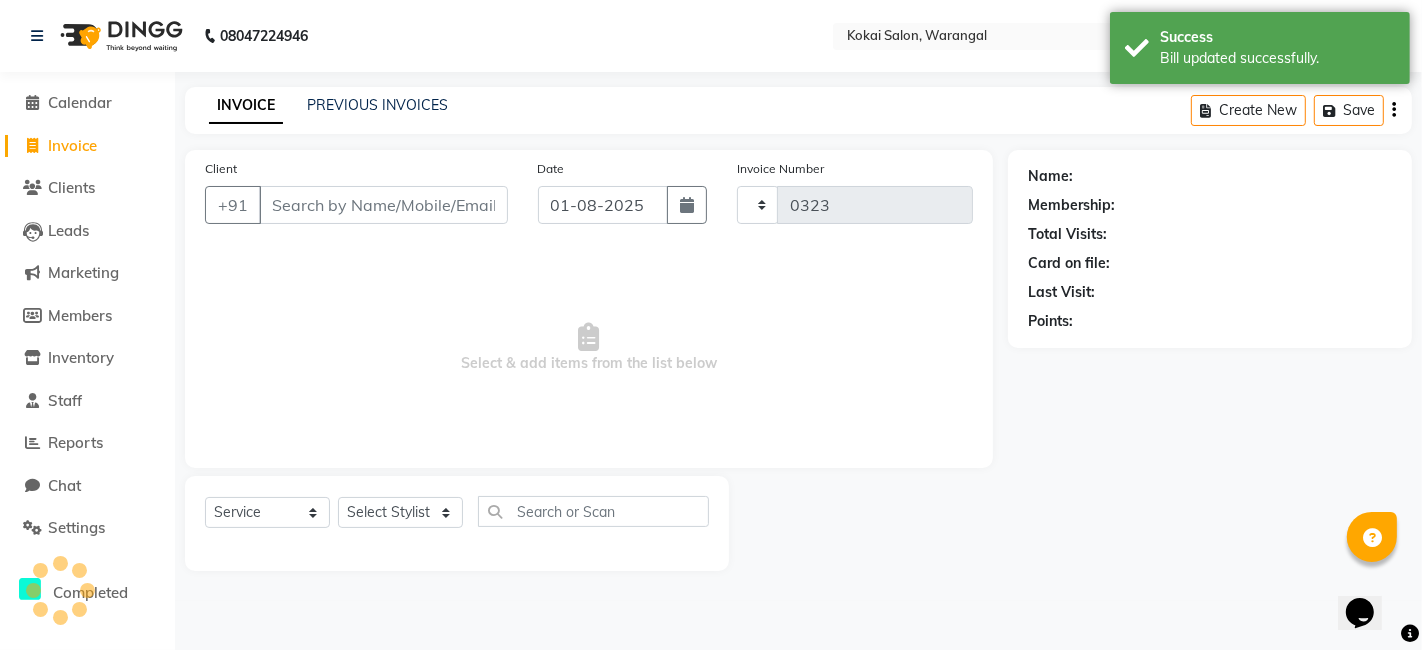 select on "7546" 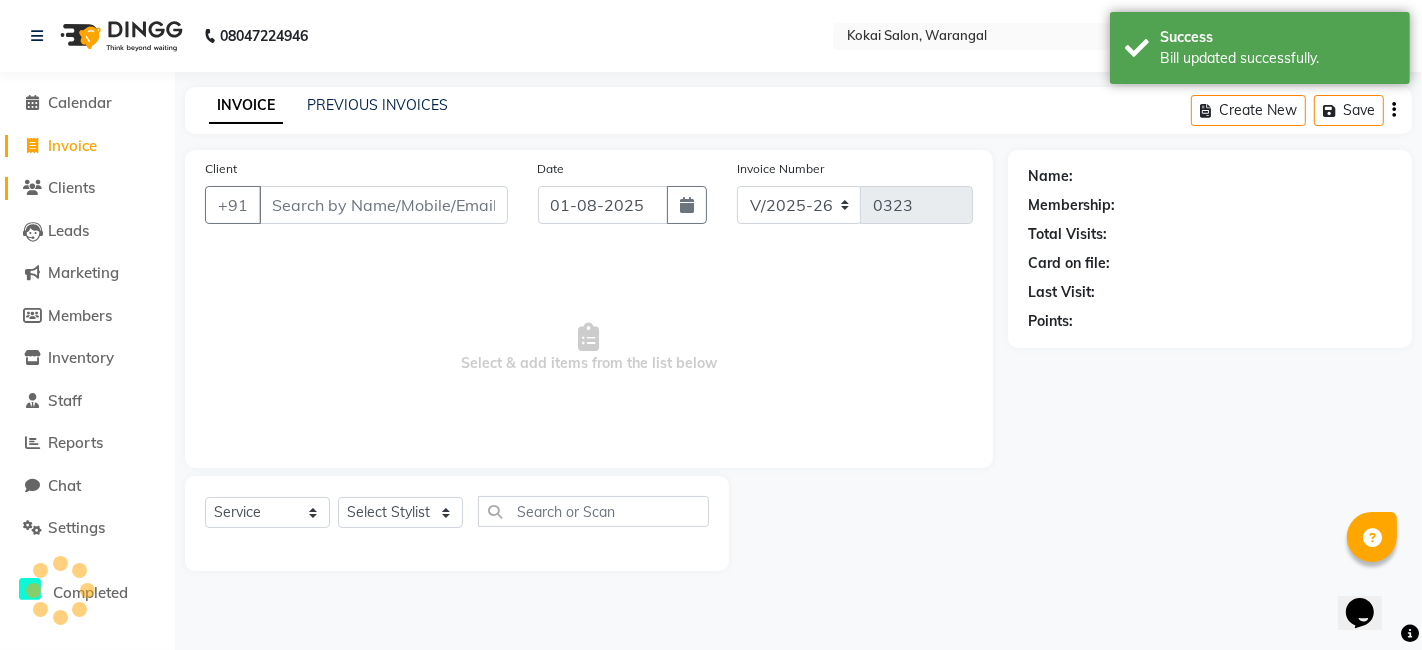 click on "Clients" 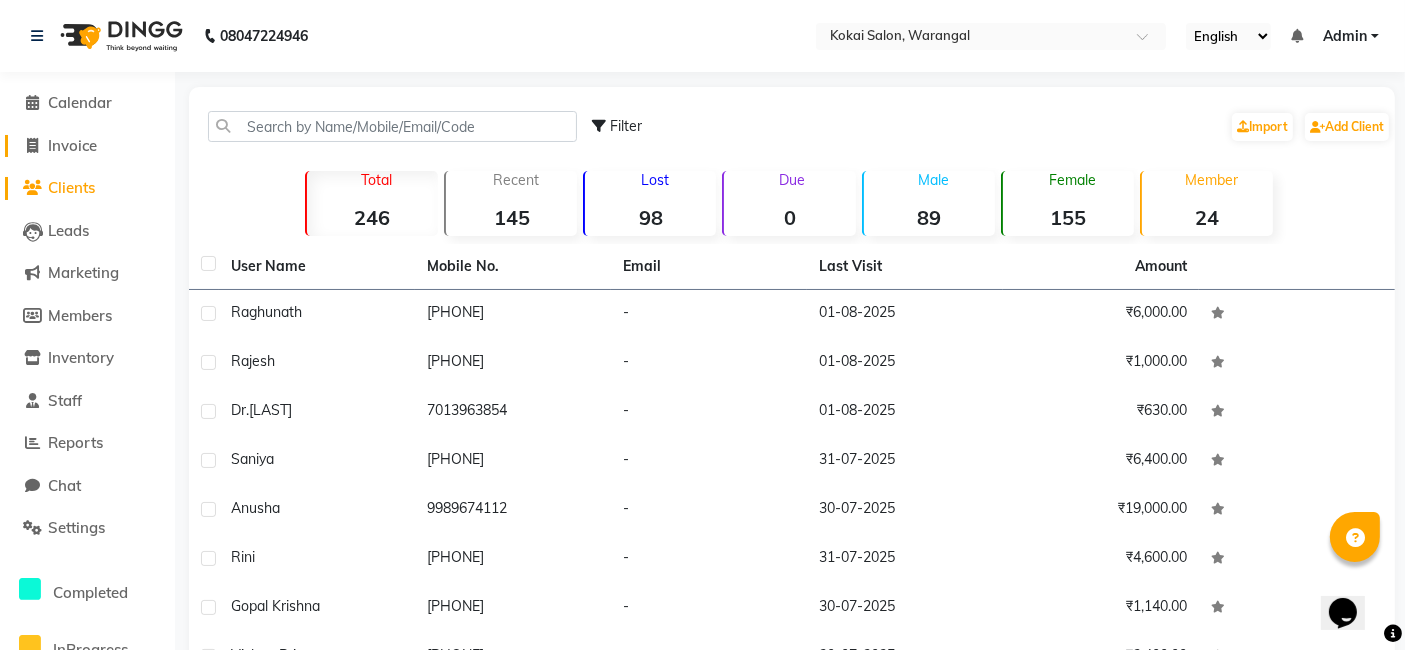 click on "Invoice" 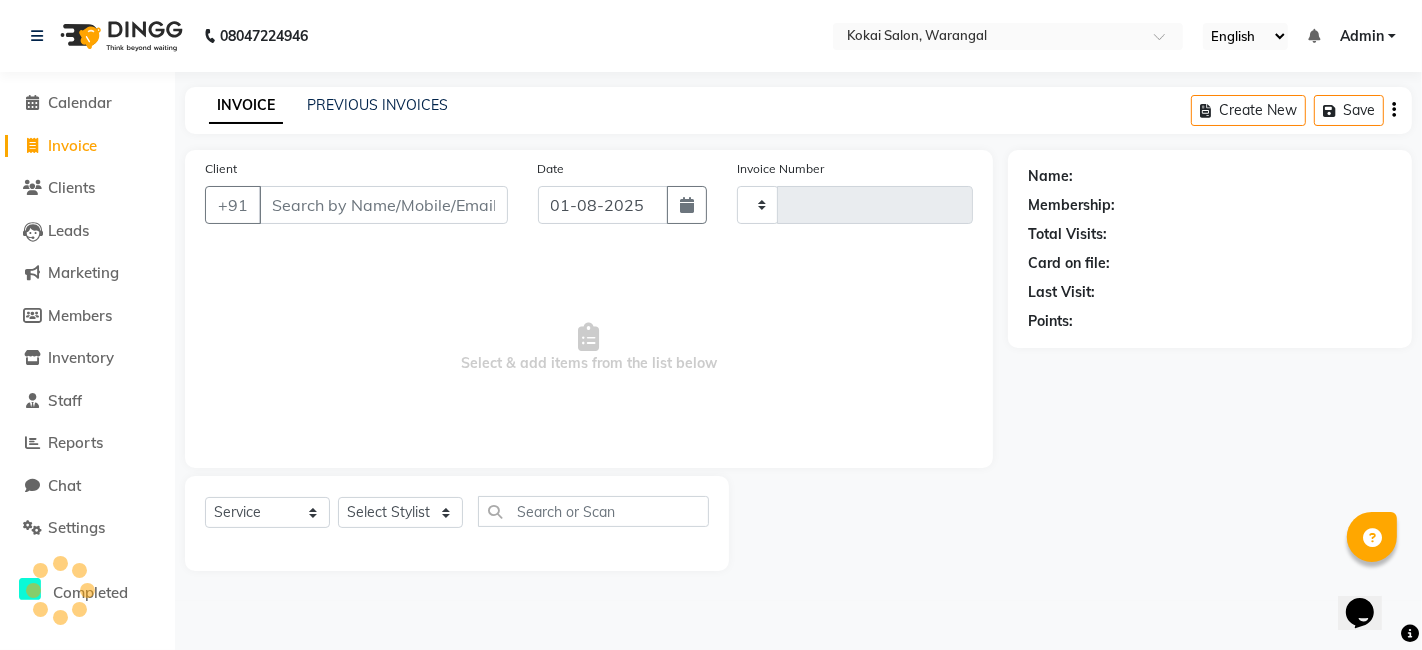 type on "0323" 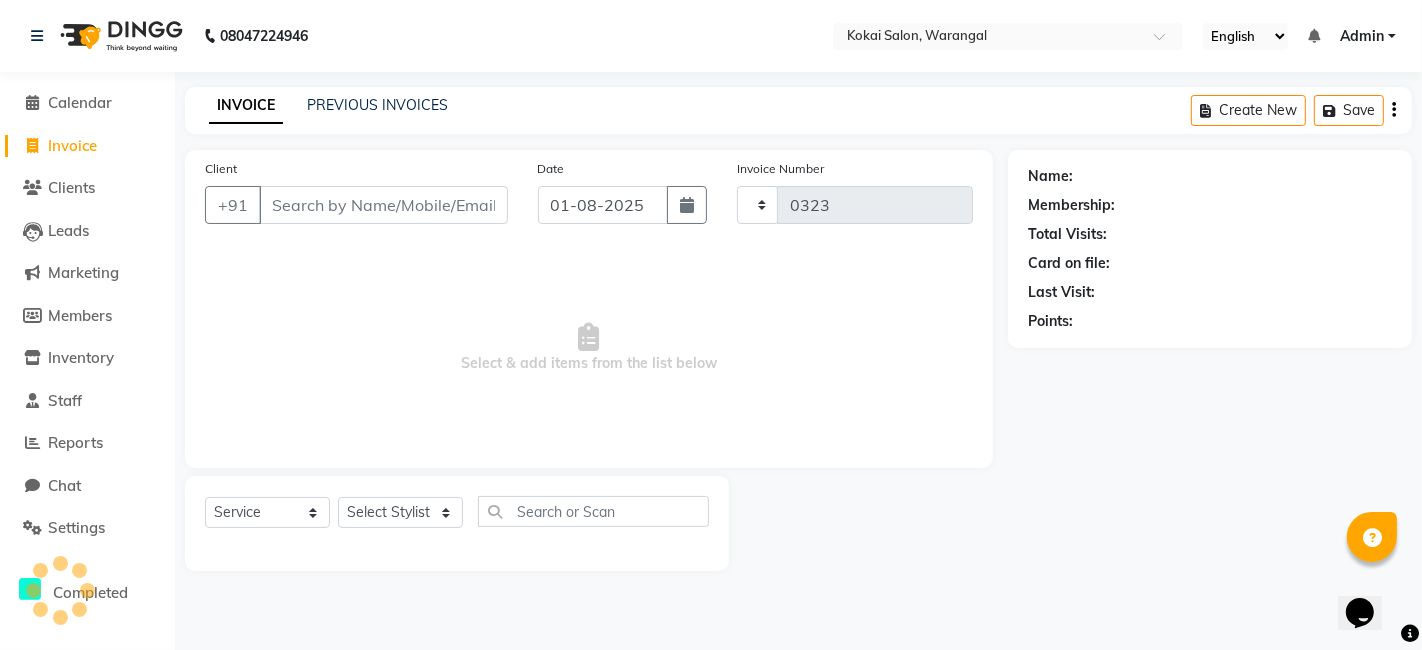 select on "7546" 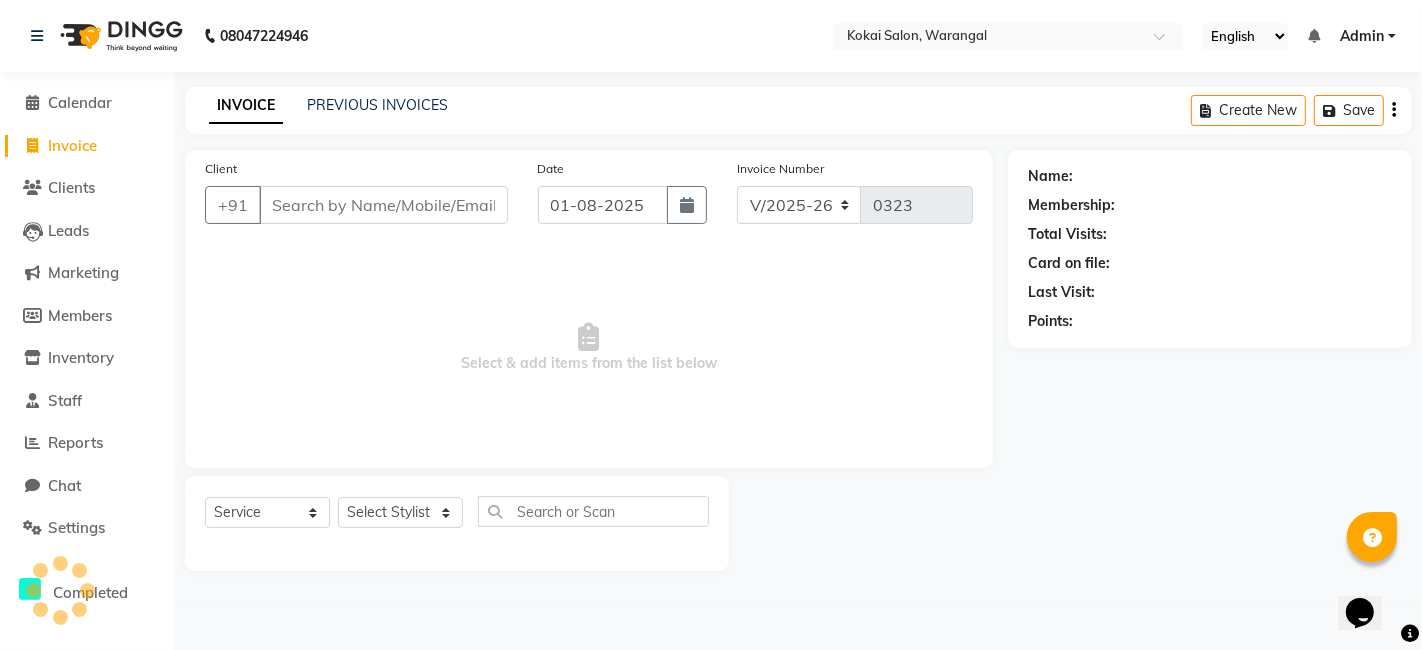 click on "Invoice" 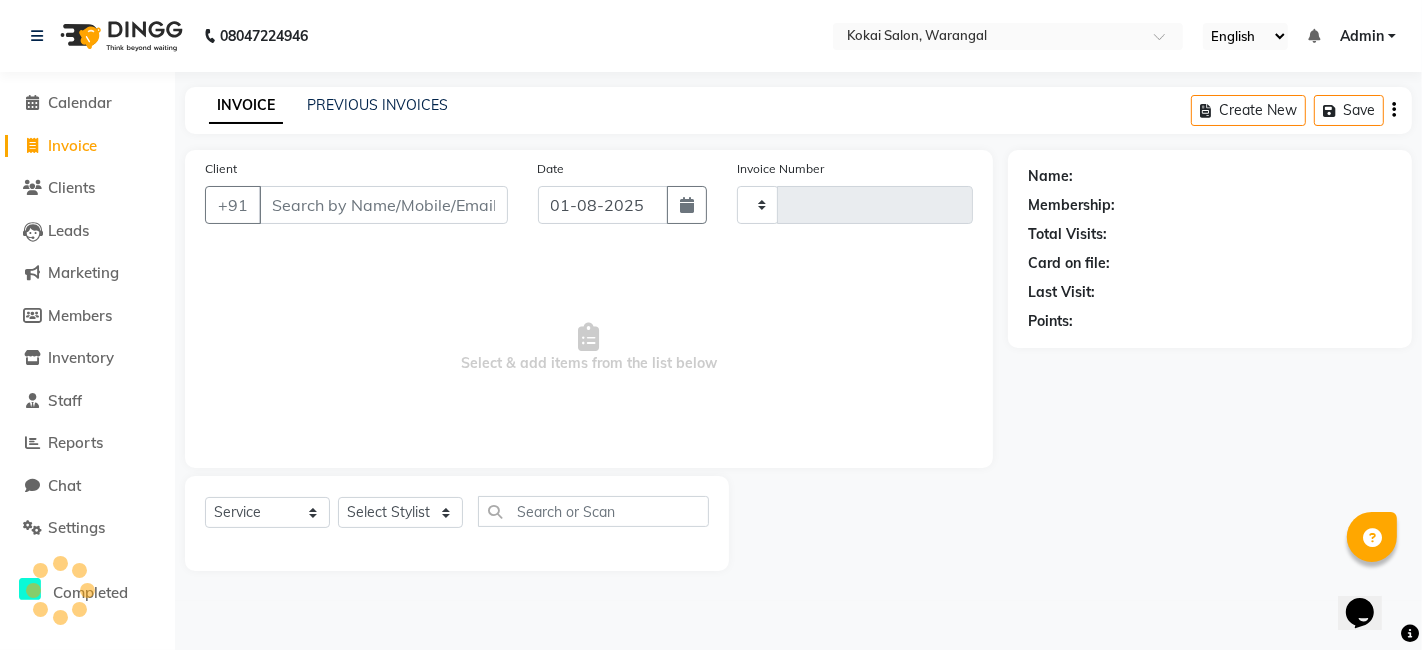 type on "0323" 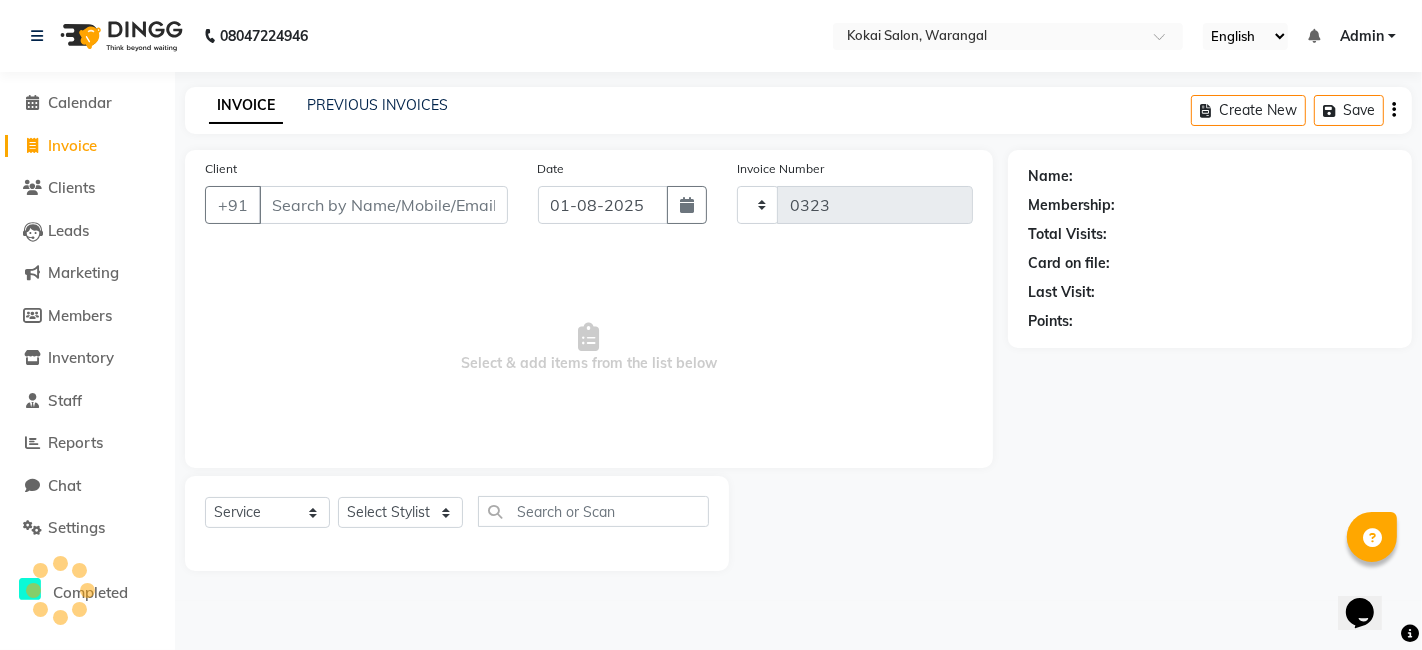 select on "7546" 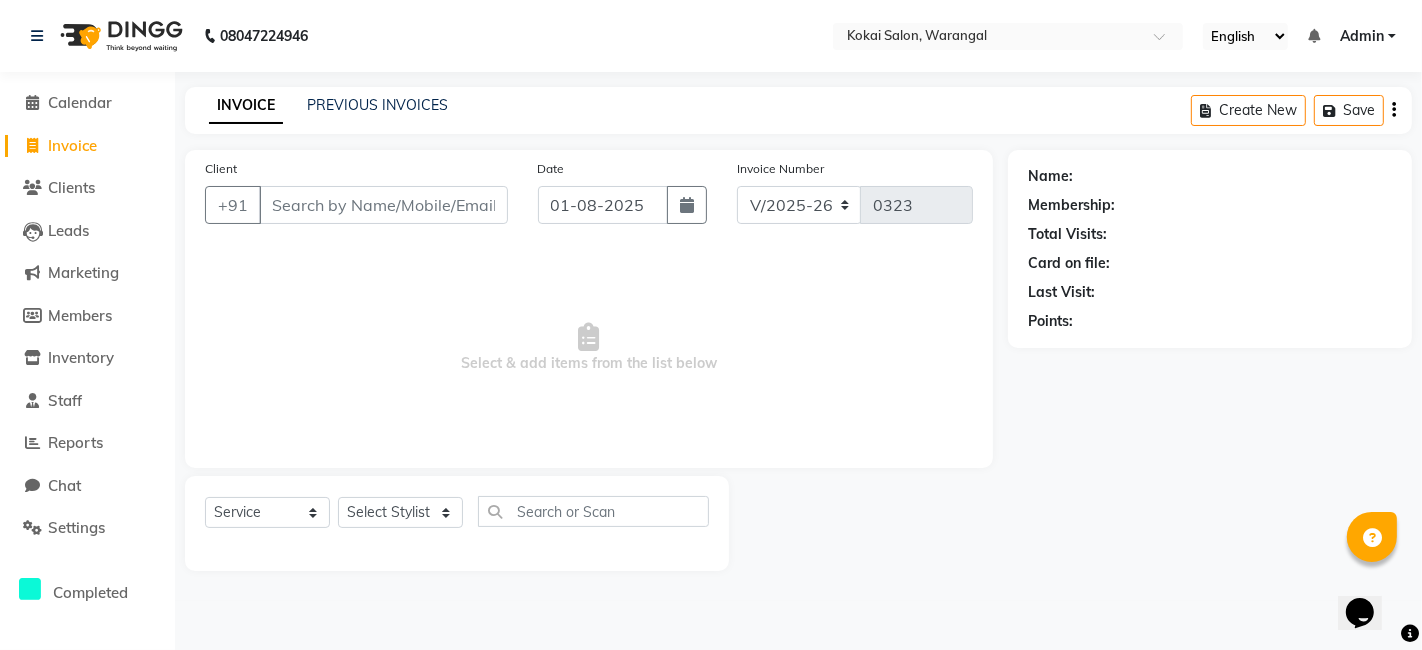 click on "Client" at bounding box center (383, 205) 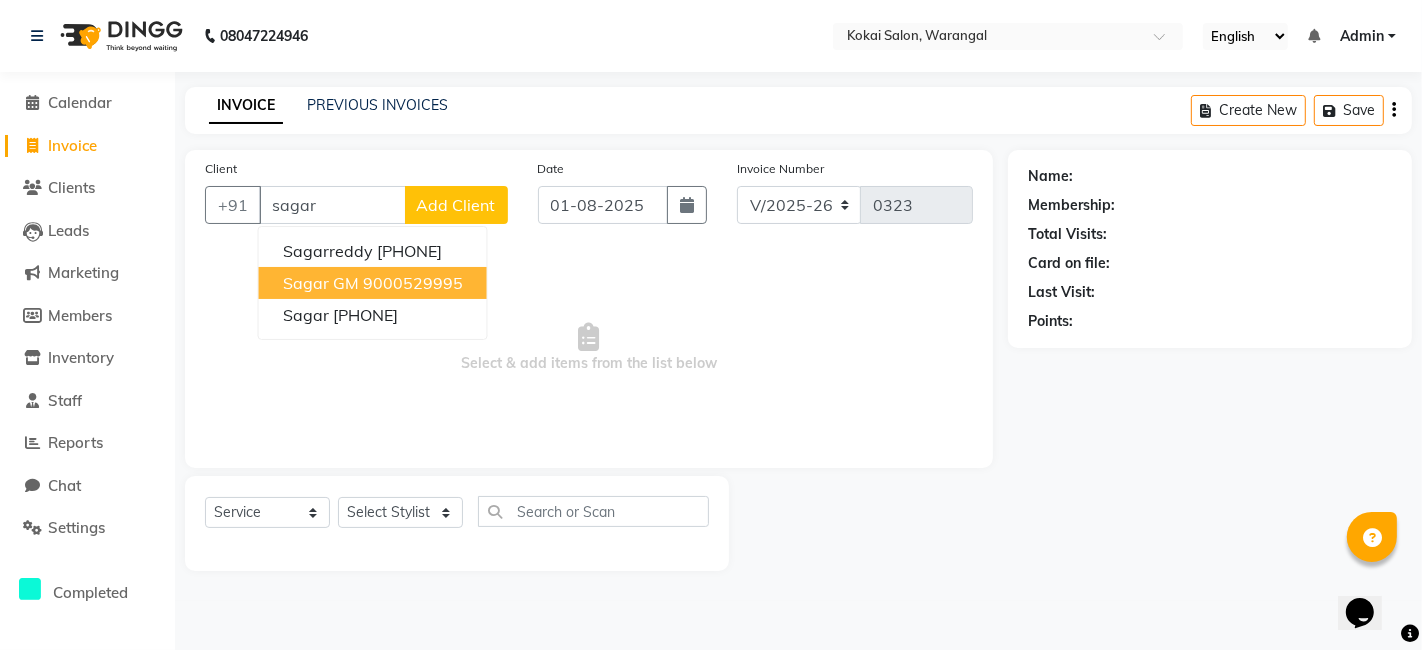 click on "Sagar GM [PHONE]" at bounding box center (373, 283) 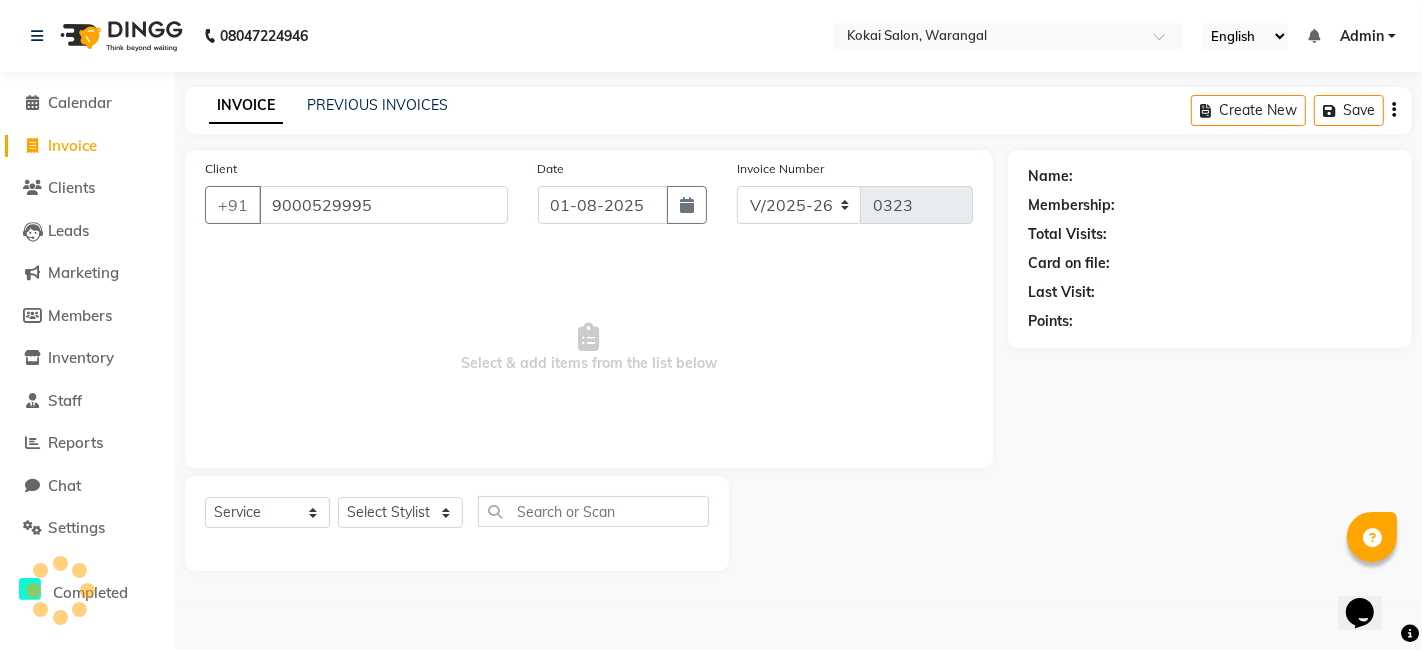 type on "9000529995" 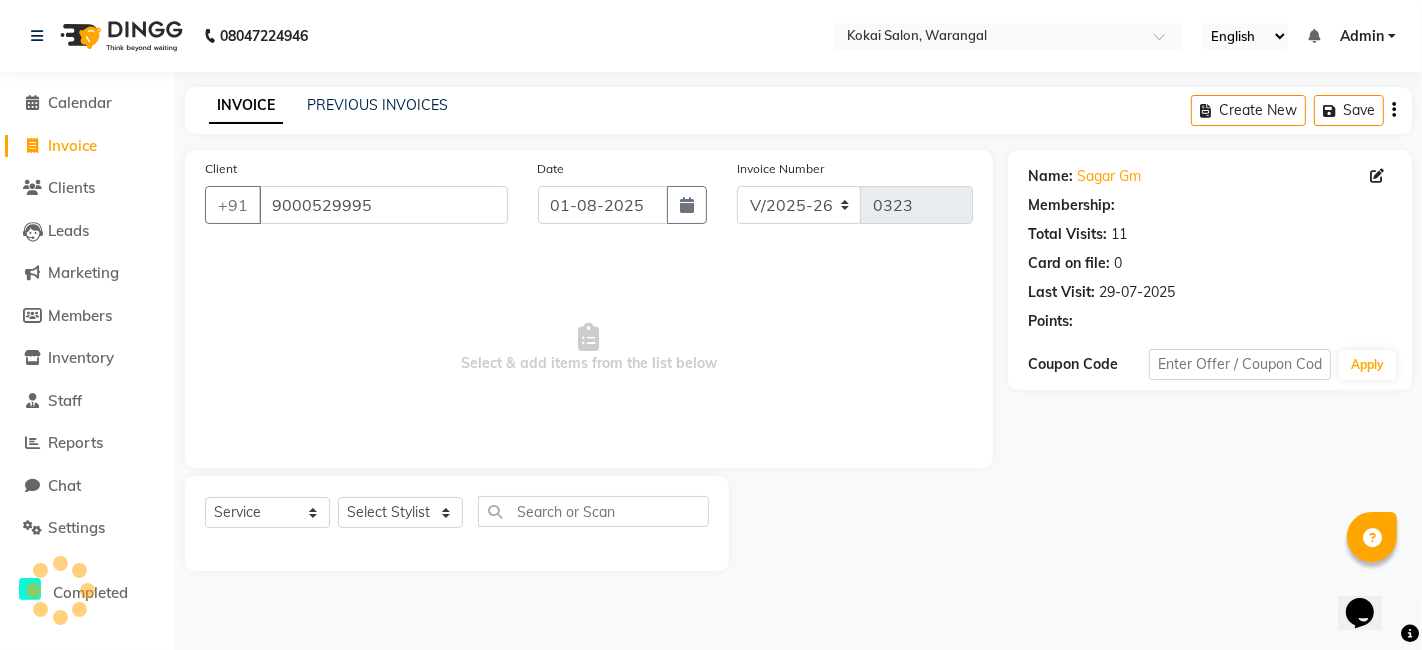 select on "1: Object" 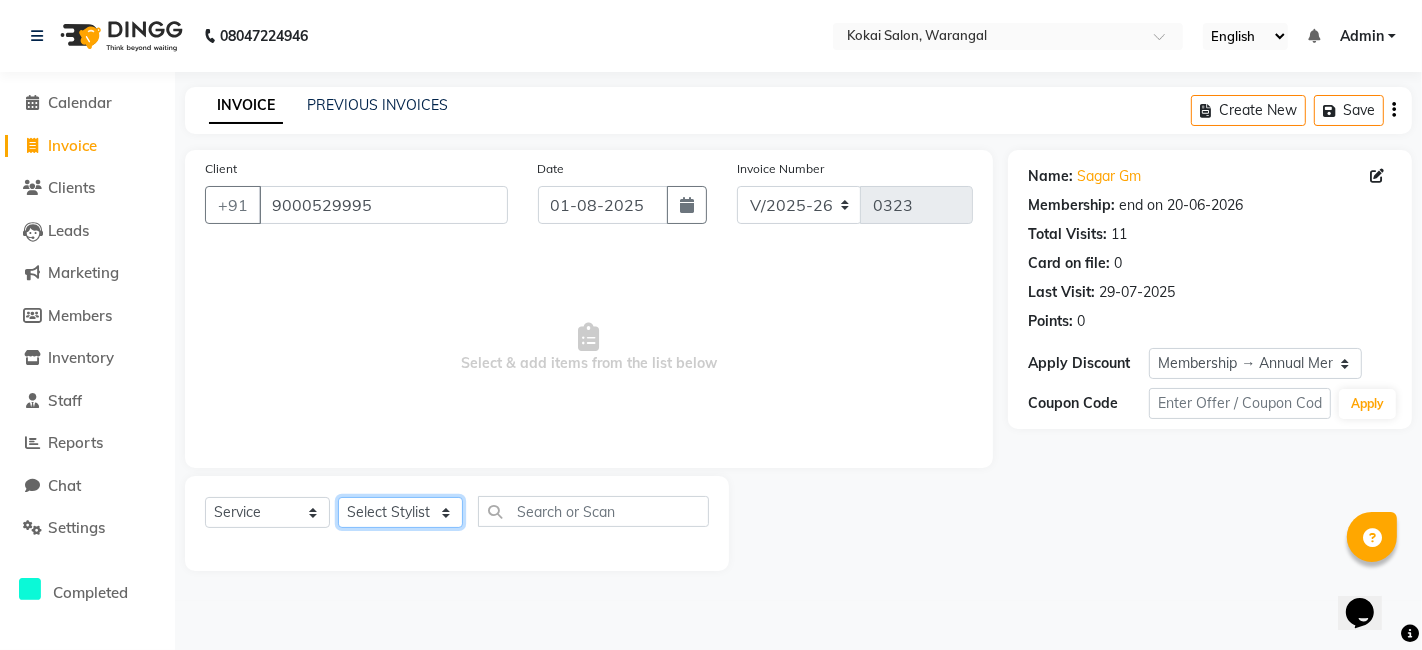 click on "Select Stylist Bindu Pankaj Kumar Pratikcha Varsha" 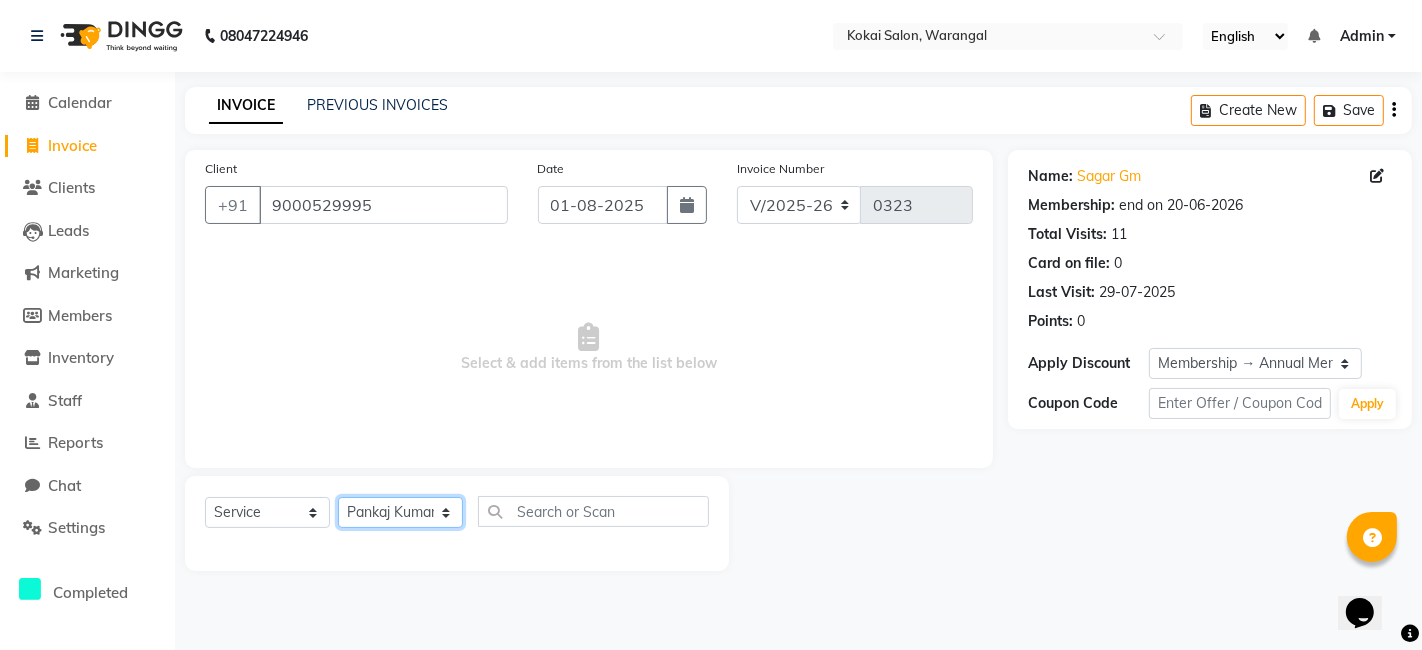 click on "Select Stylist Bindu Pankaj Kumar Pratikcha Varsha" 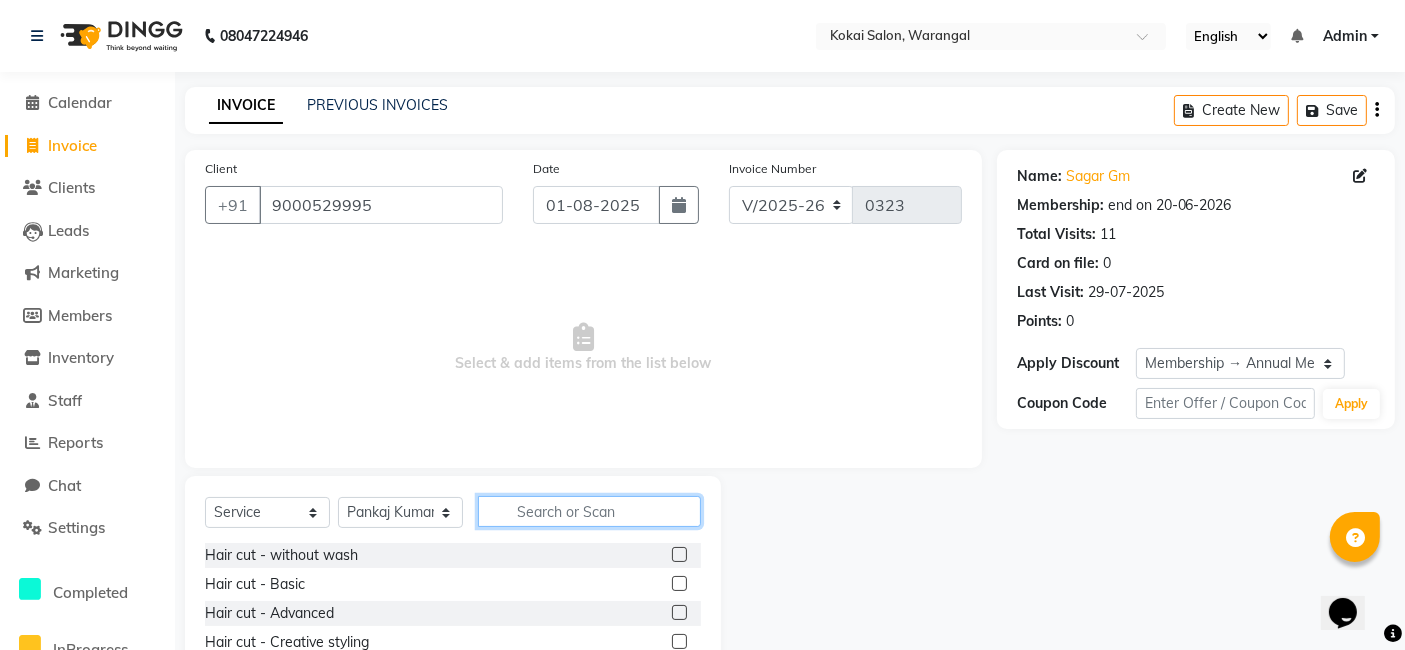 click 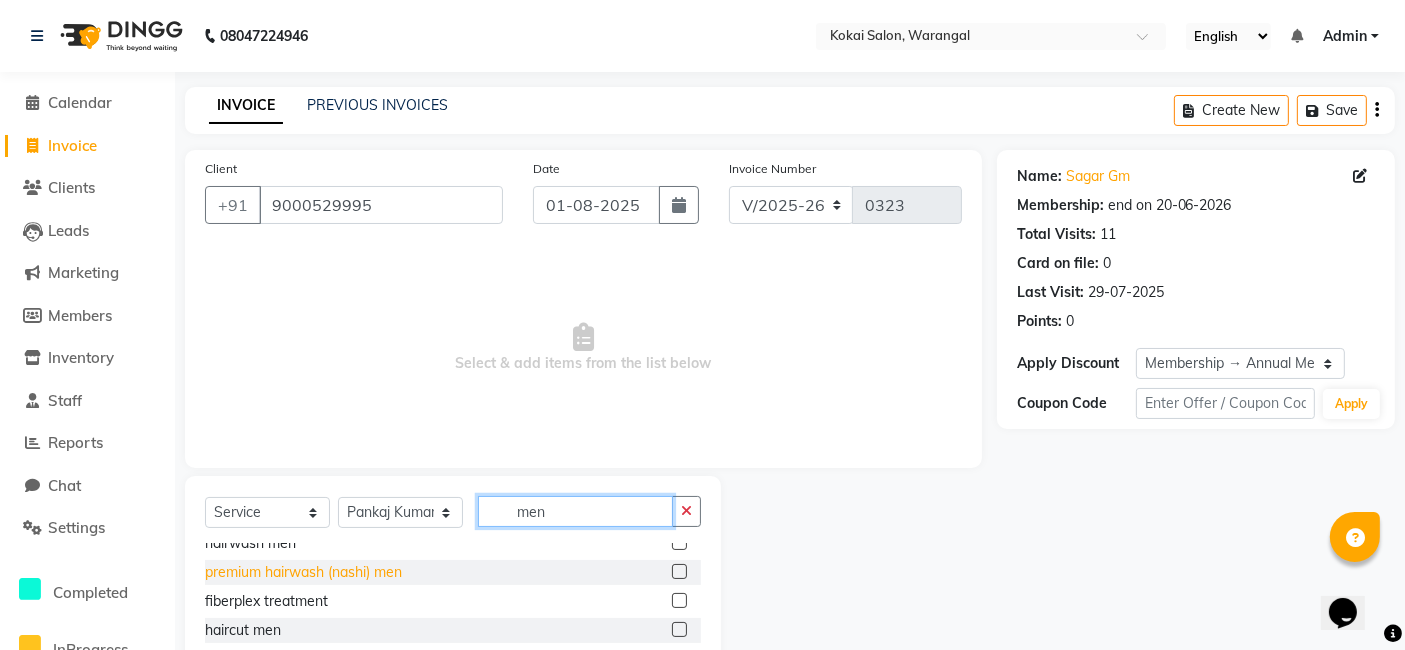 scroll, scrollTop: 97, scrollLeft: 0, axis: vertical 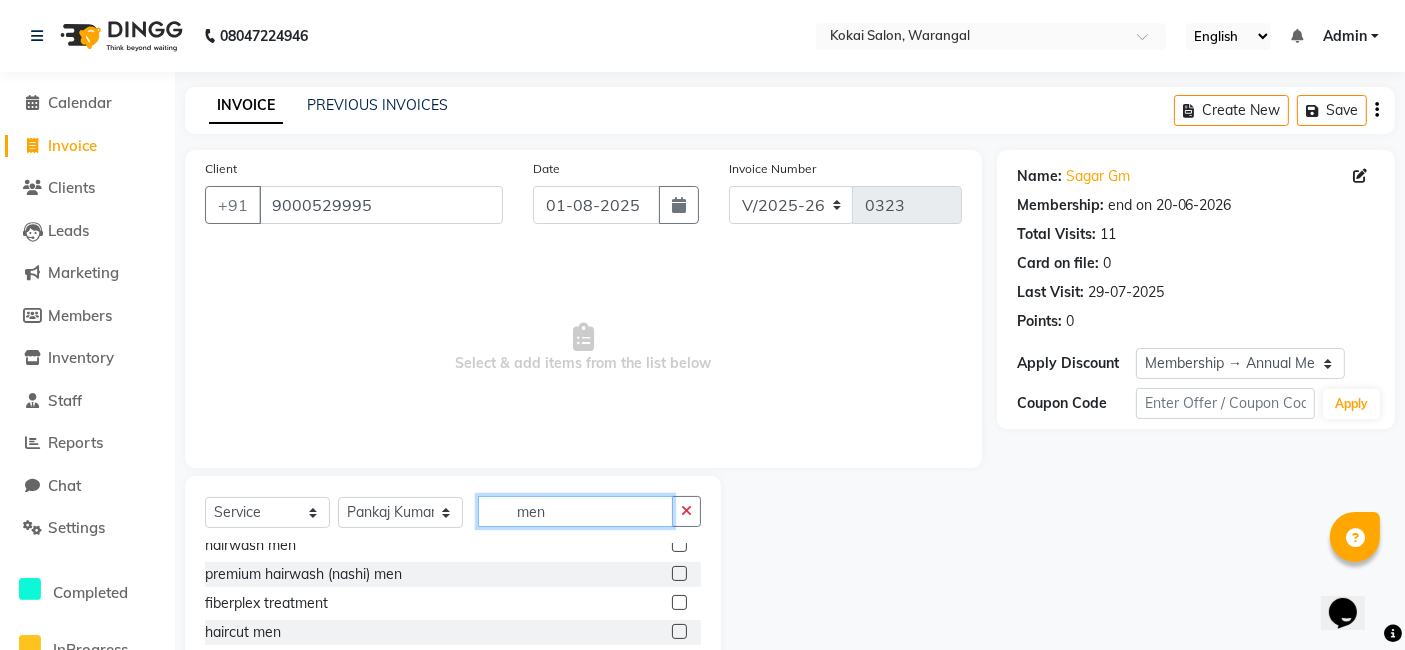 type on "men" 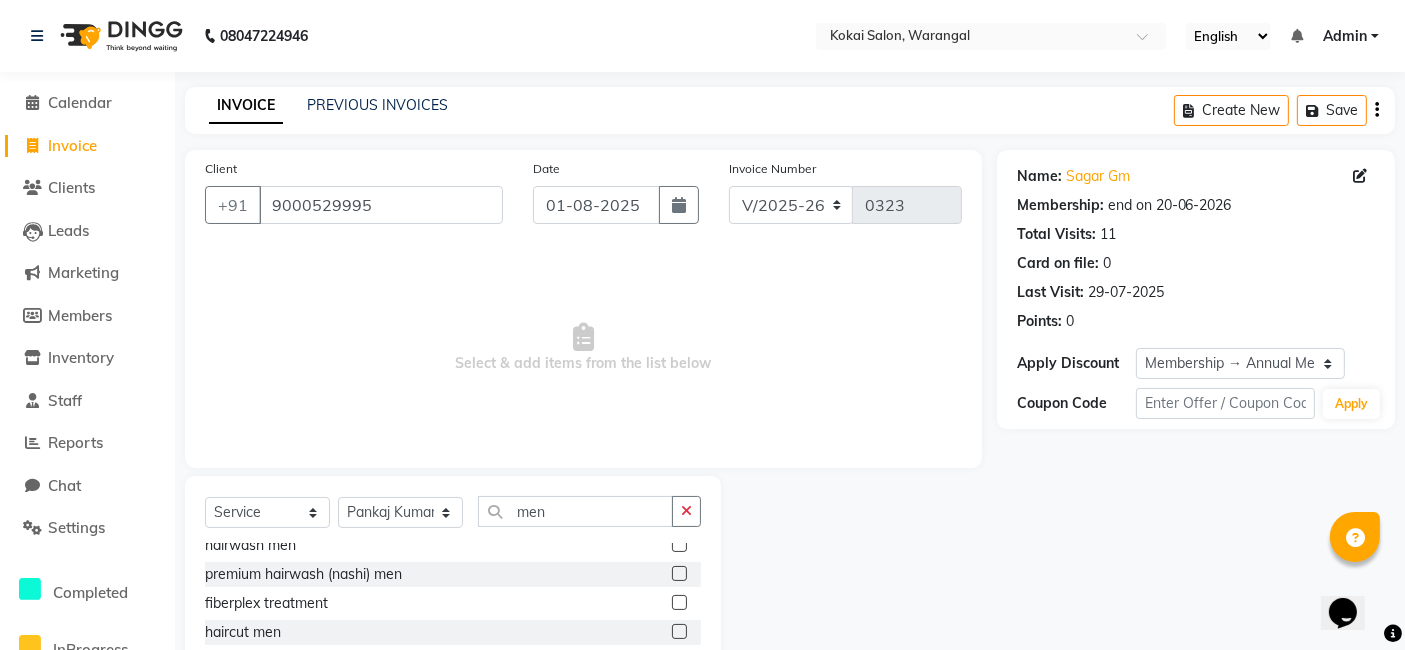 click 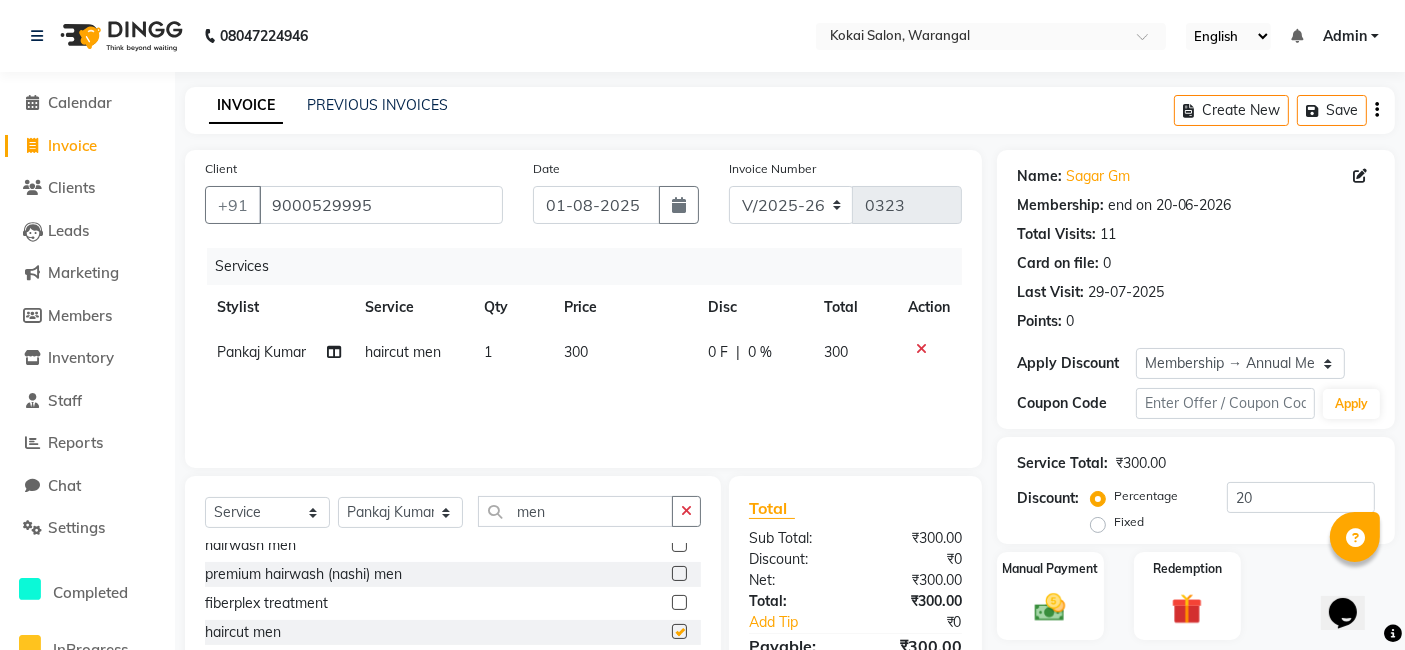 checkbox on "false" 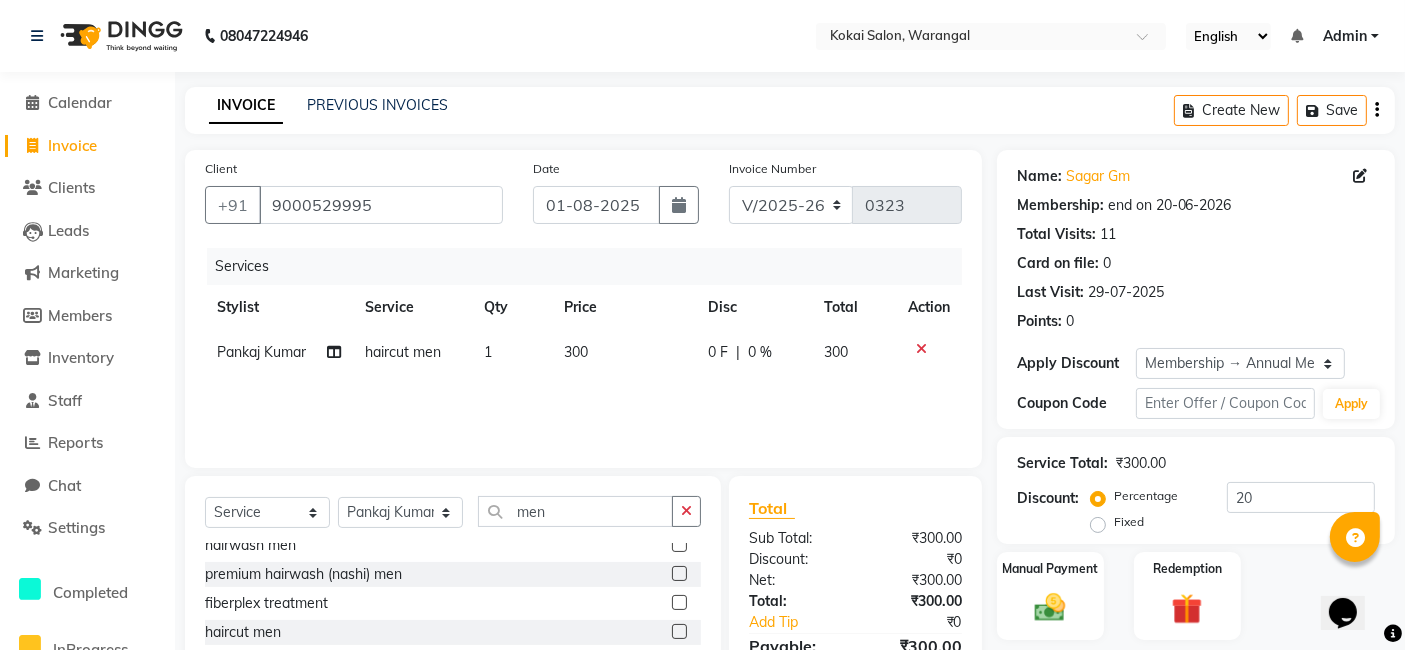 click on "300" 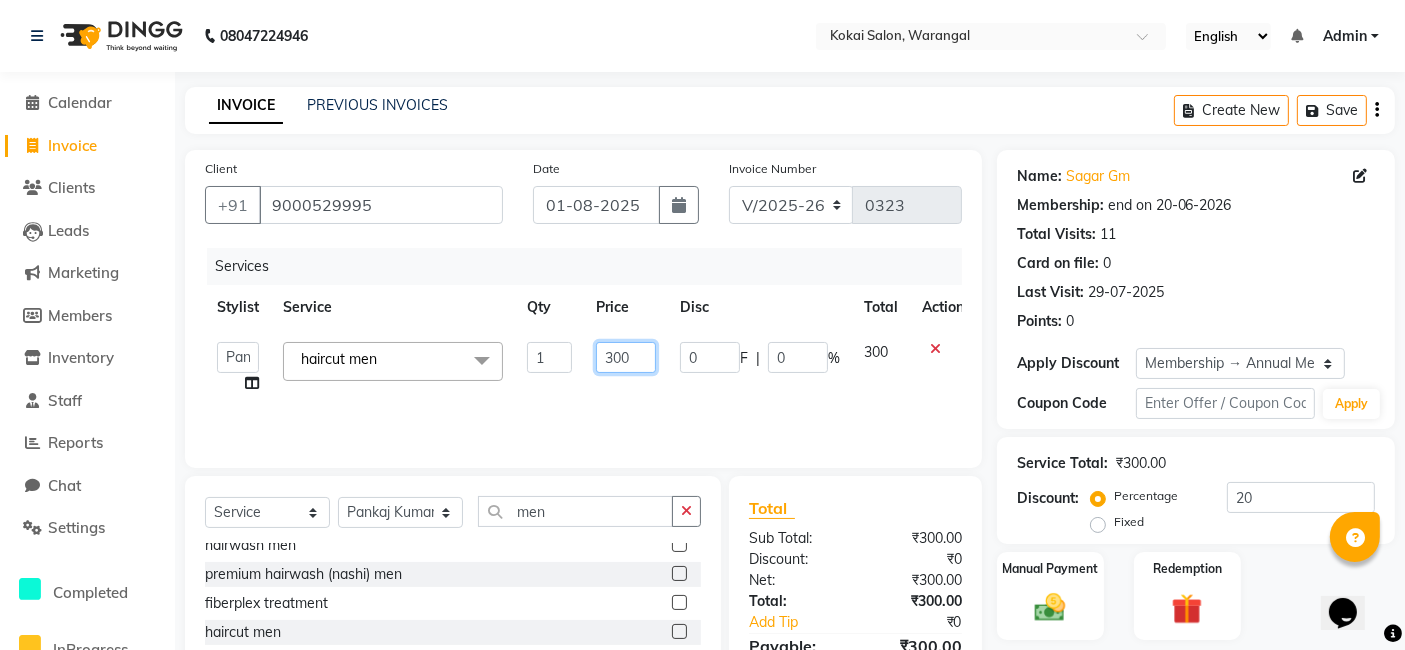 click on "300" 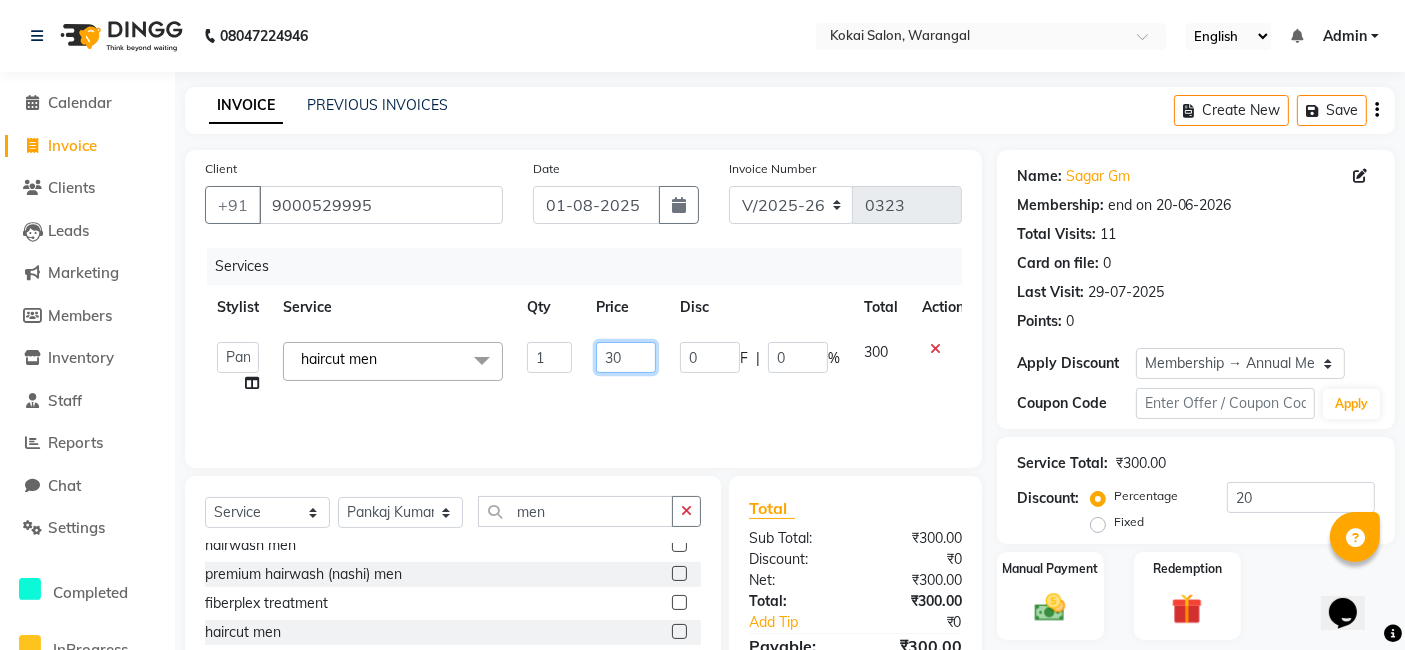 type on "3" 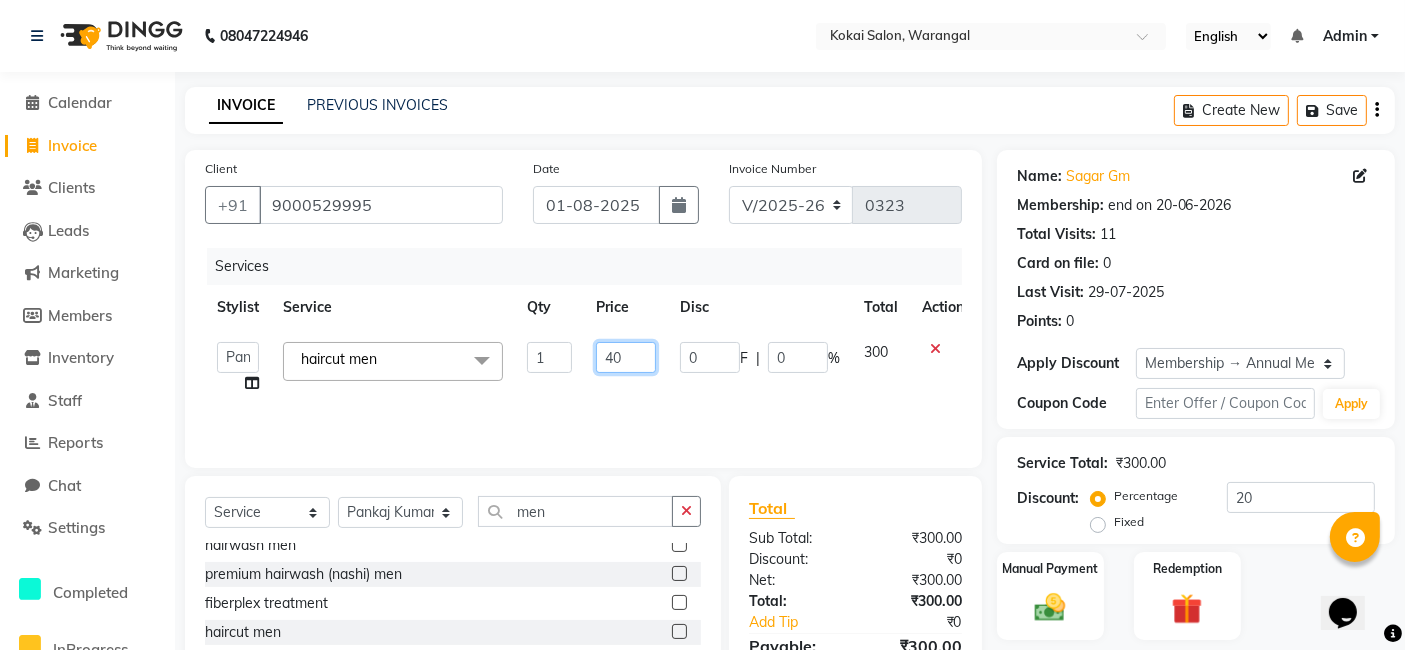 type on "400" 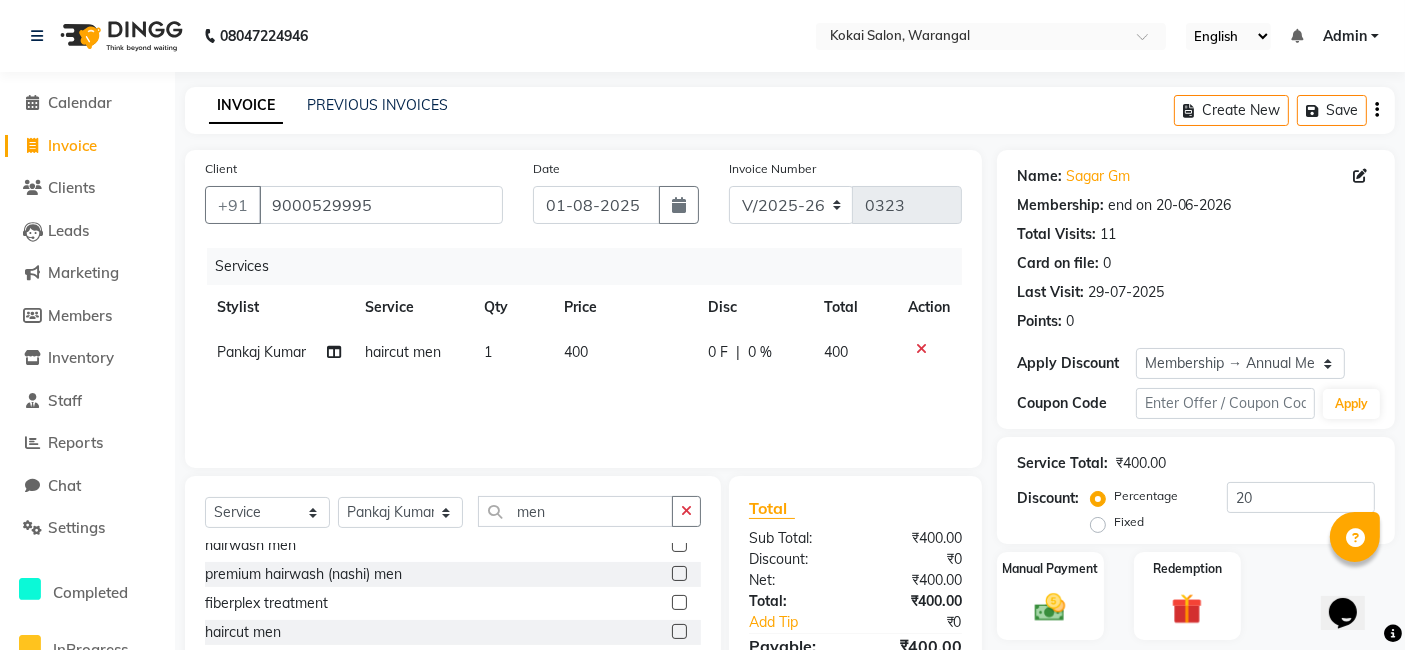 click on "Services Stylist Service Qty Price Disc Total Action Pankaj Kumar haircut men 1 400 0 F | 0 % 400" 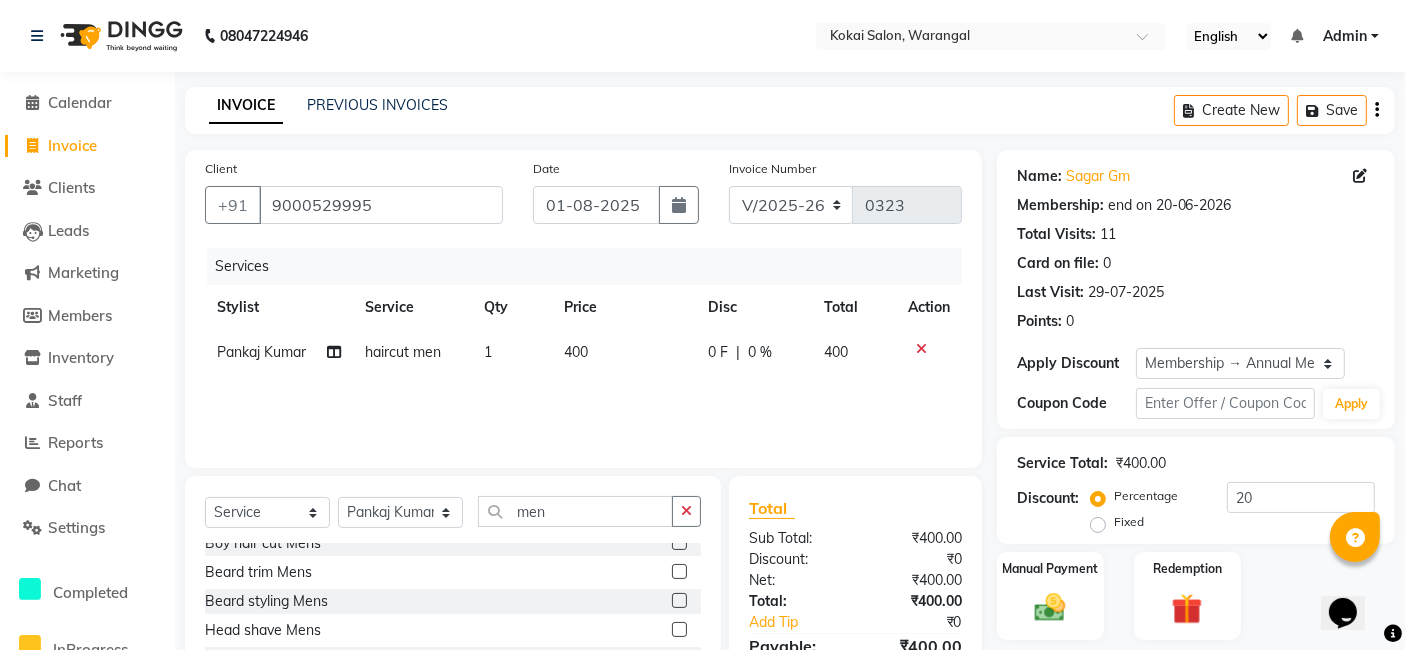 scroll, scrollTop: 708, scrollLeft: 0, axis: vertical 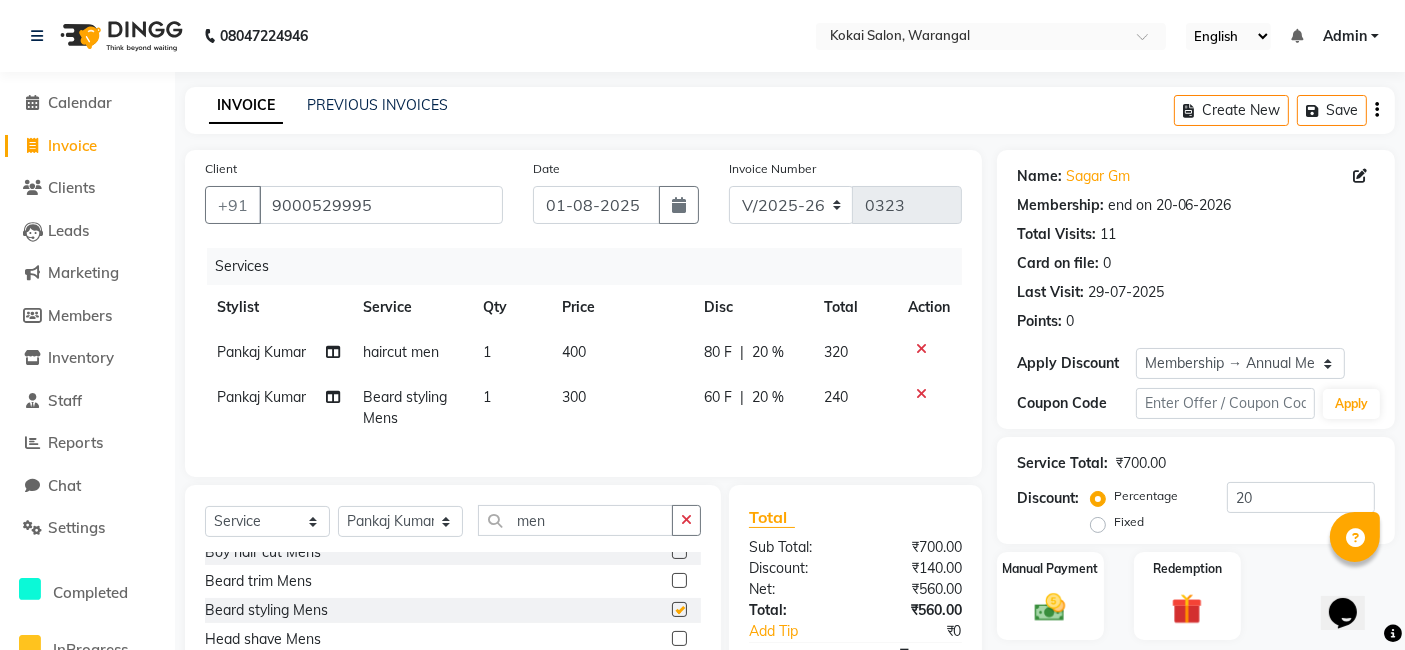 checkbox on "false" 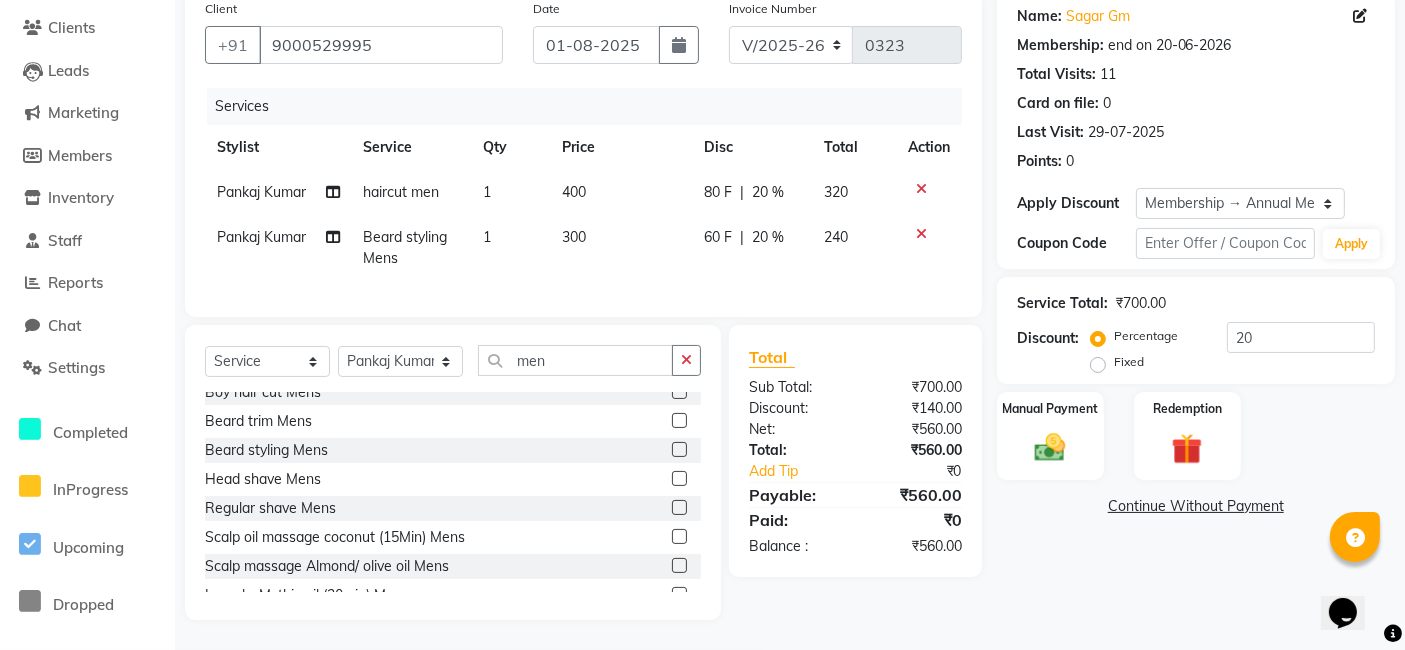 scroll, scrollTop: 174, scrollLeft: 0, axis: vertical 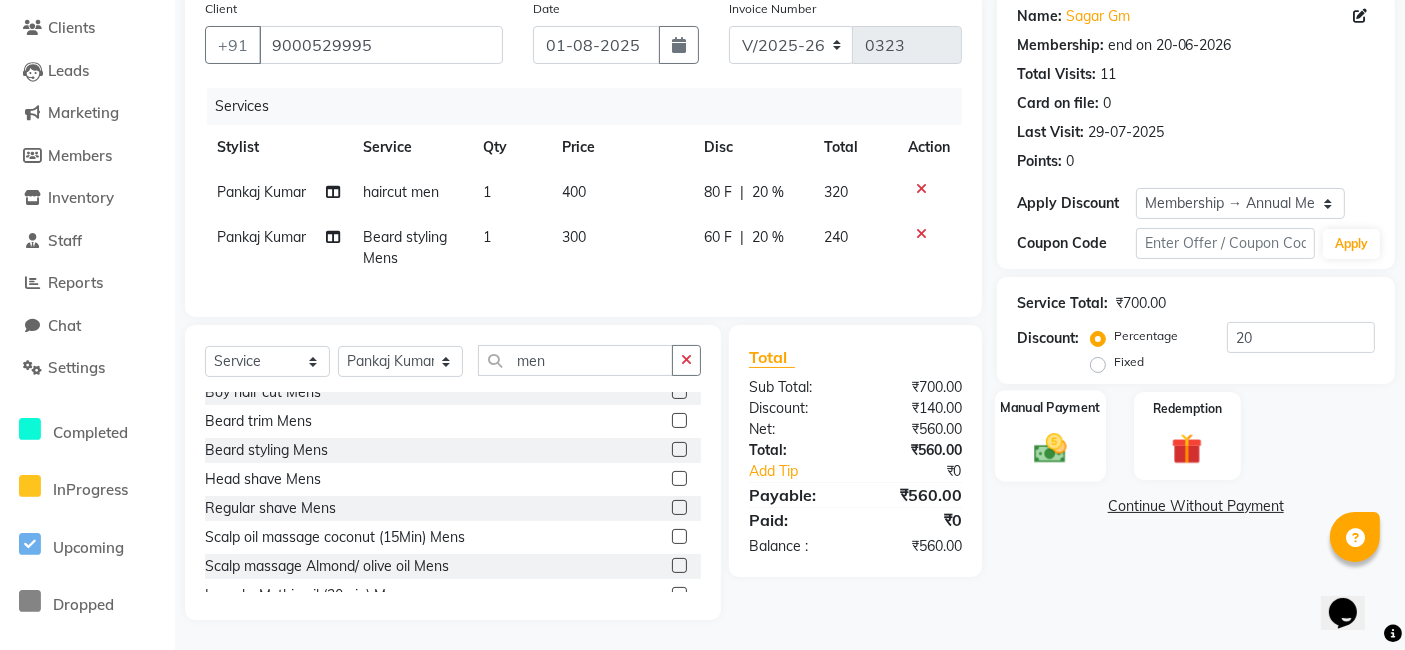 click on "Manual Payment" 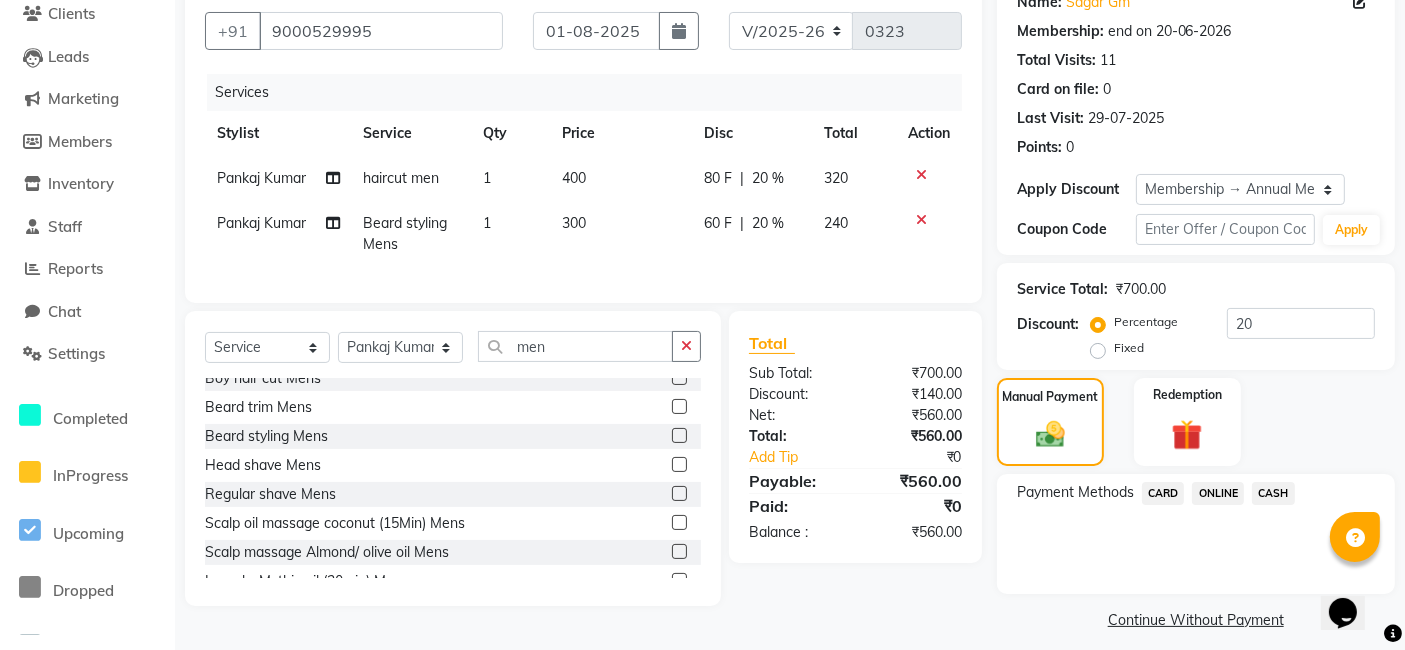 click on "ONLINE" 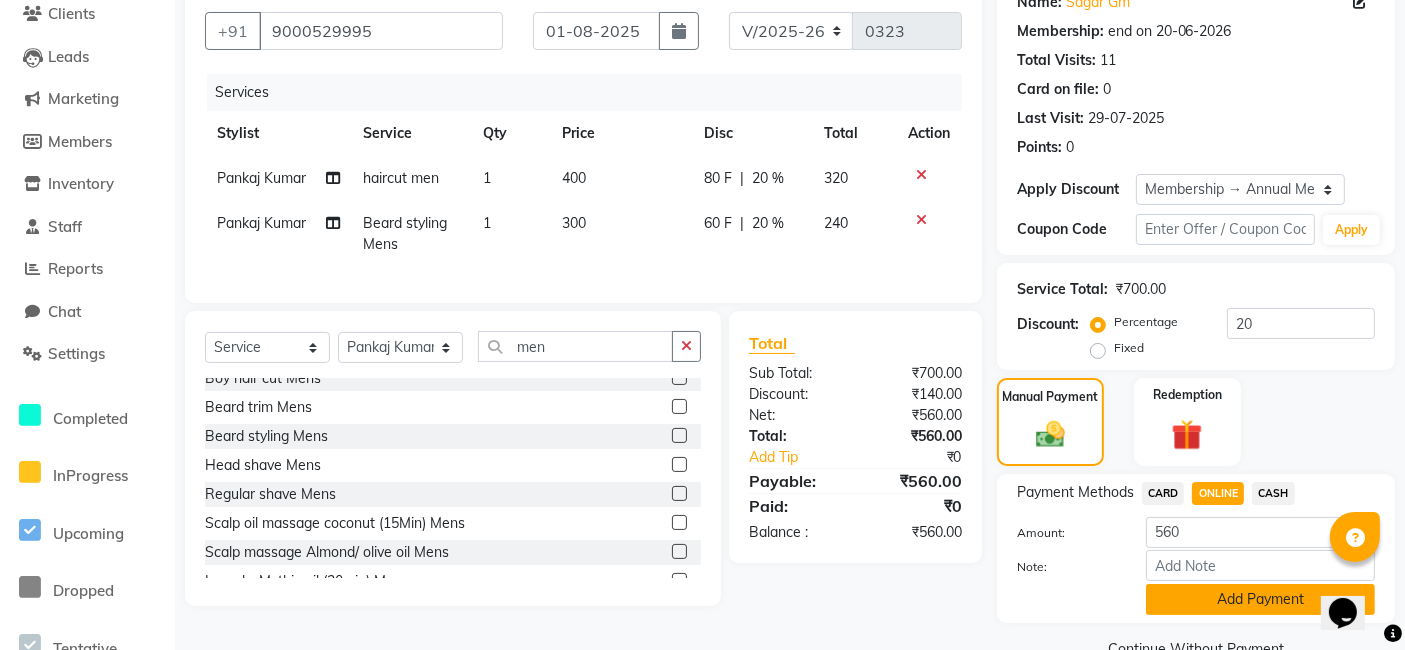 click on "Add Payment" 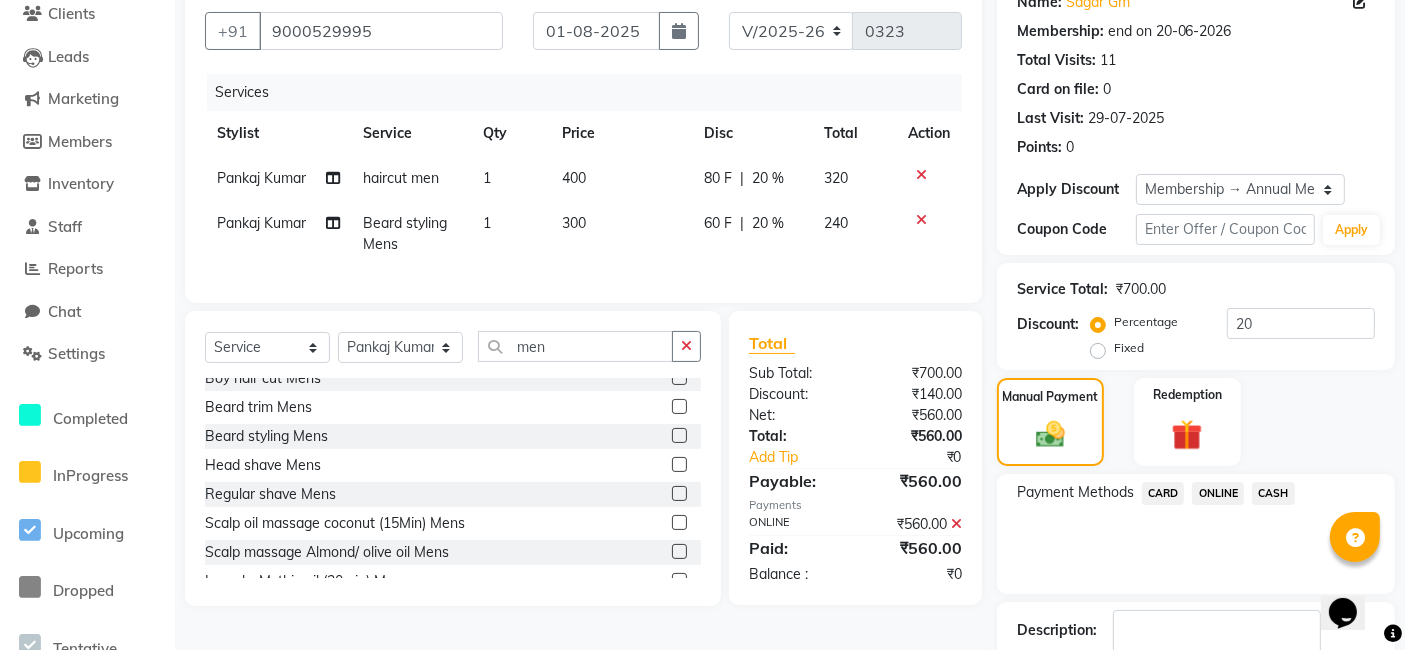scroll, scrollTop: 300, scrollLeft: 0, axis: vertical 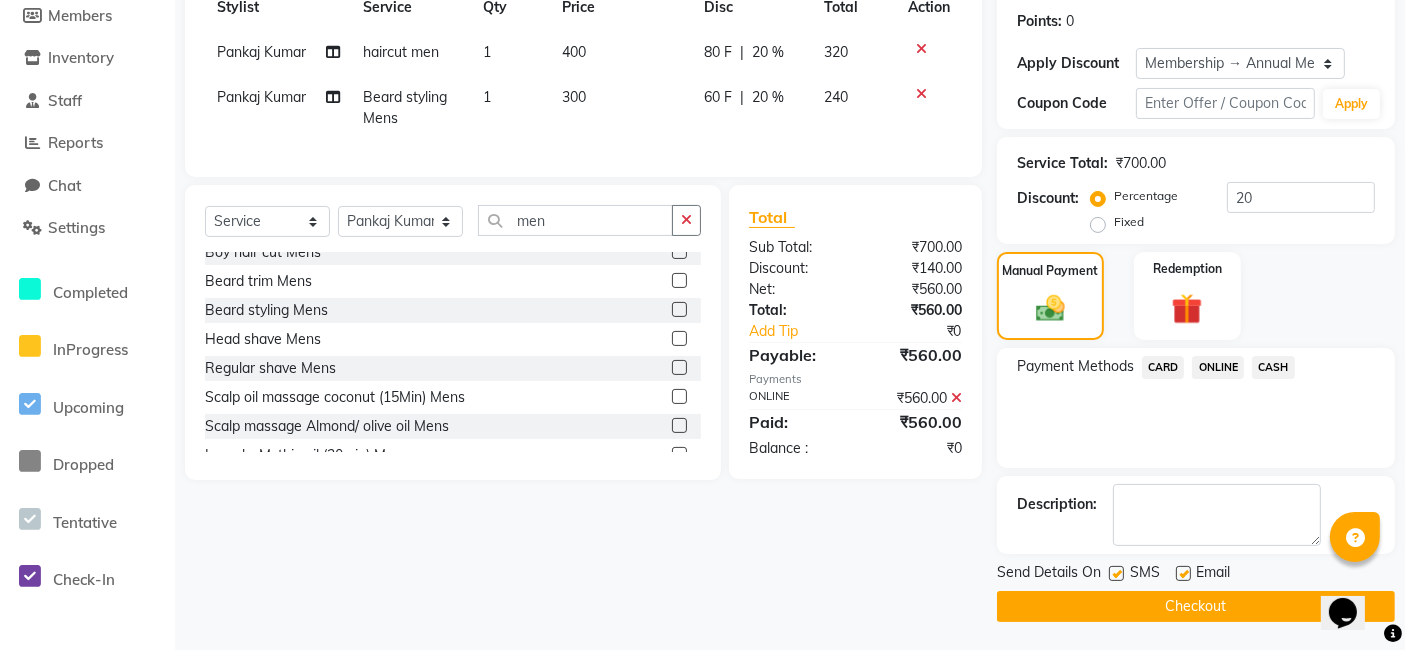 click on "Checkout" 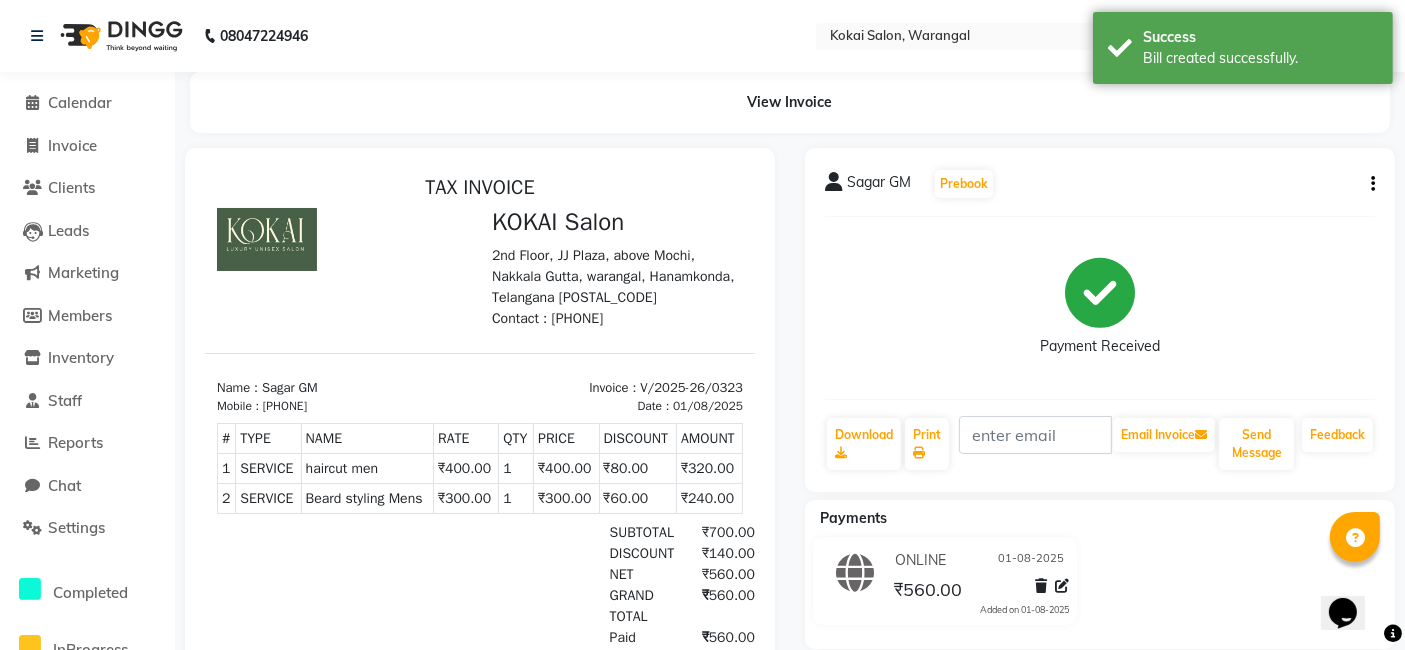 scroll, scrollTop: 0, scrollLeft: 0, axis: both 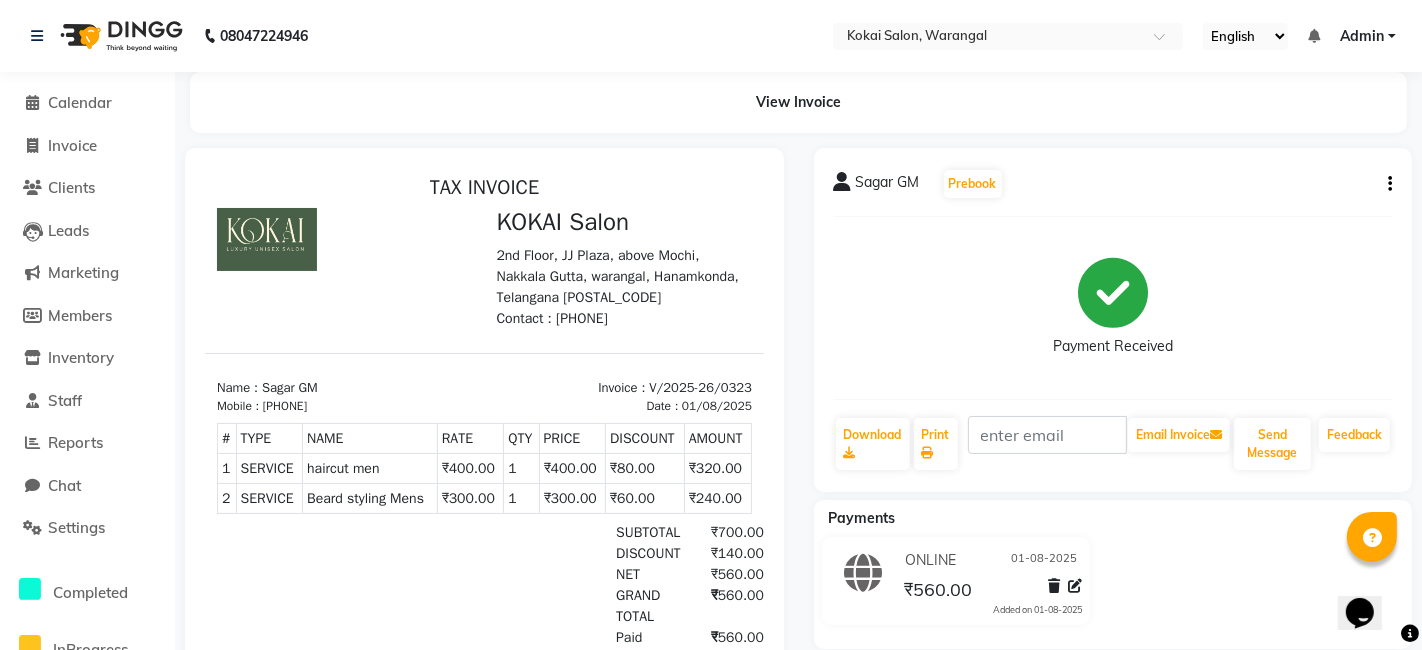 select on "7546" 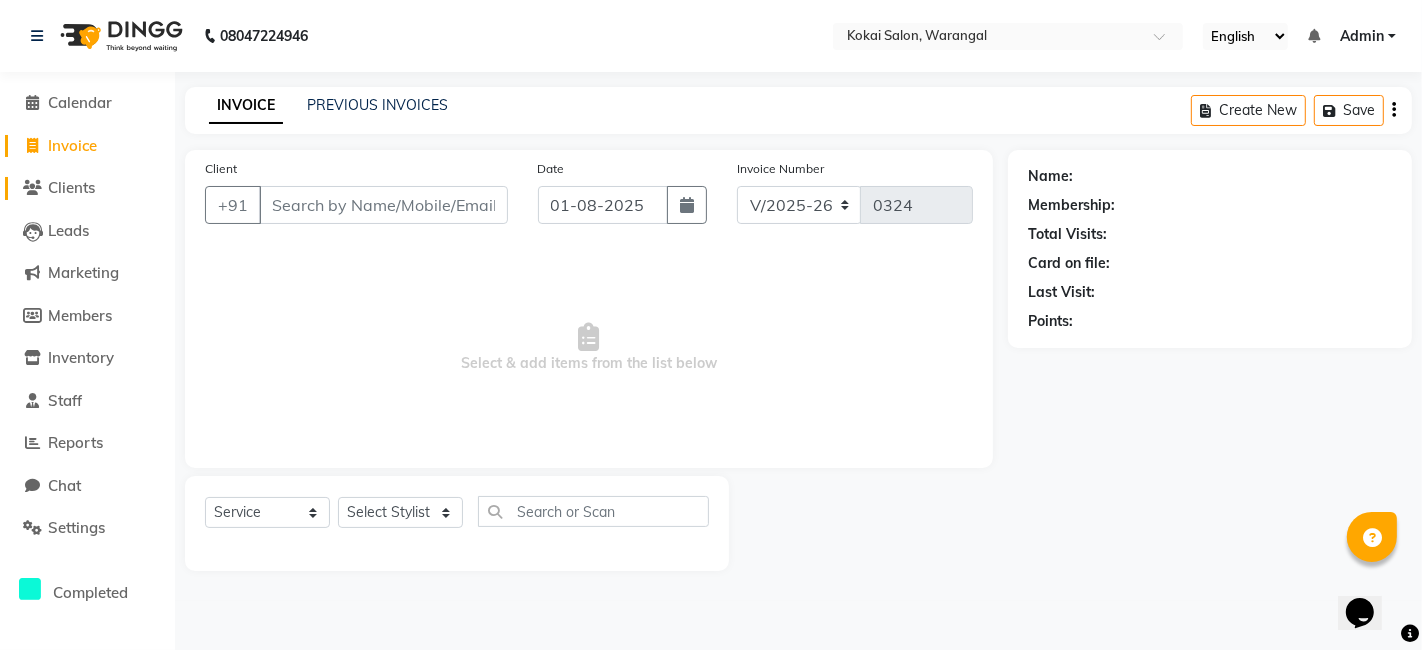 click on "Clients" 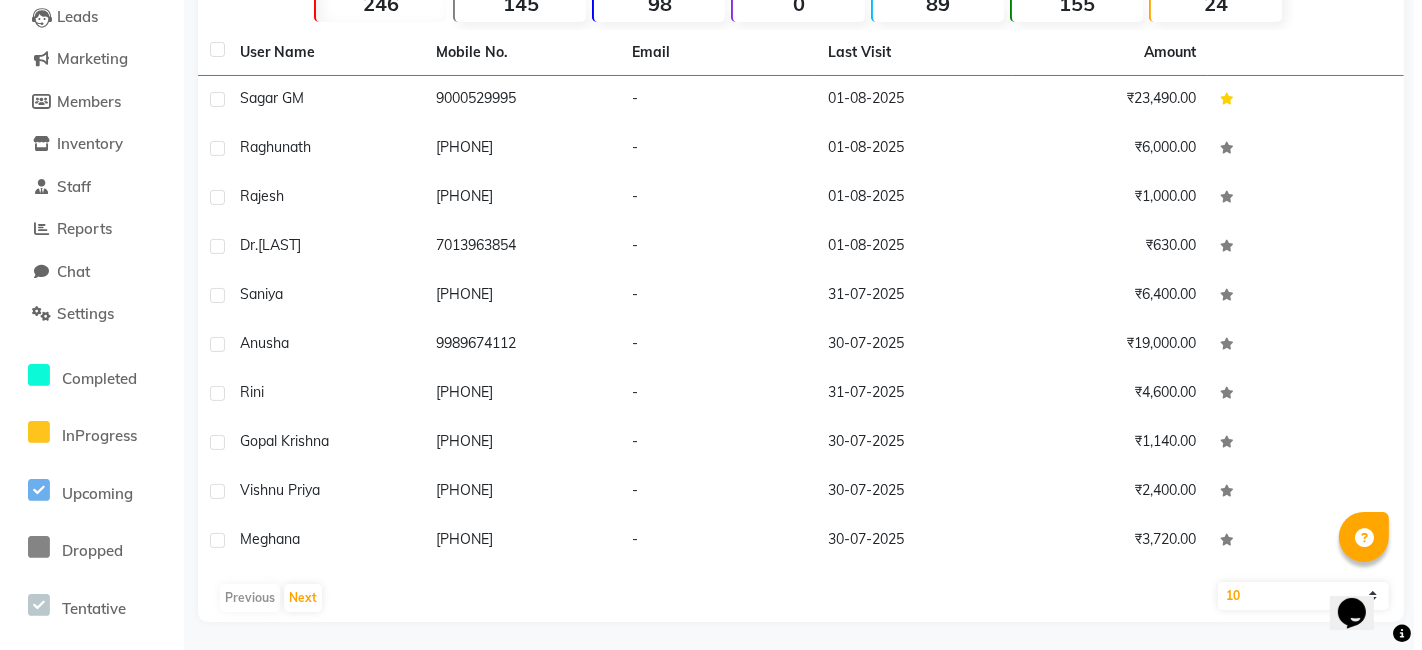 scroll, scrollTop: 0, scrollLeft: 0, axis: both 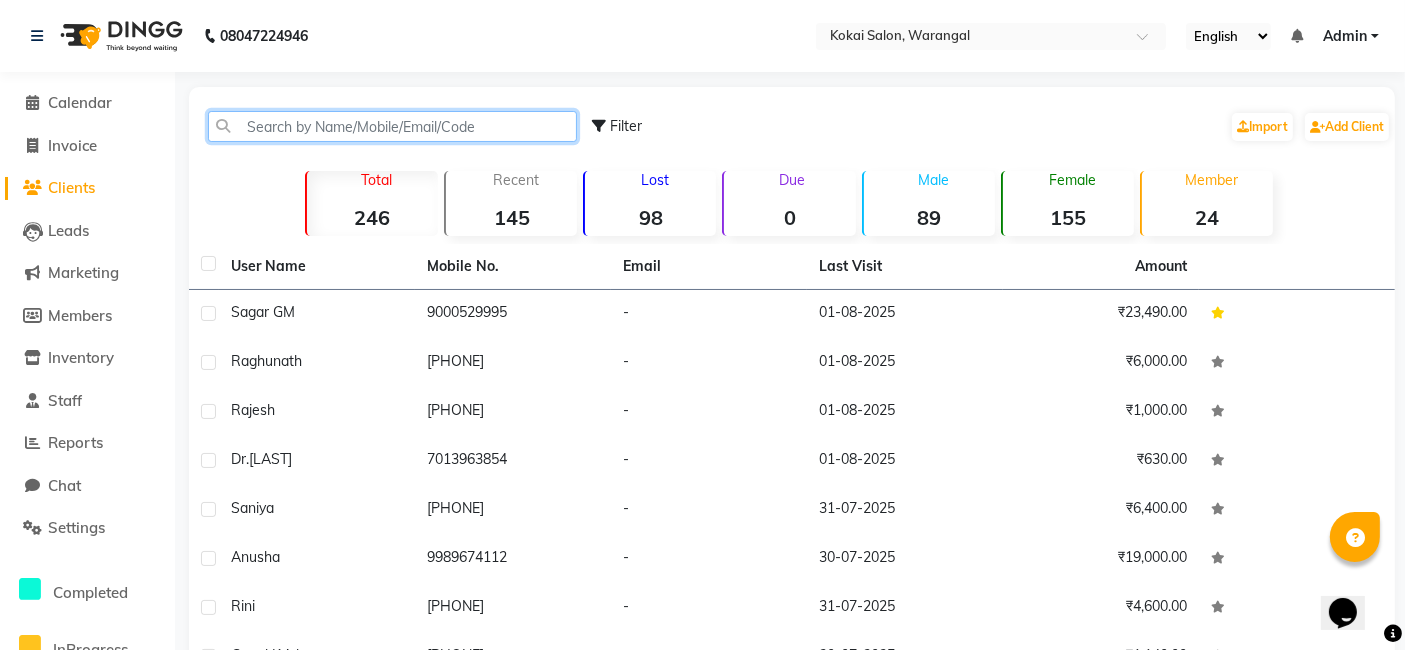 click 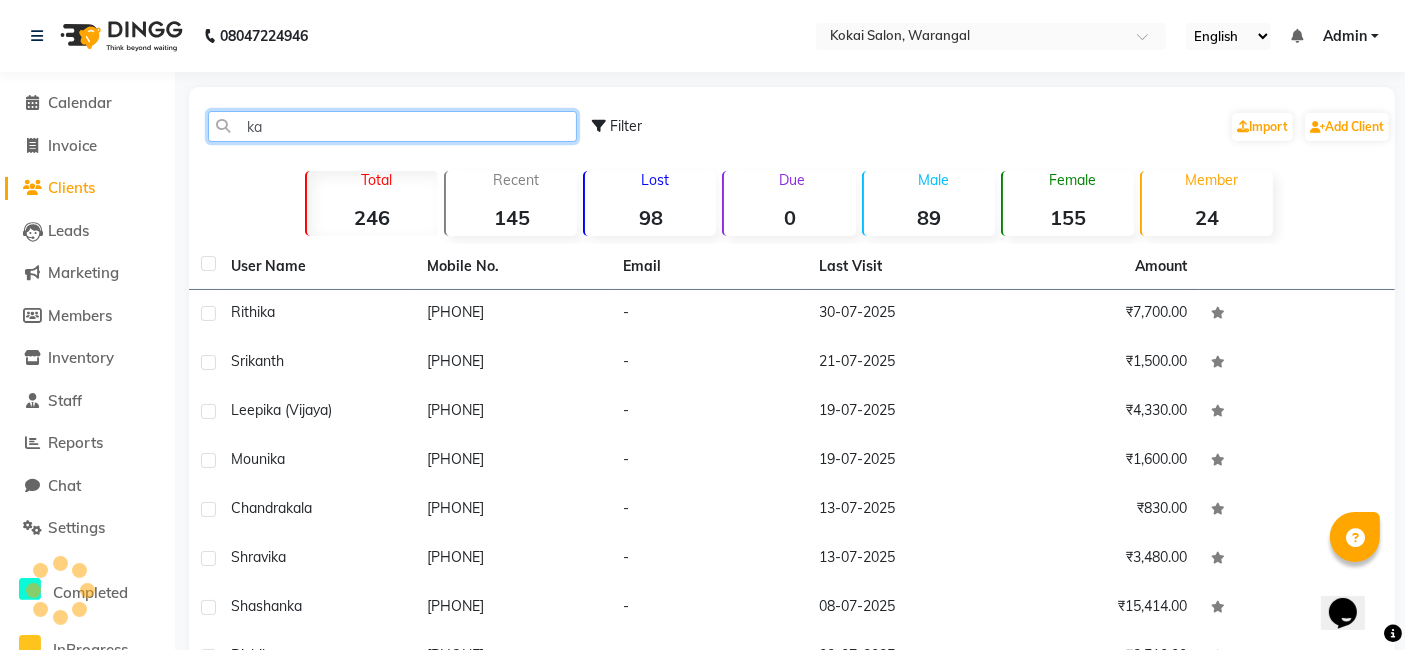 type on "k" 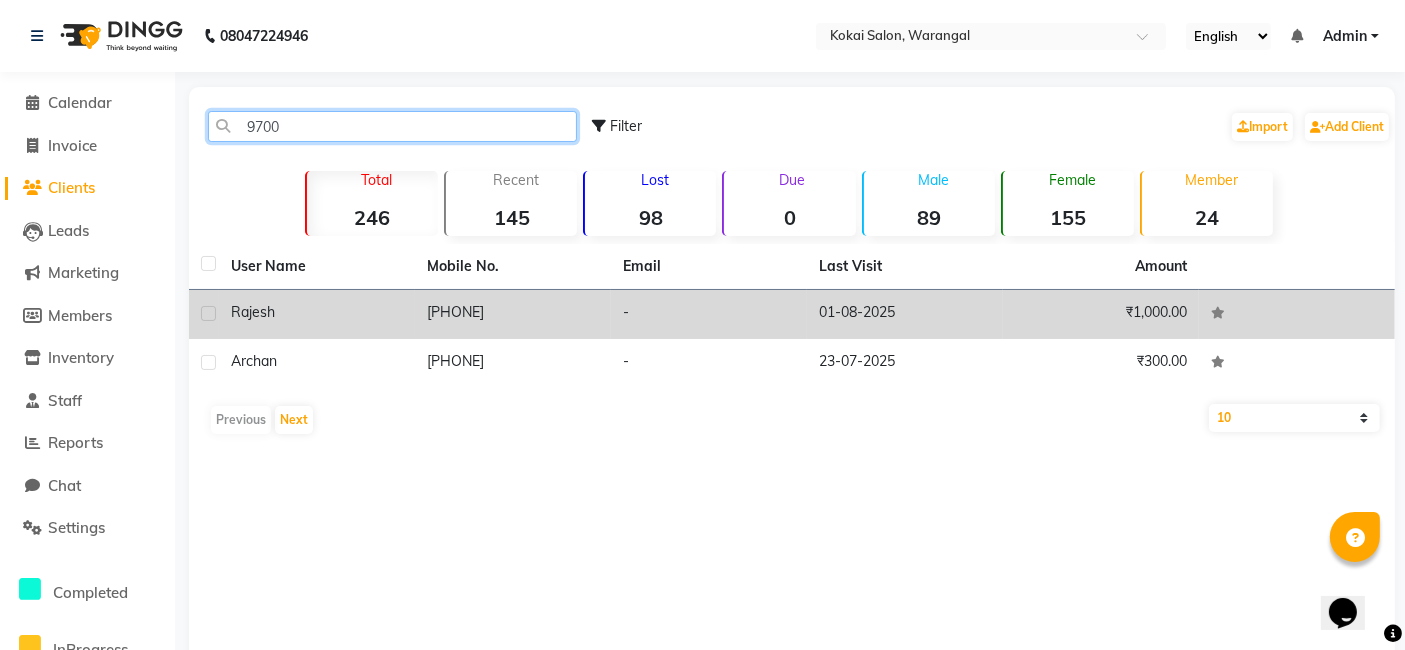 type on "9700" 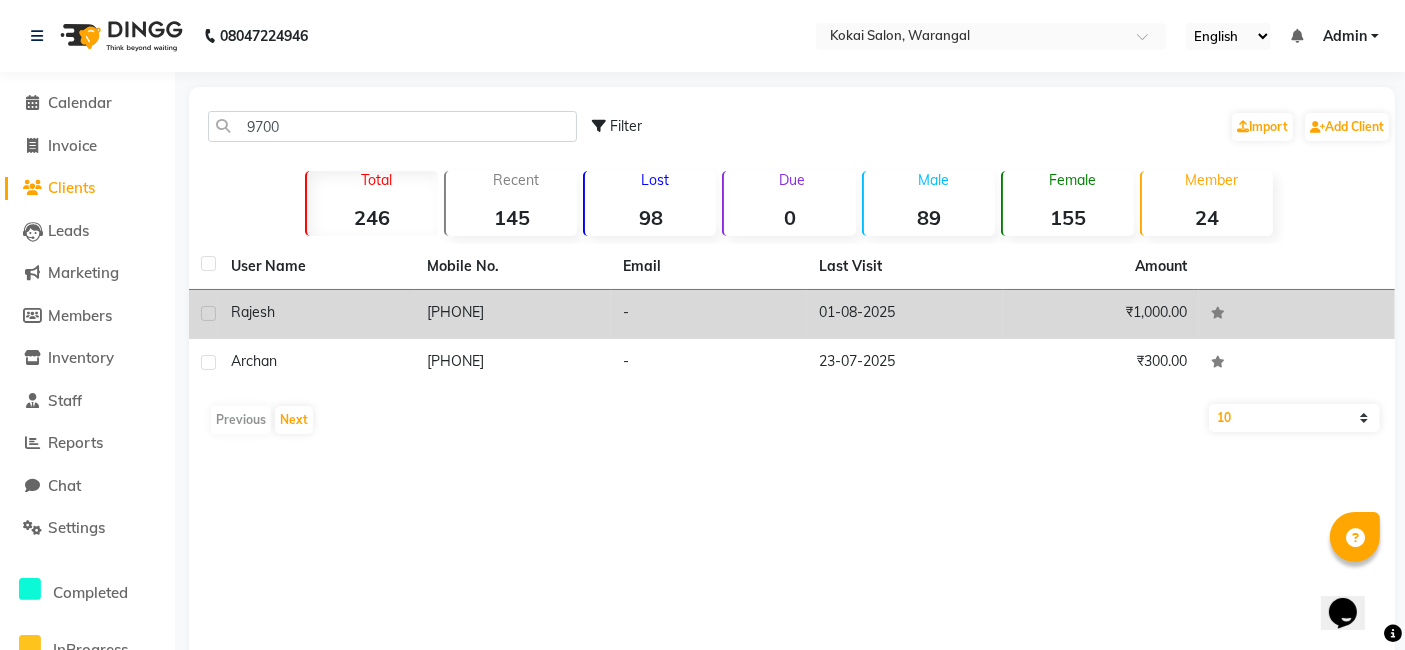 click on "-" 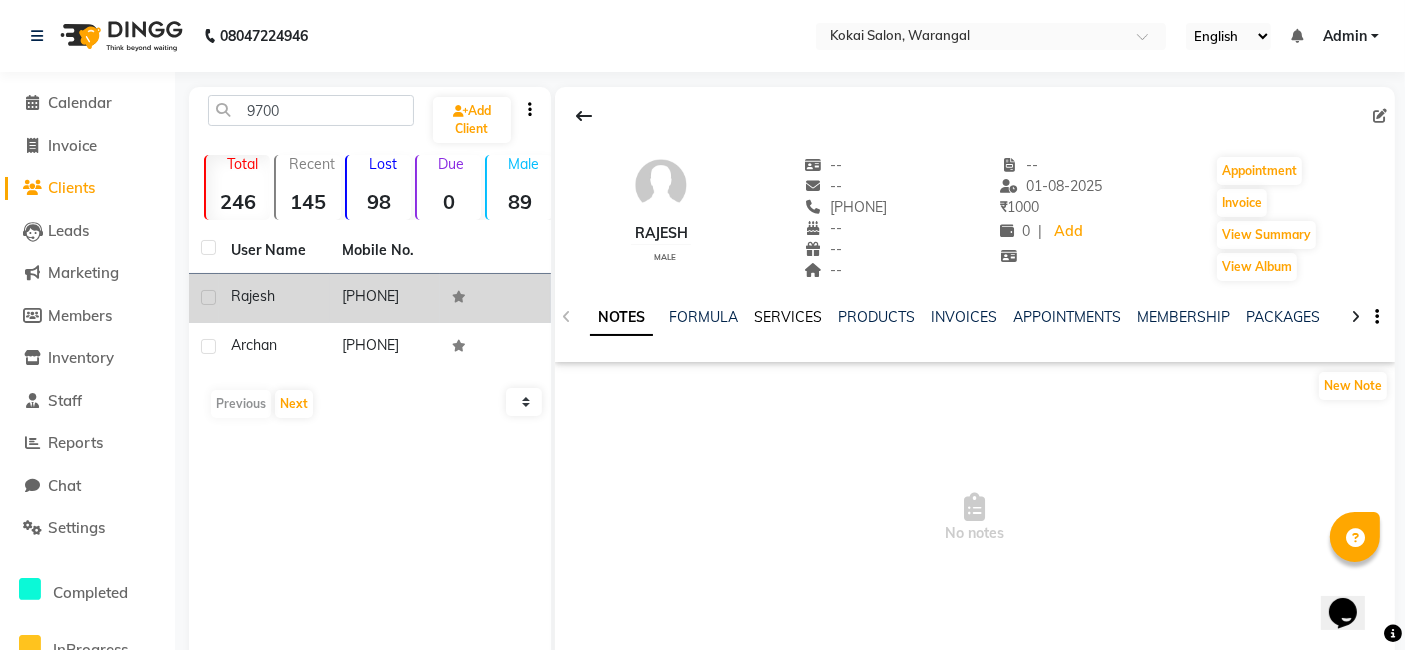 click on "SERVICES" 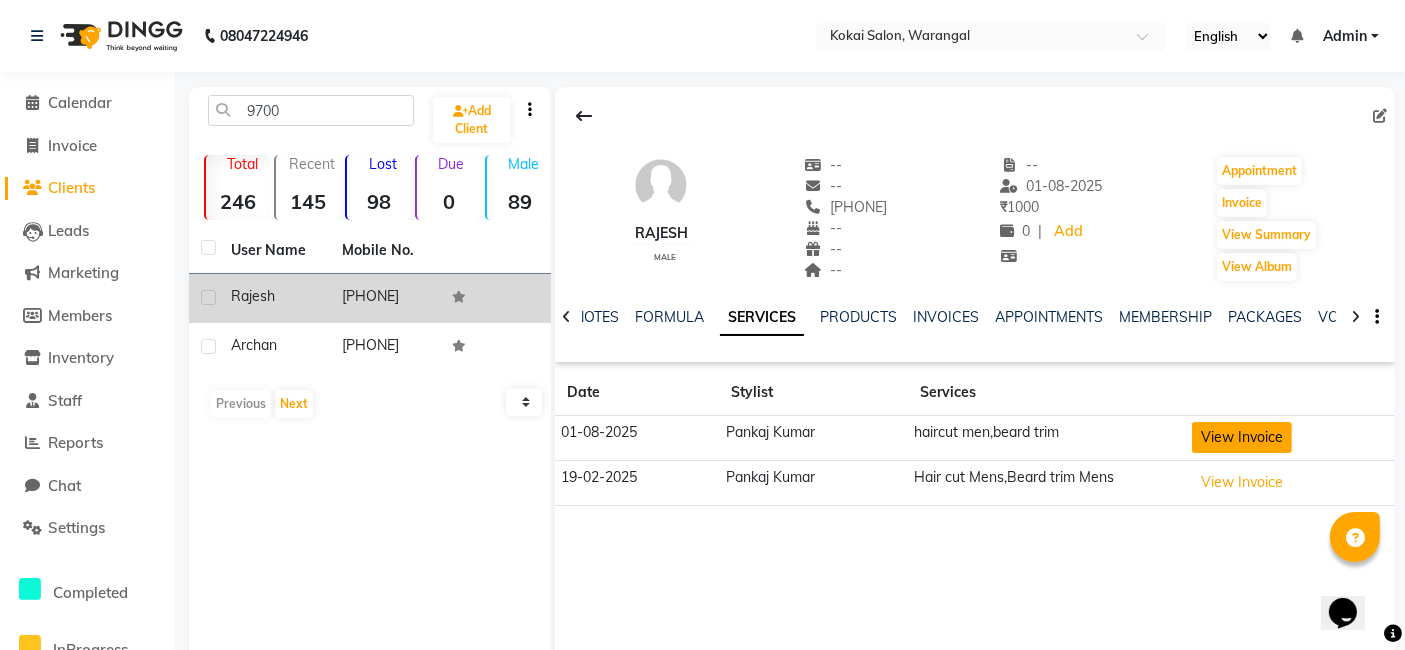 click on "View Invoice" 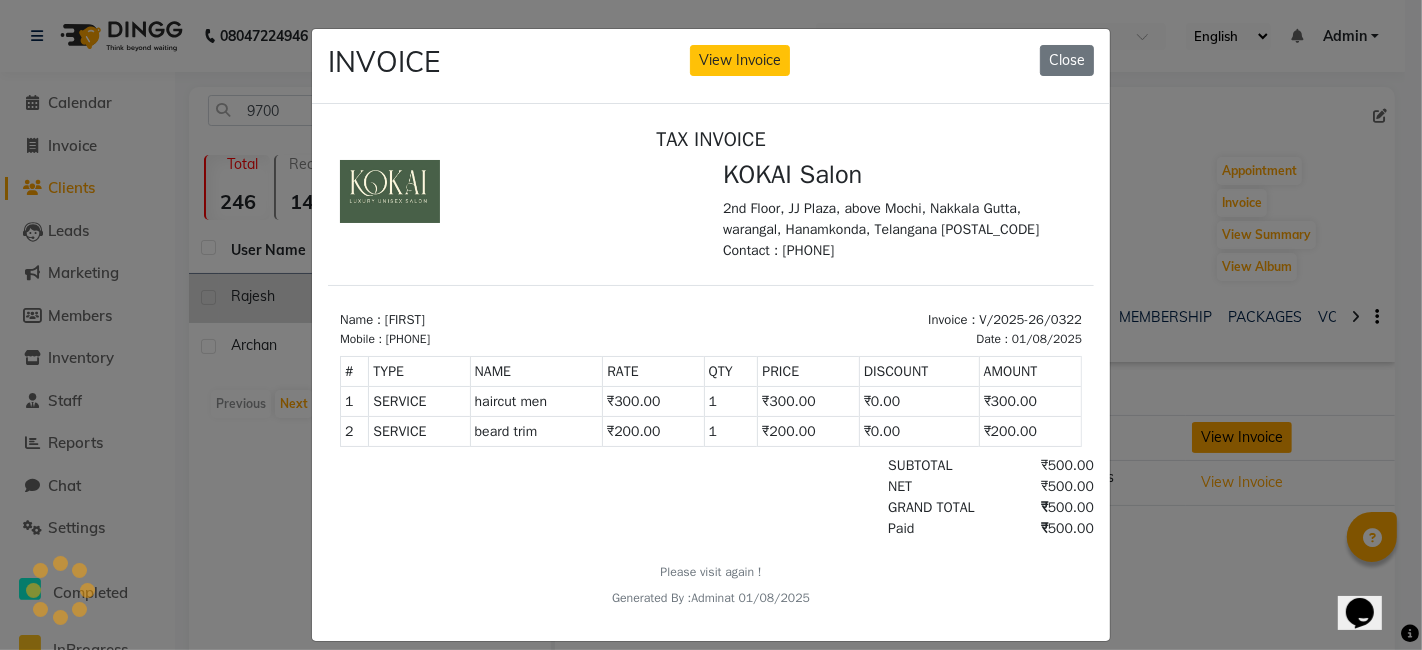 scroll, scrollTop: 0, scrollLeft: 0, axis: both 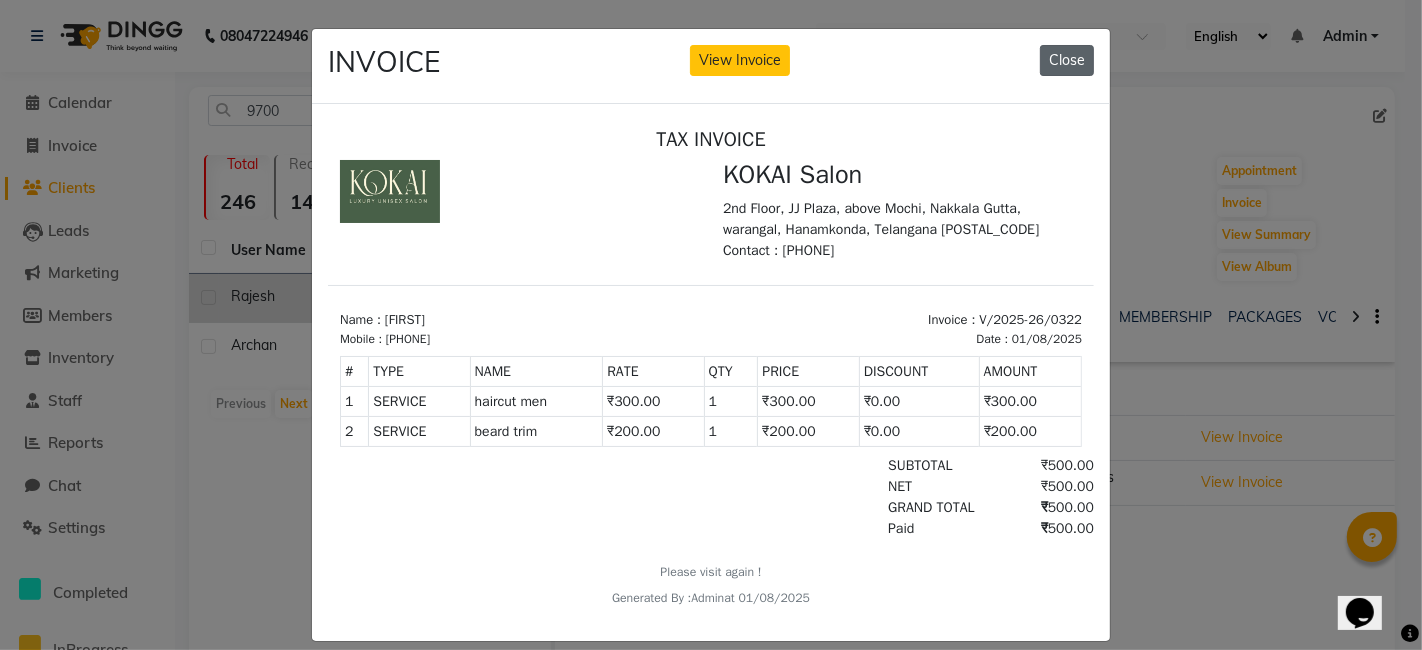 click on "Close" 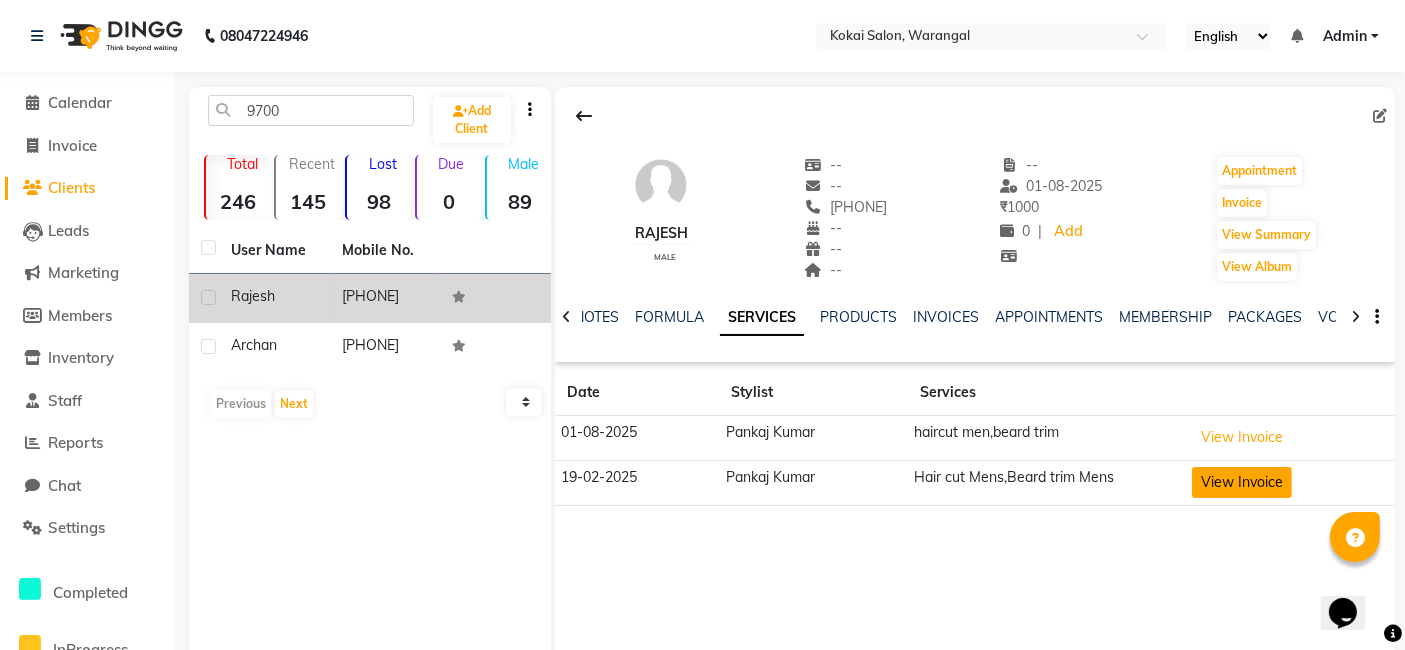 click on "View Invoice" 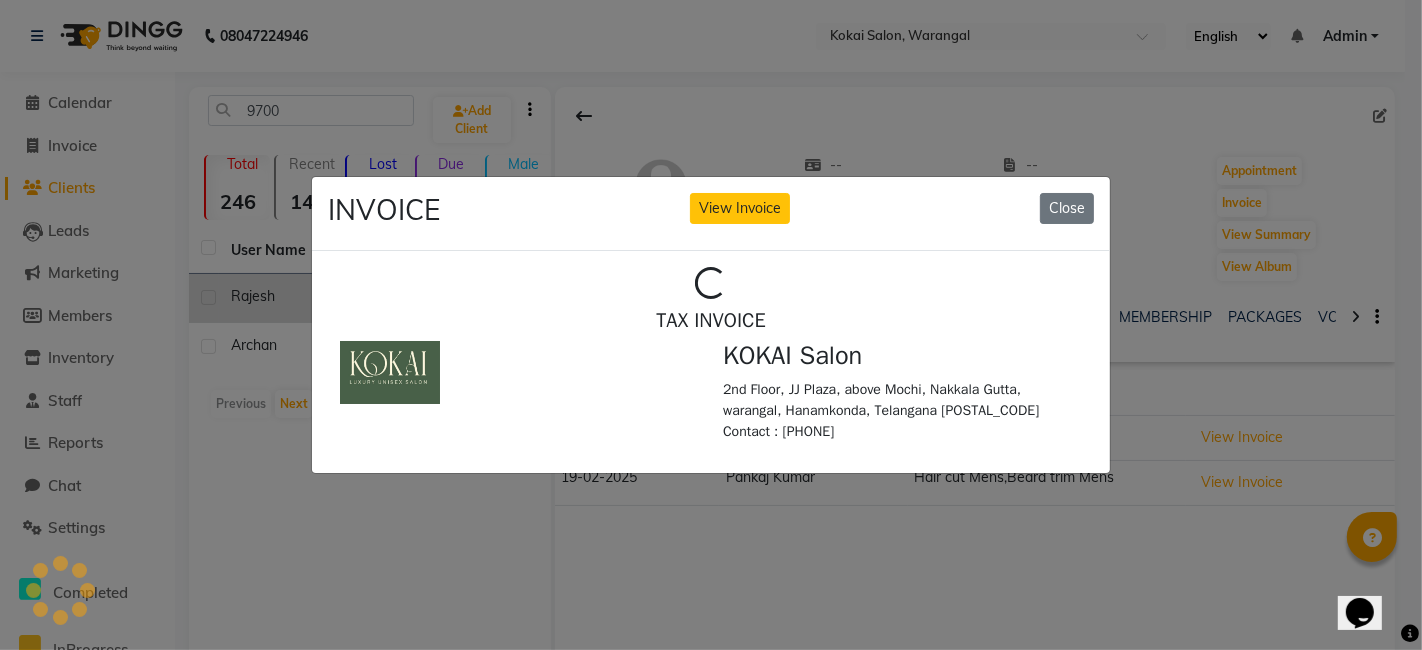 scroll, scrollTop: 0, scrollLeft: 0, axis: both 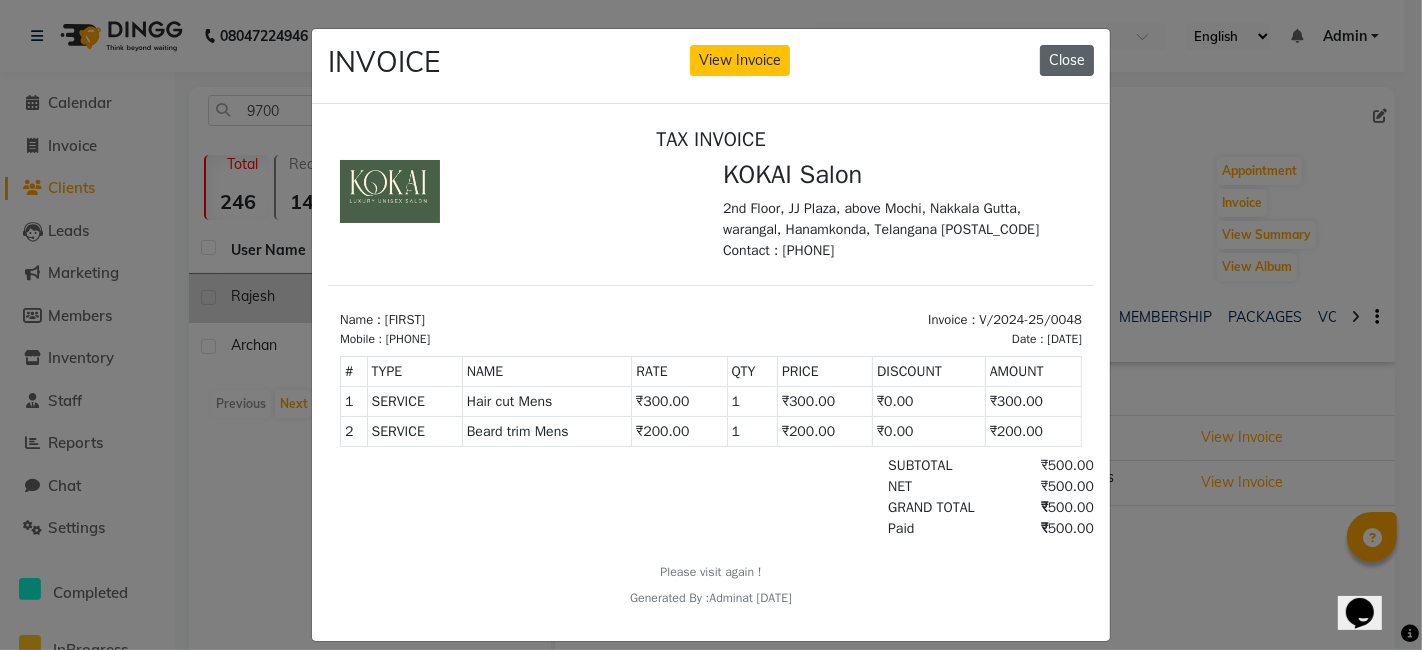 click on "Close" 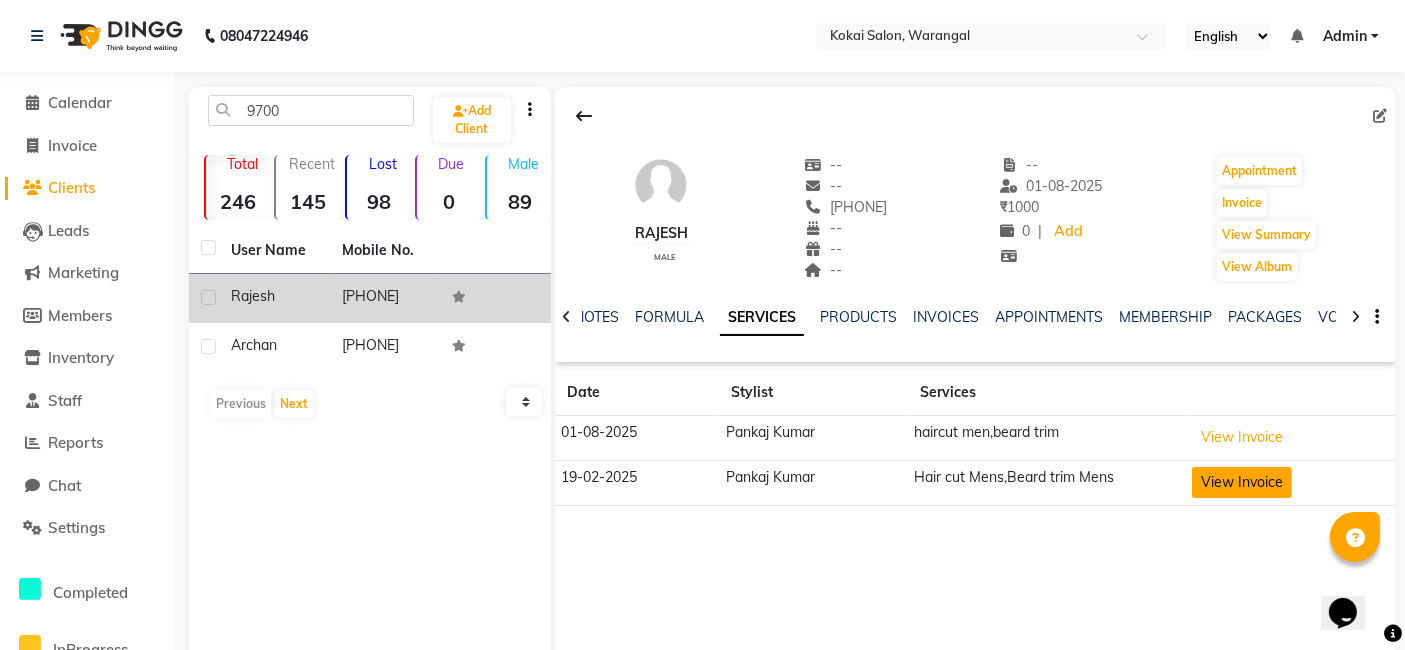 click on "View Invoice" 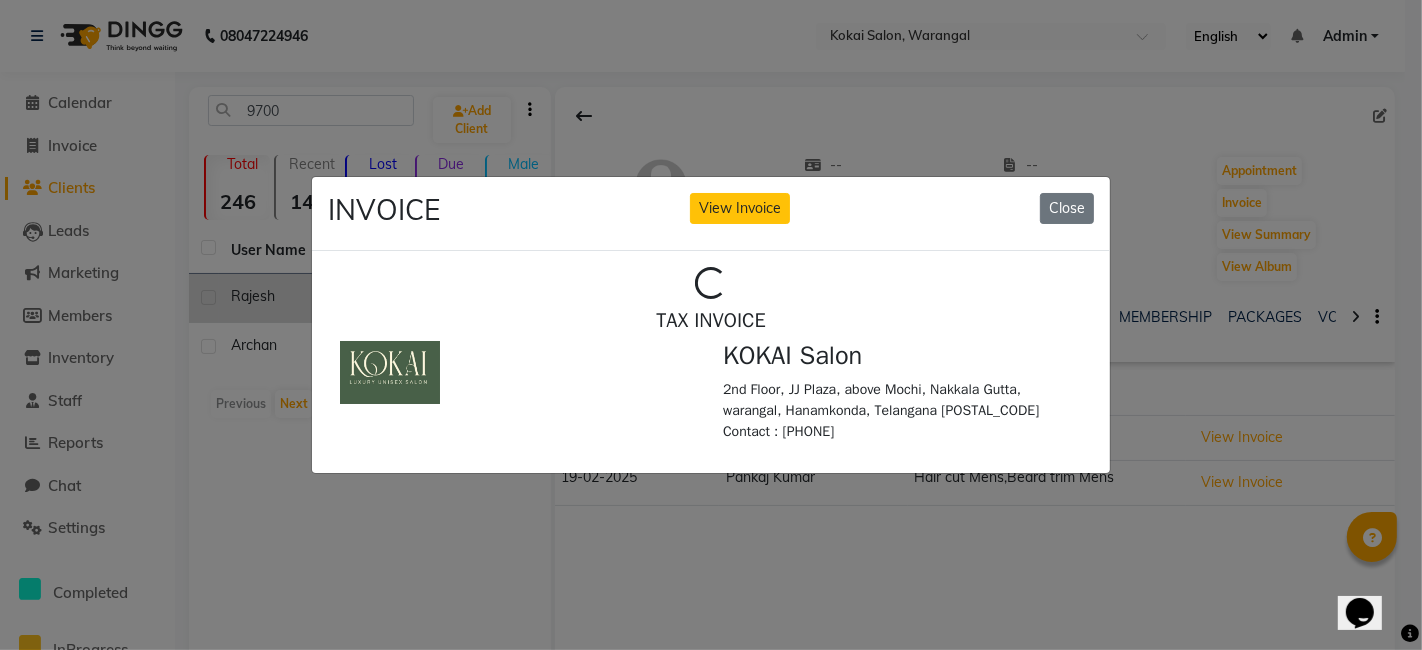scroll, scrollTop: 0, scrollLeft: 0, axis: both 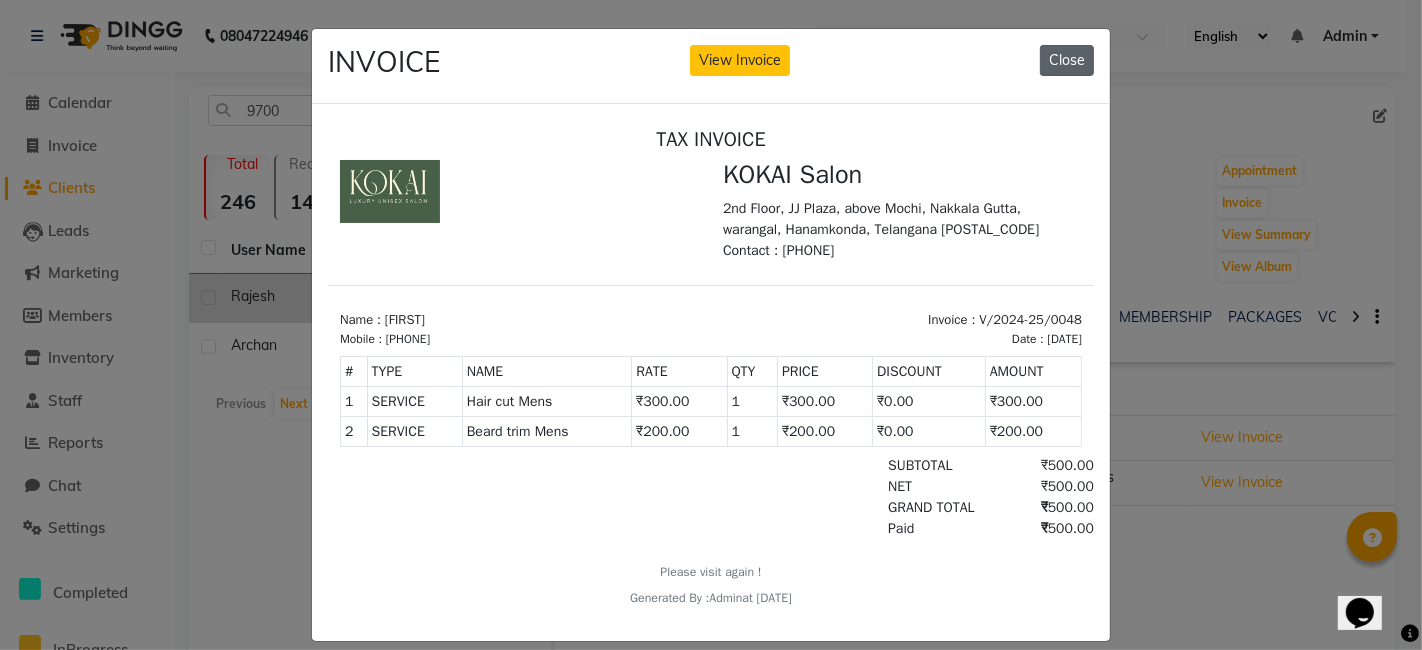 click on "Close" 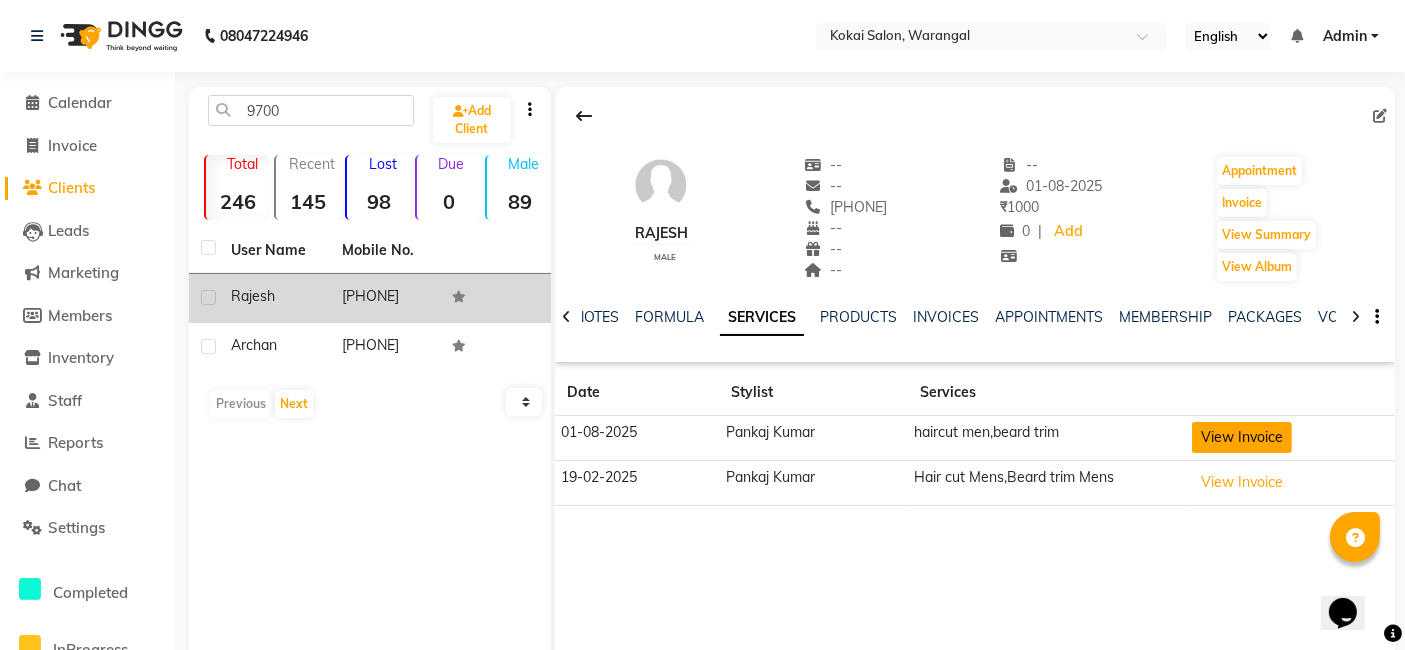click on "View Invoice" 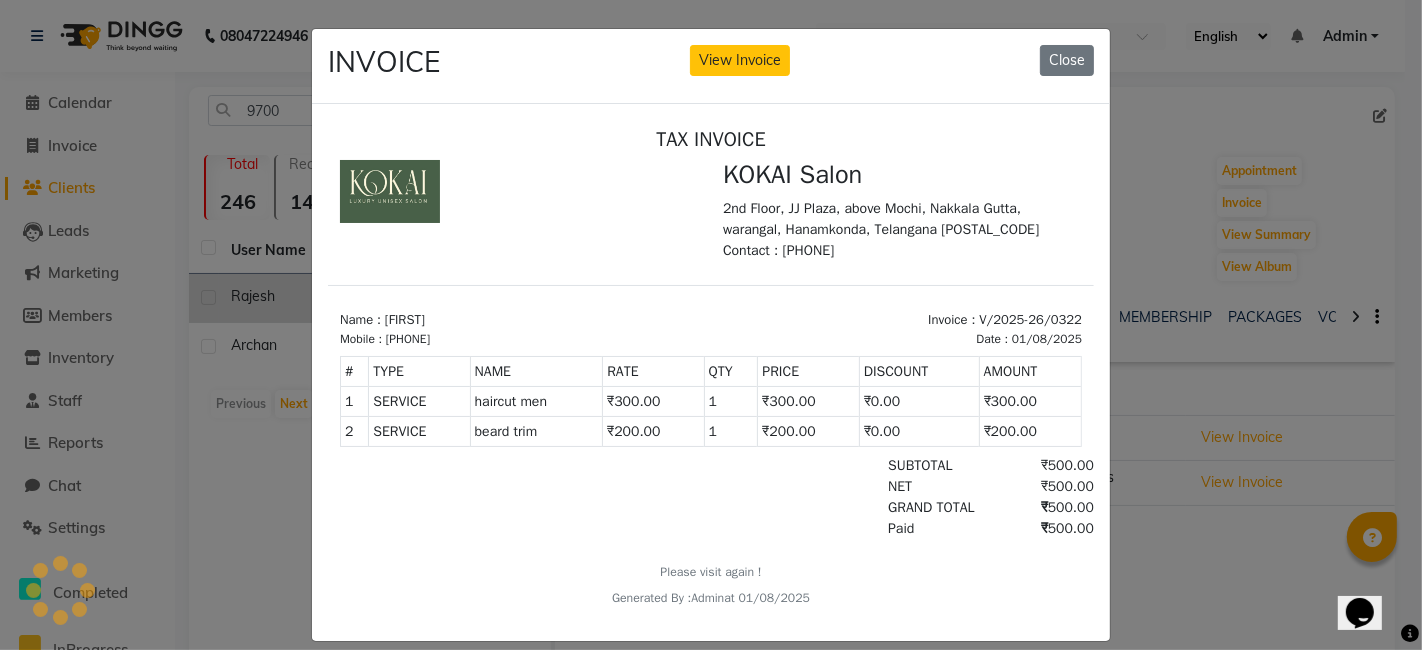 scroll, scrollTop: 0, scrollLeft: 0, axis: both 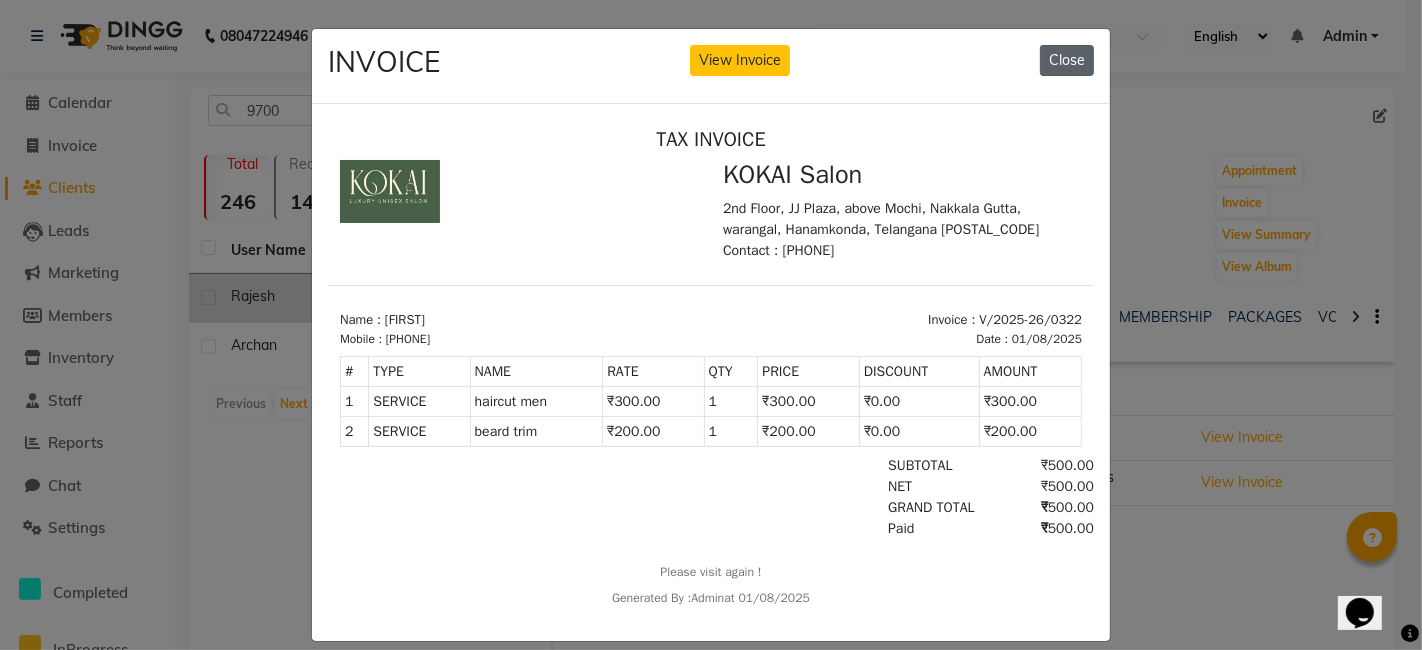 click on "Close" 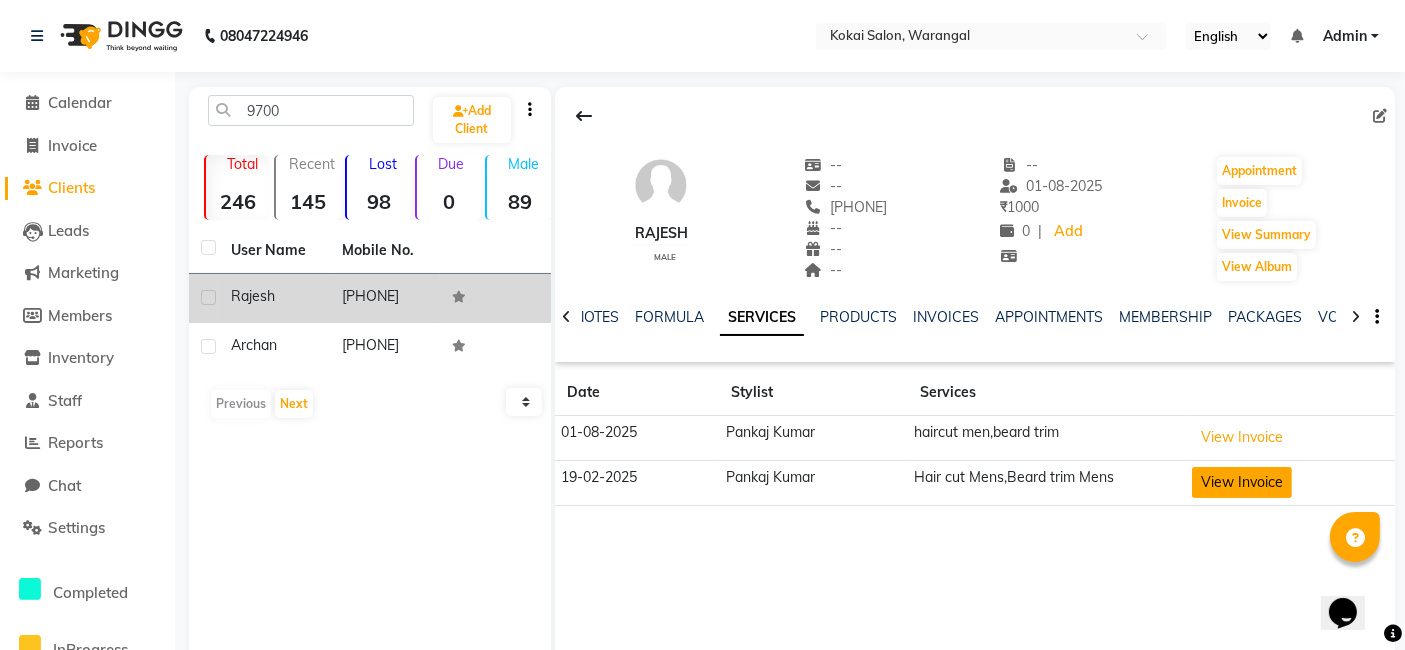 click on "View Invoice" 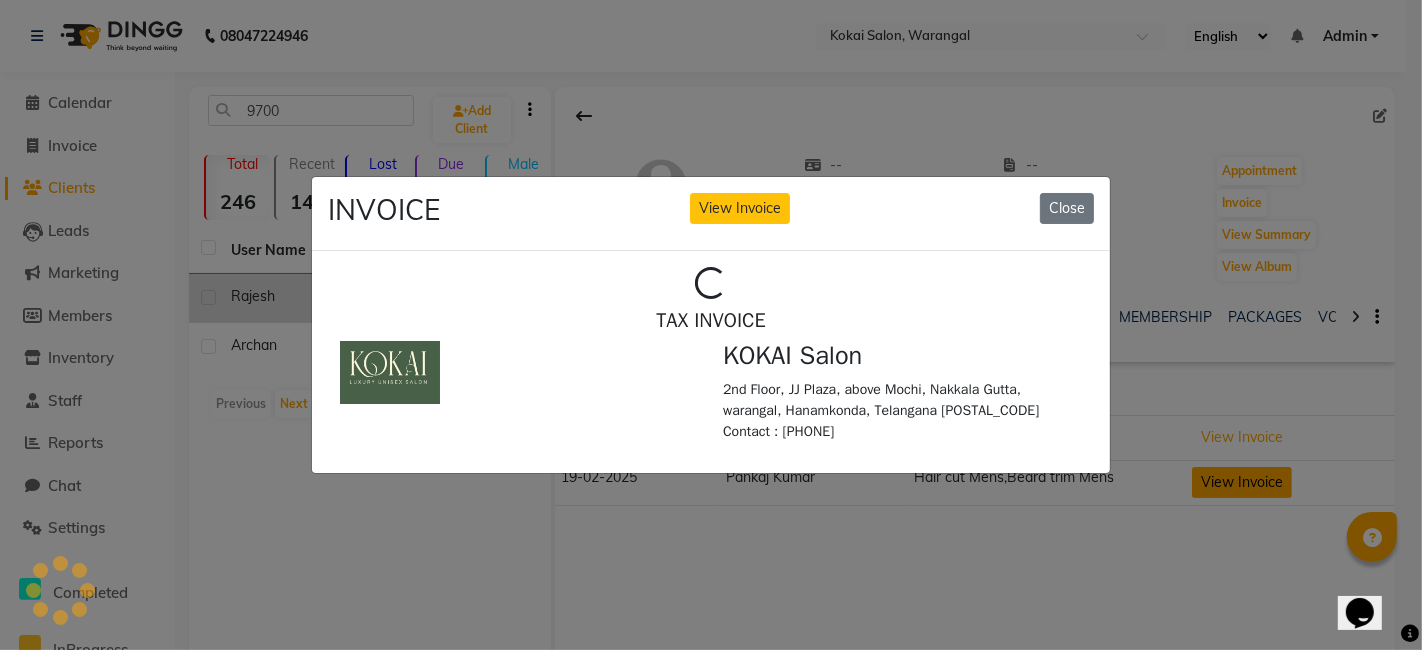 scroll, scrollTop: 0, scrollLeft: 0, axis: both 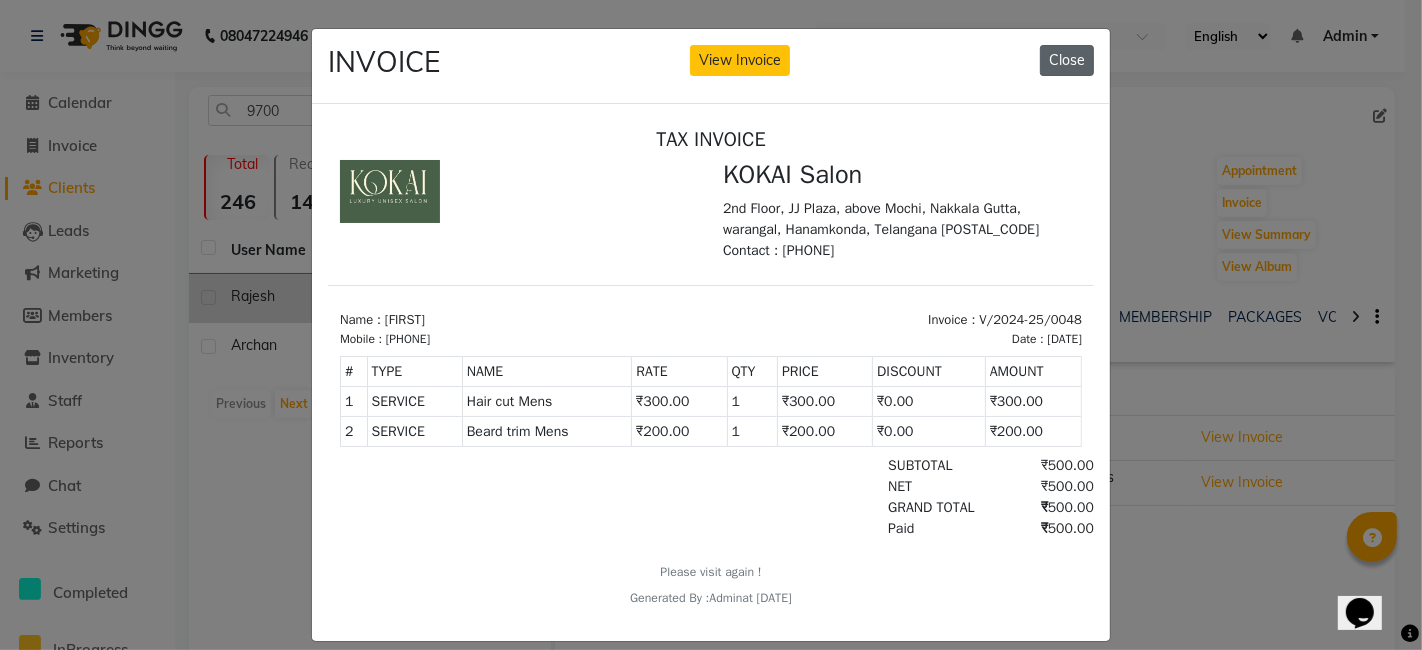 click on "Close" 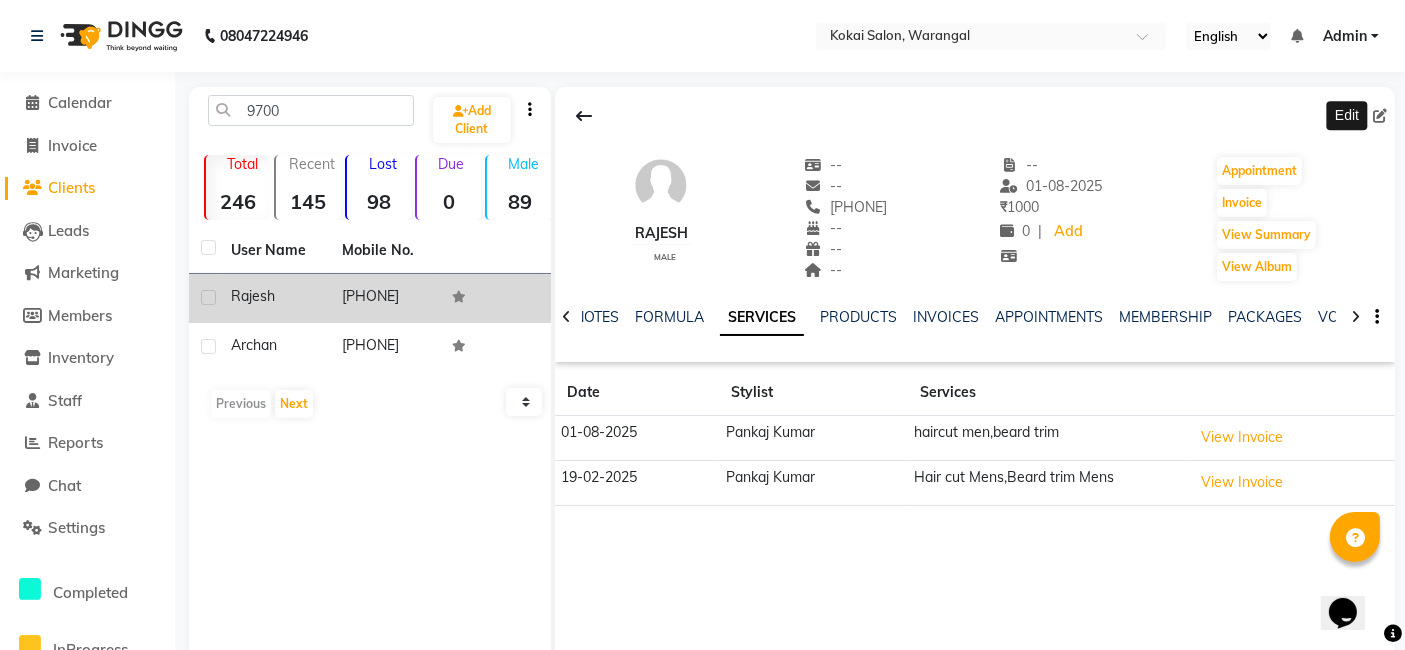 click 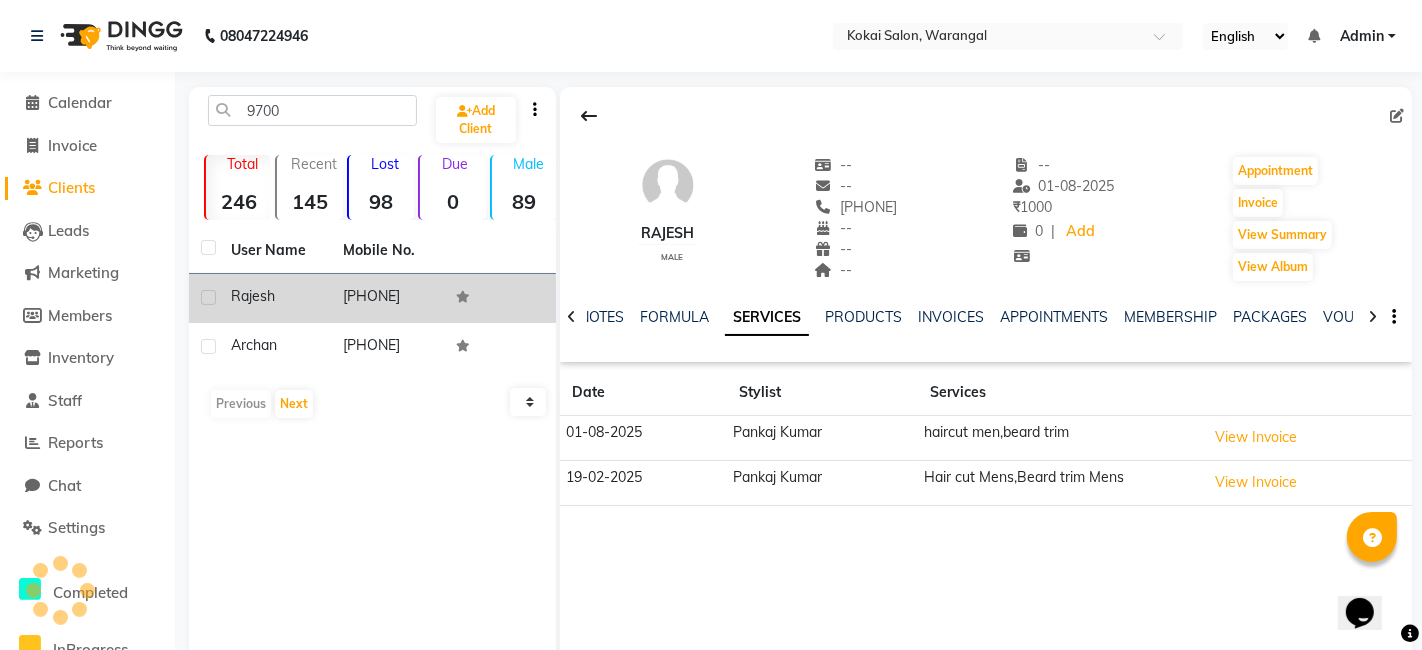 select on "male" 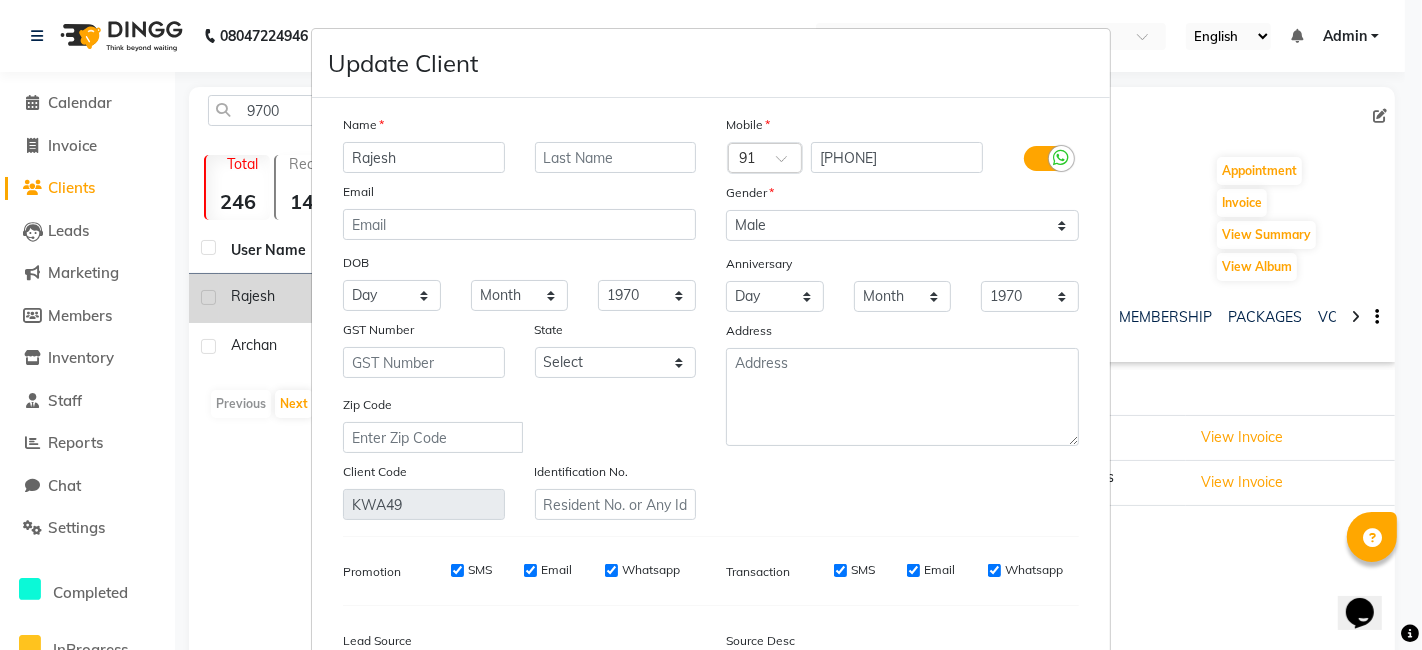 click on "Rajesh" at bounding box center (424, 157) 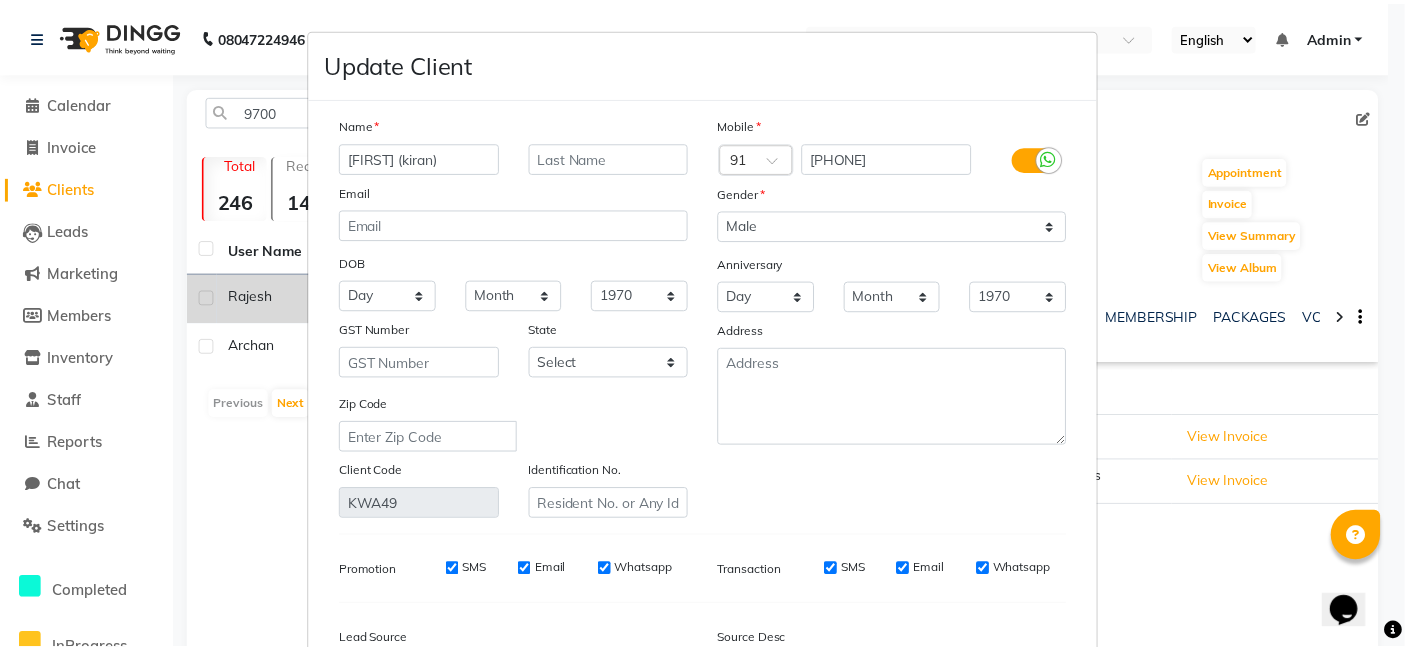 scroll, scrollTop: 236, scrollLeft: 0, axis: vertical 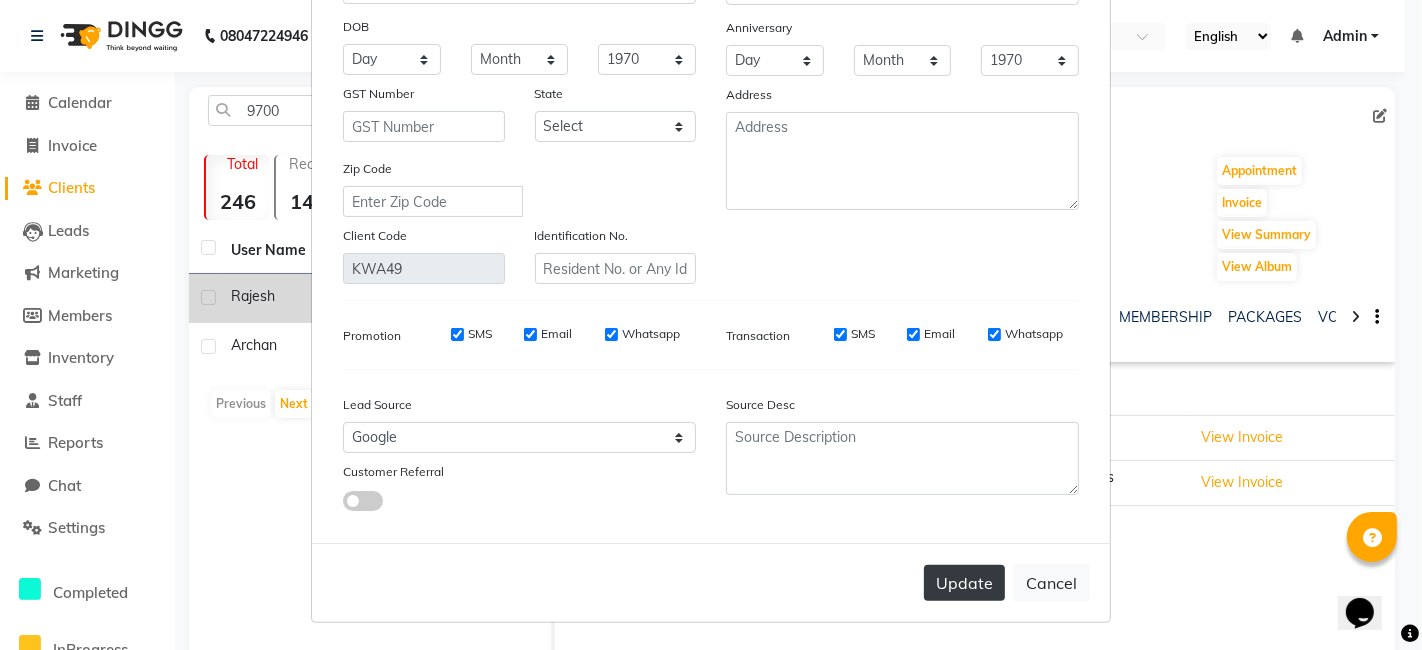 type on "[FIRST] (kiran)" 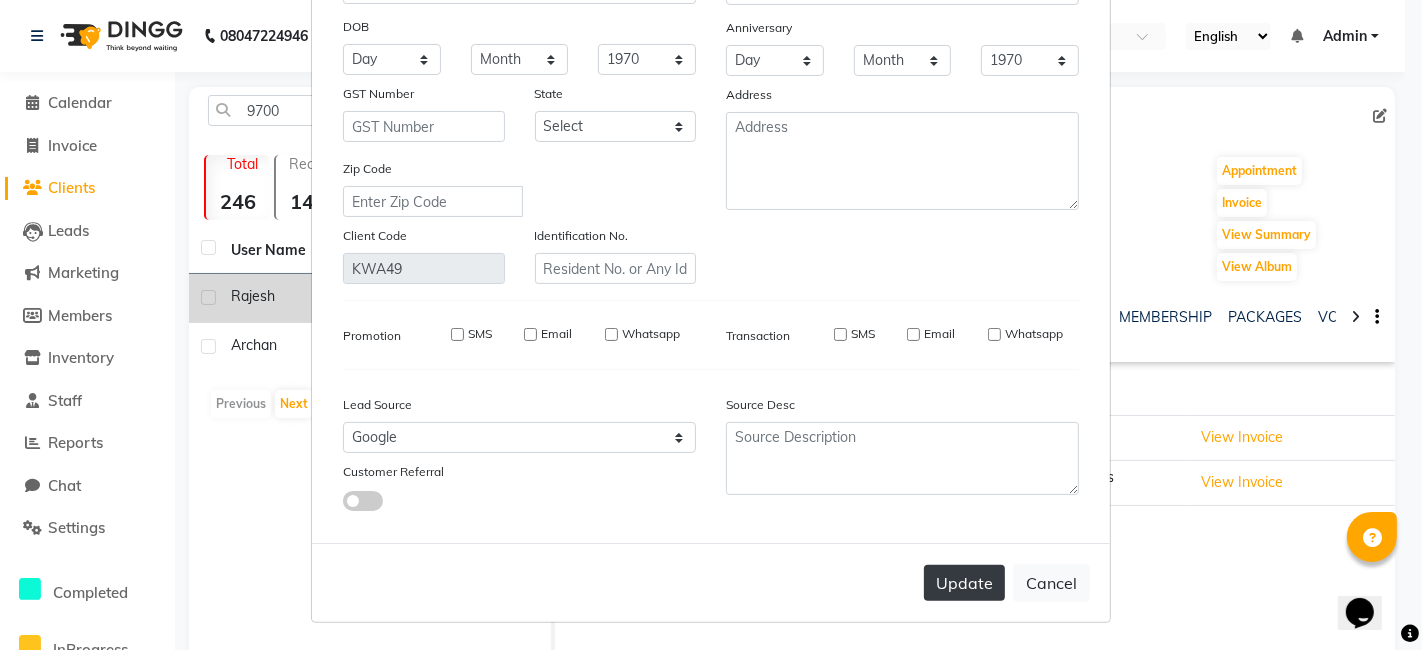 type 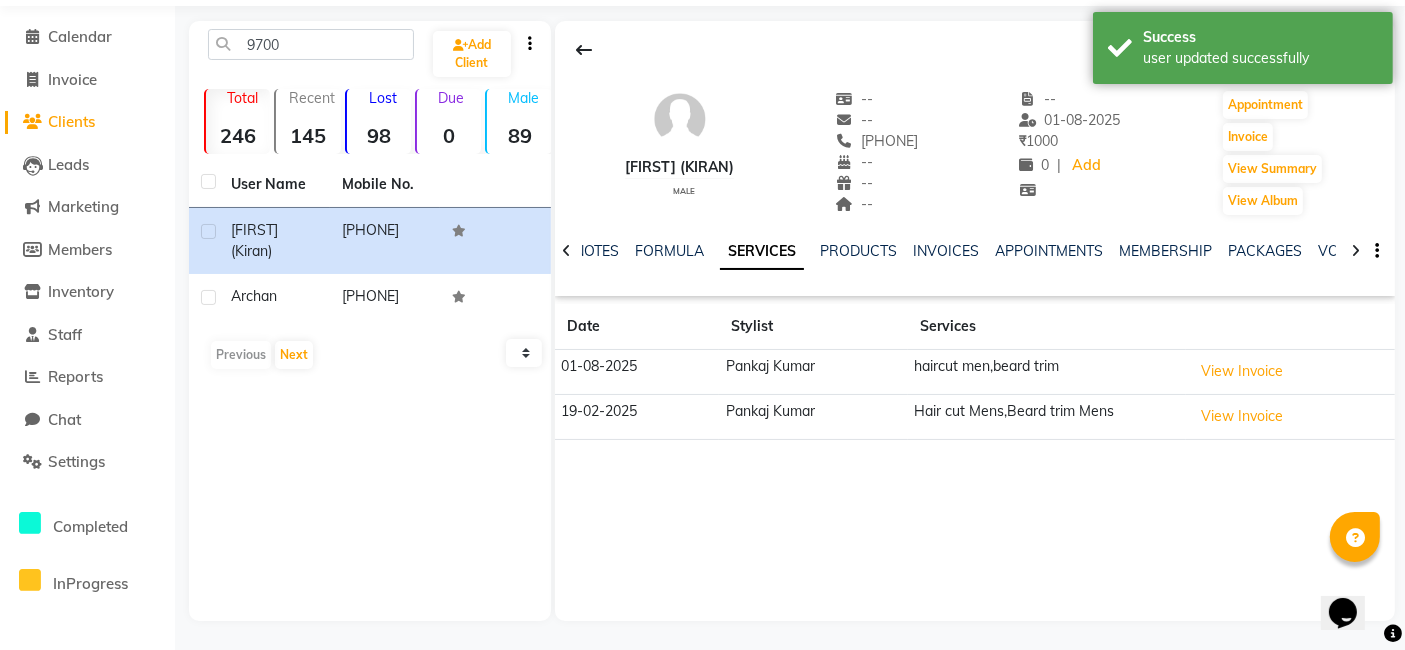 scroll, scrollTop: 0, scrollLeft: 0, axis: both 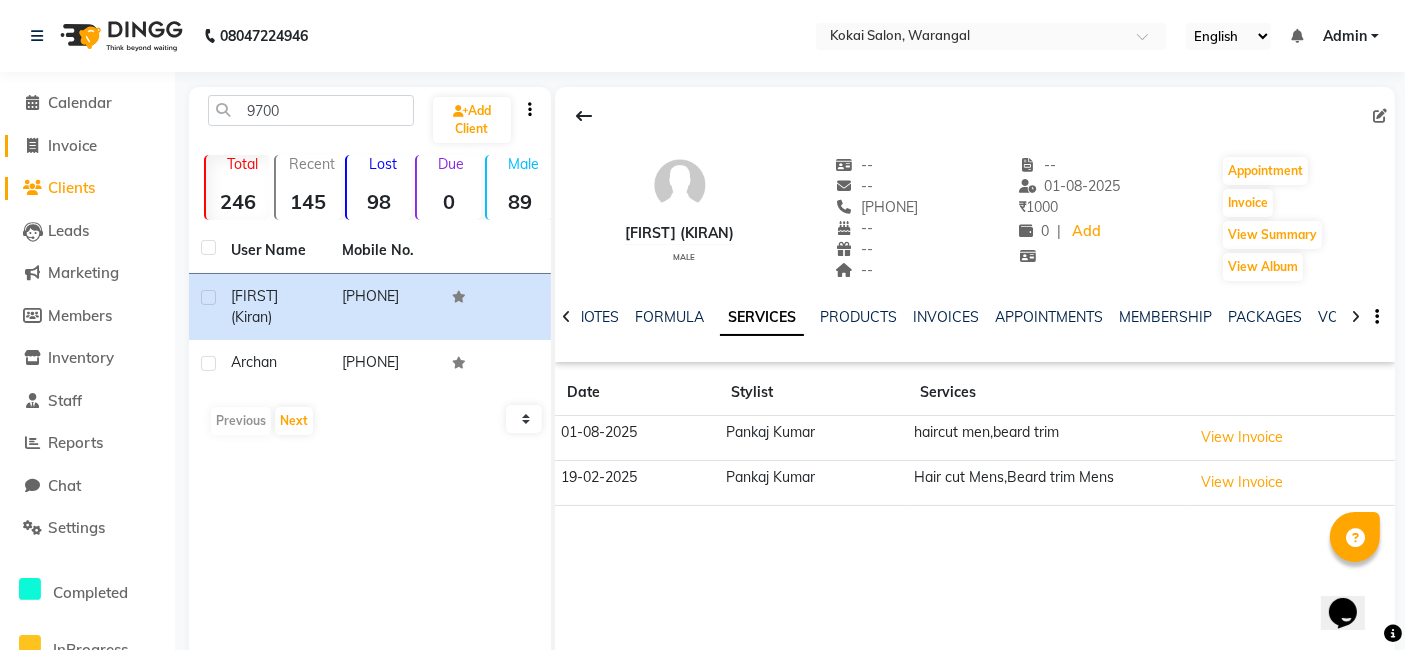 click on "Invoice" 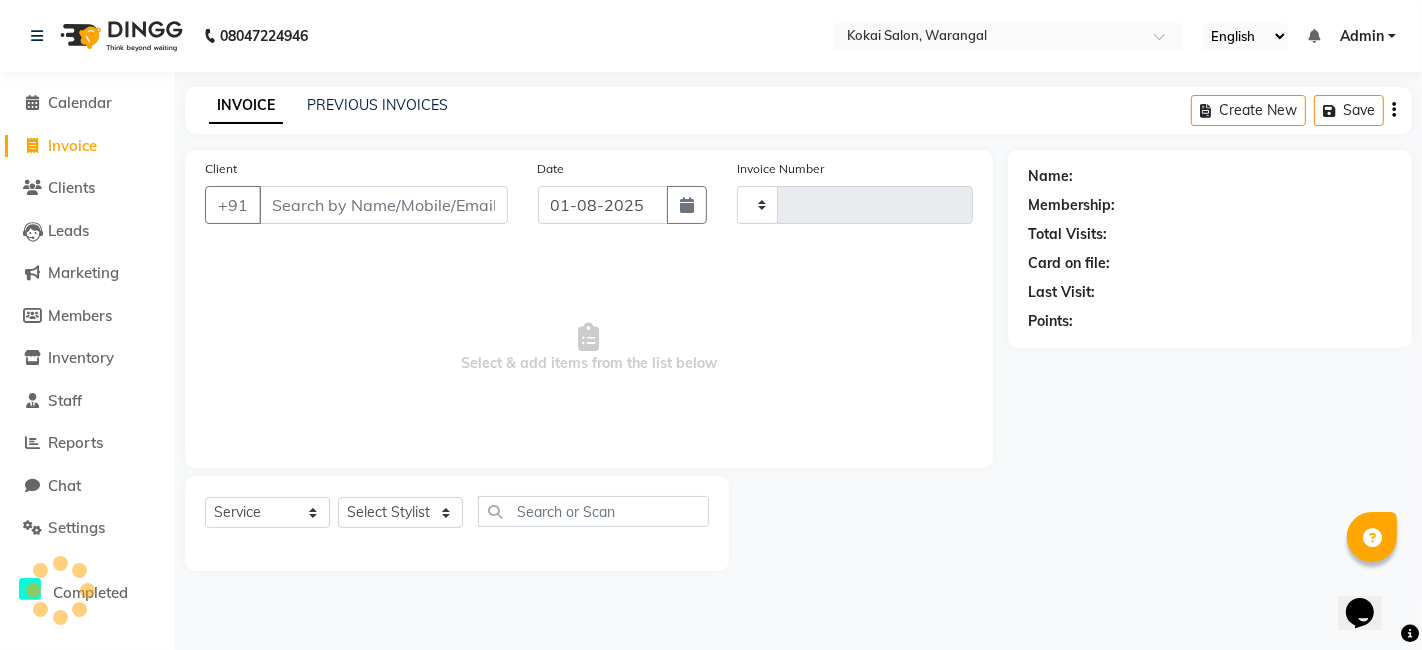 type on "0324" 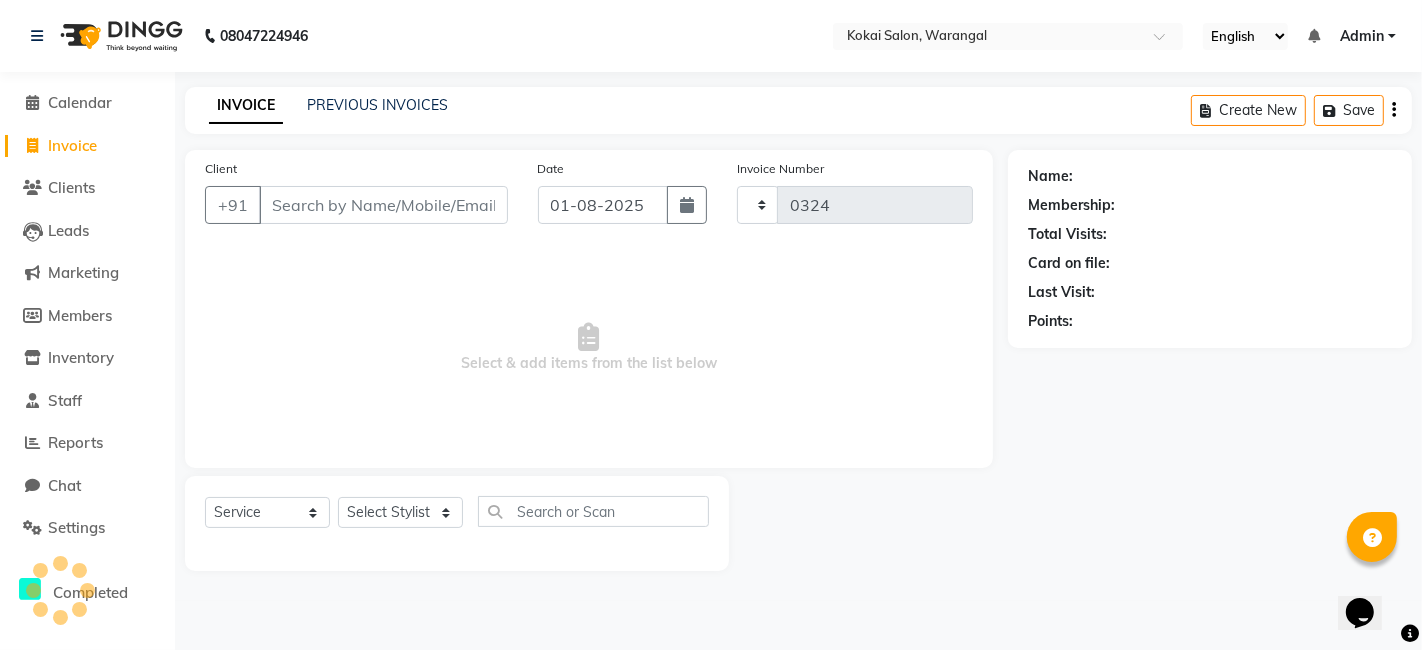 select on "7546" 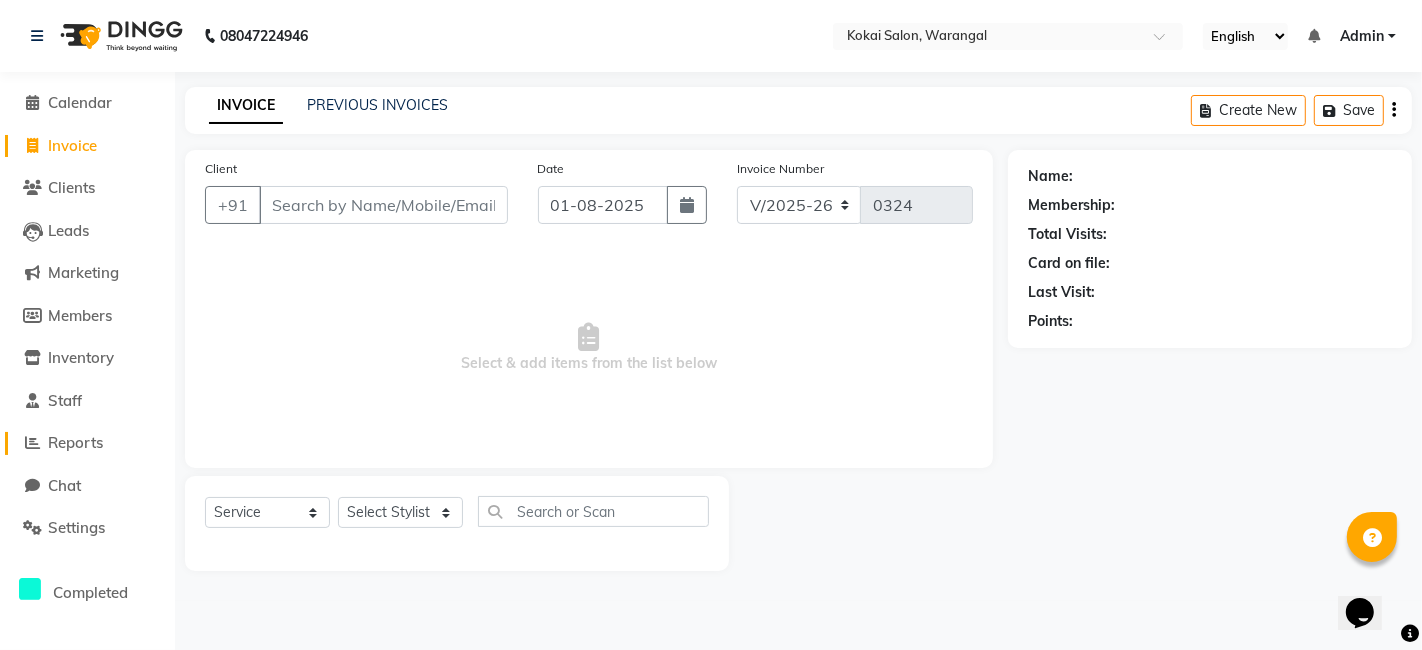 click on "Reports" 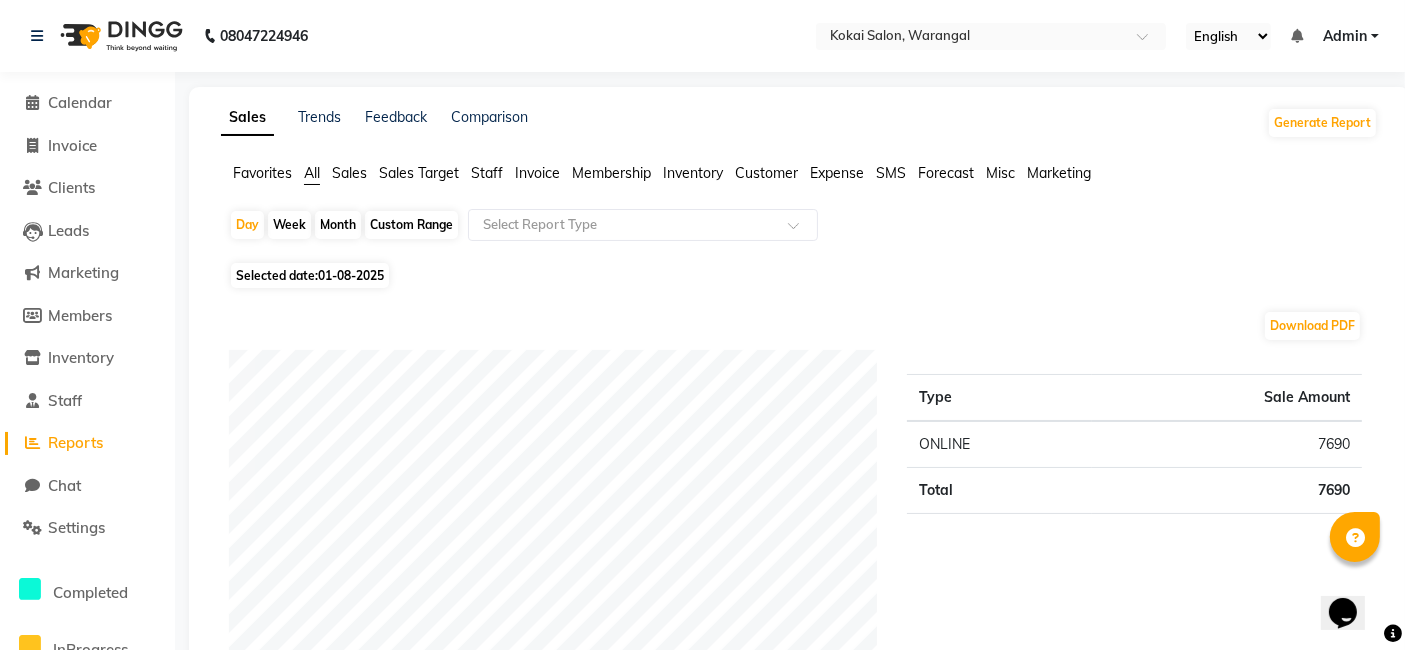 click on "Staff" 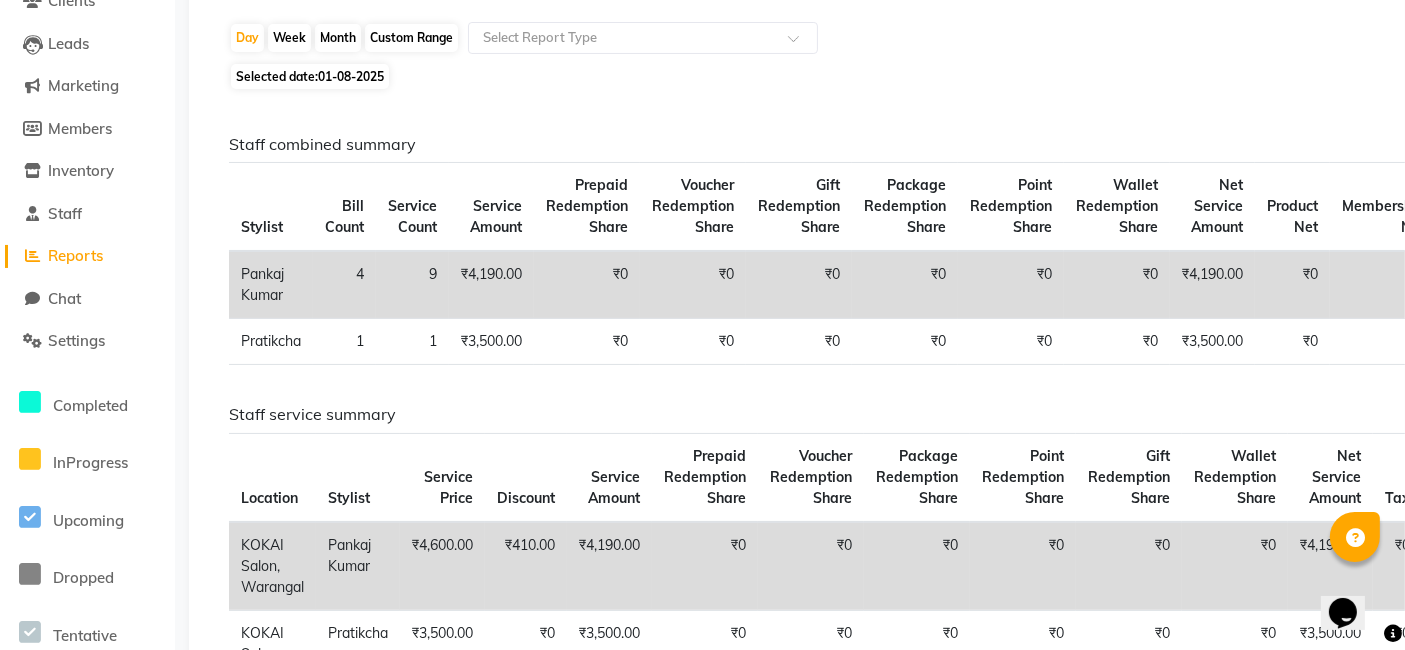 scroll, scrollTop: 222, scrollLeft: 0, axis: vertical 